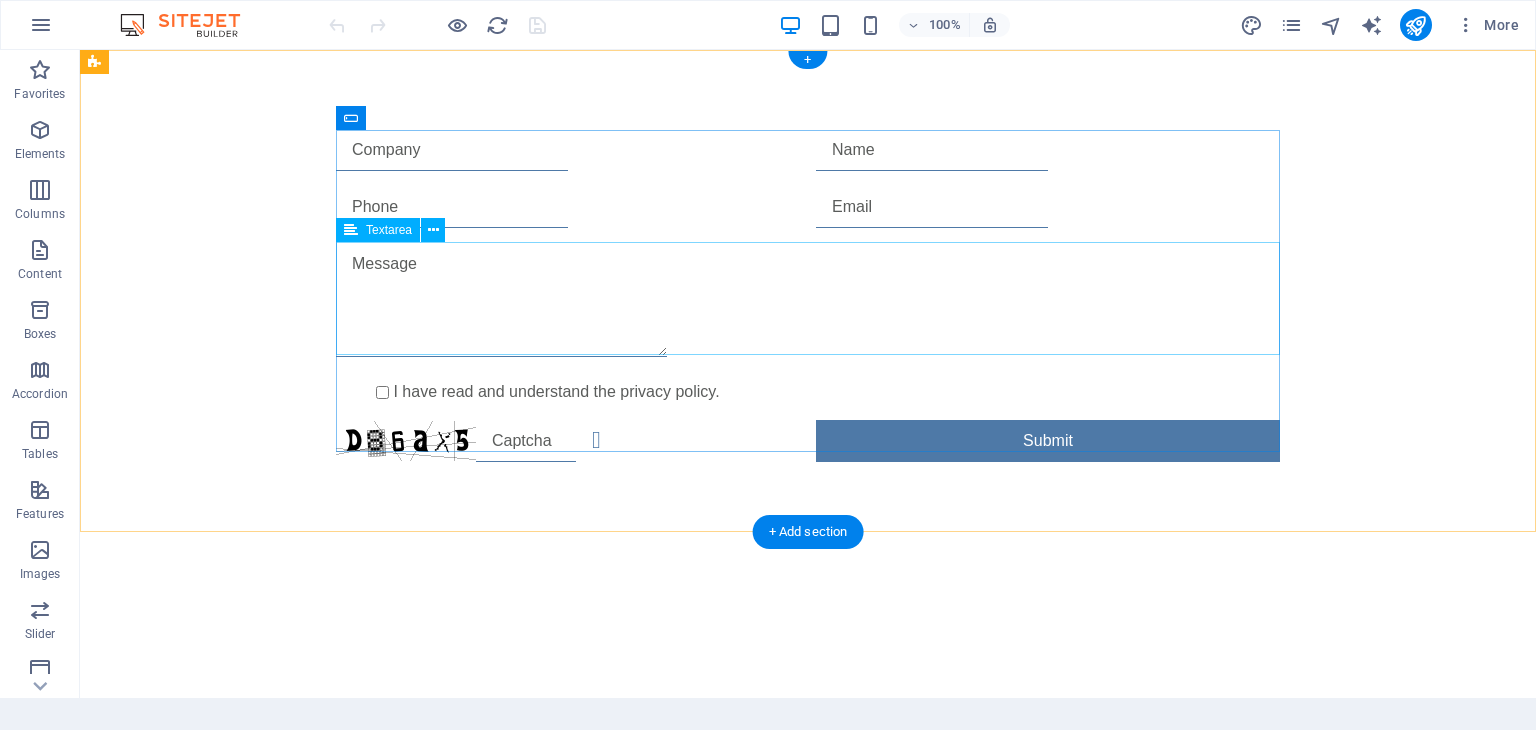 scroll, scrollTop: 0, scrollLeft: 0, axis: both 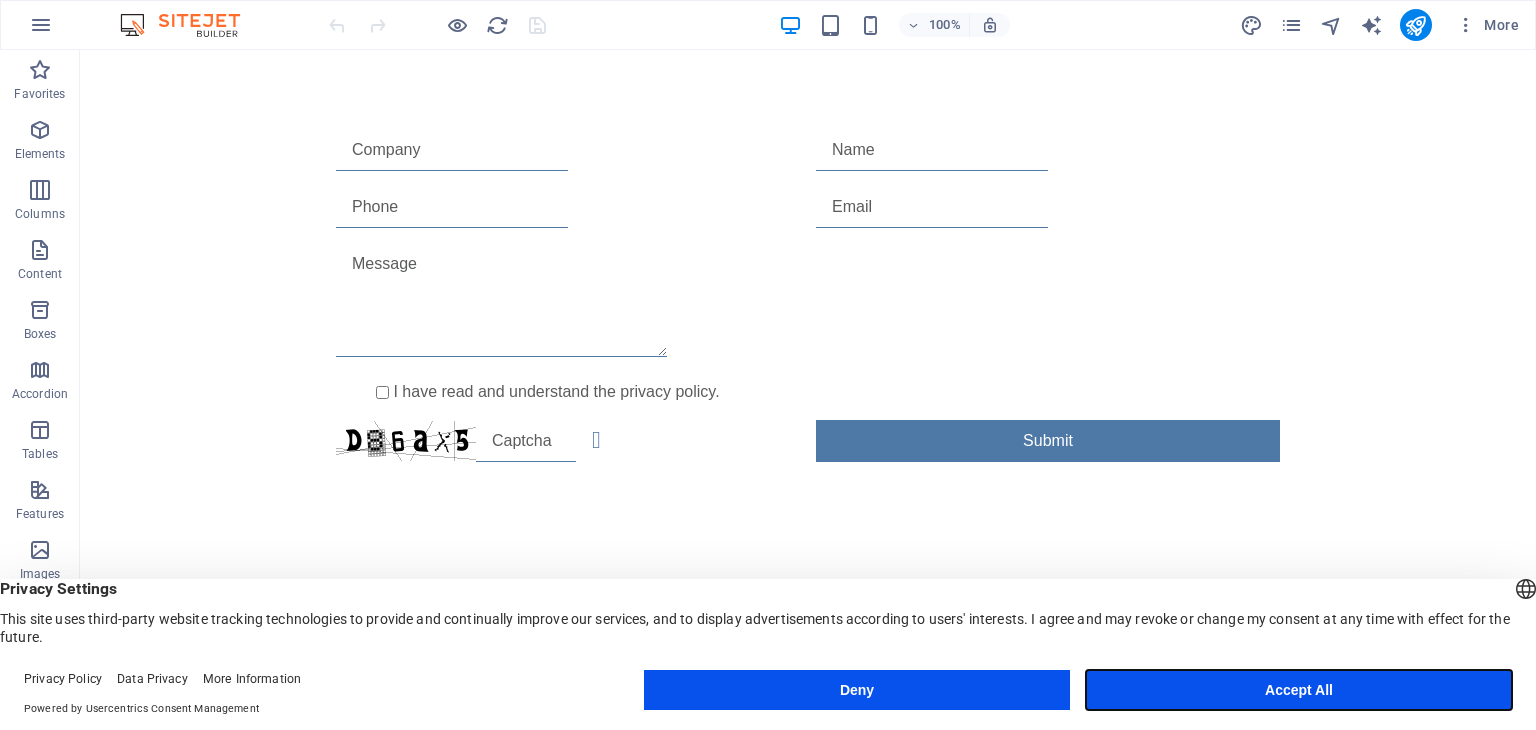 click on "Accept All" at bounding box center [1299, 690] 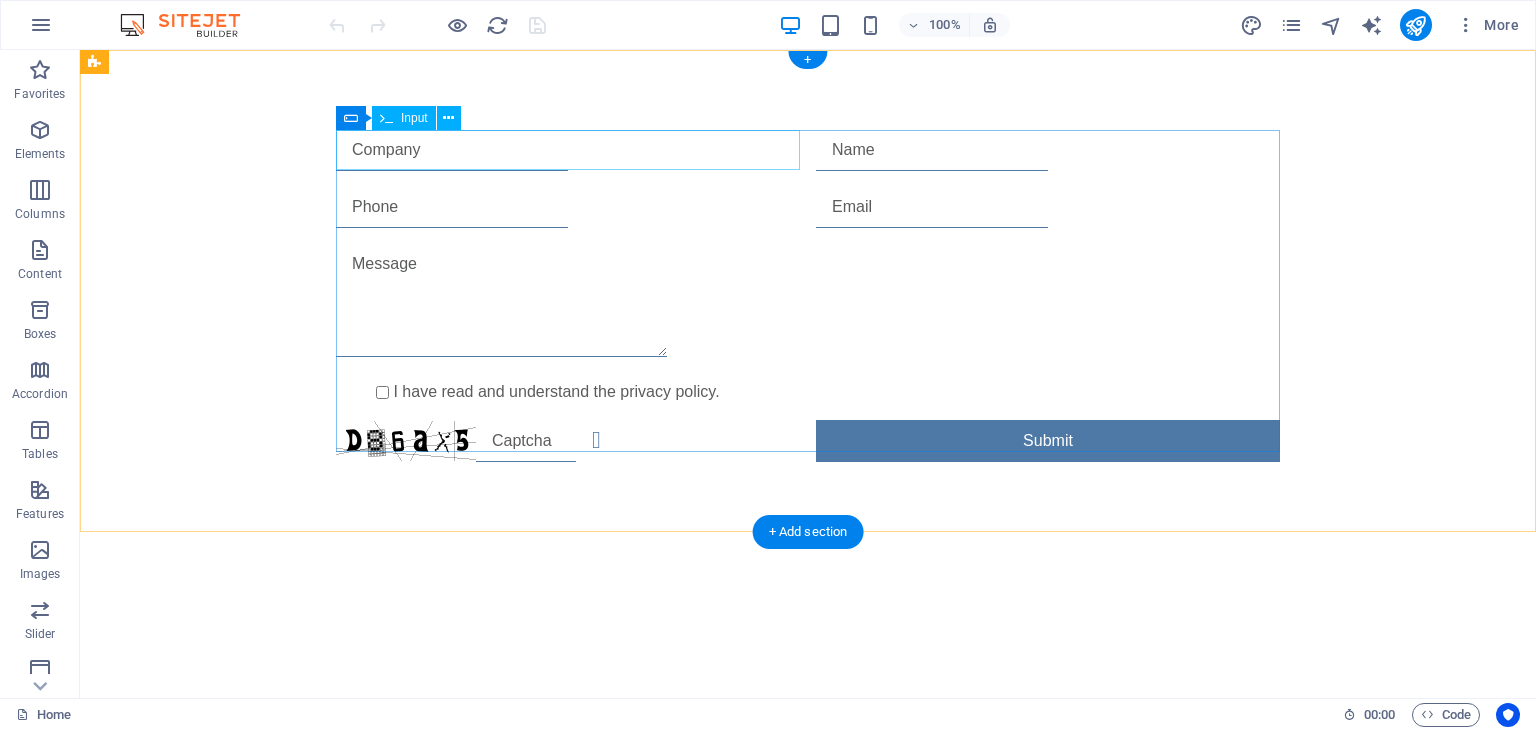 click at bounding box center (568, 150) 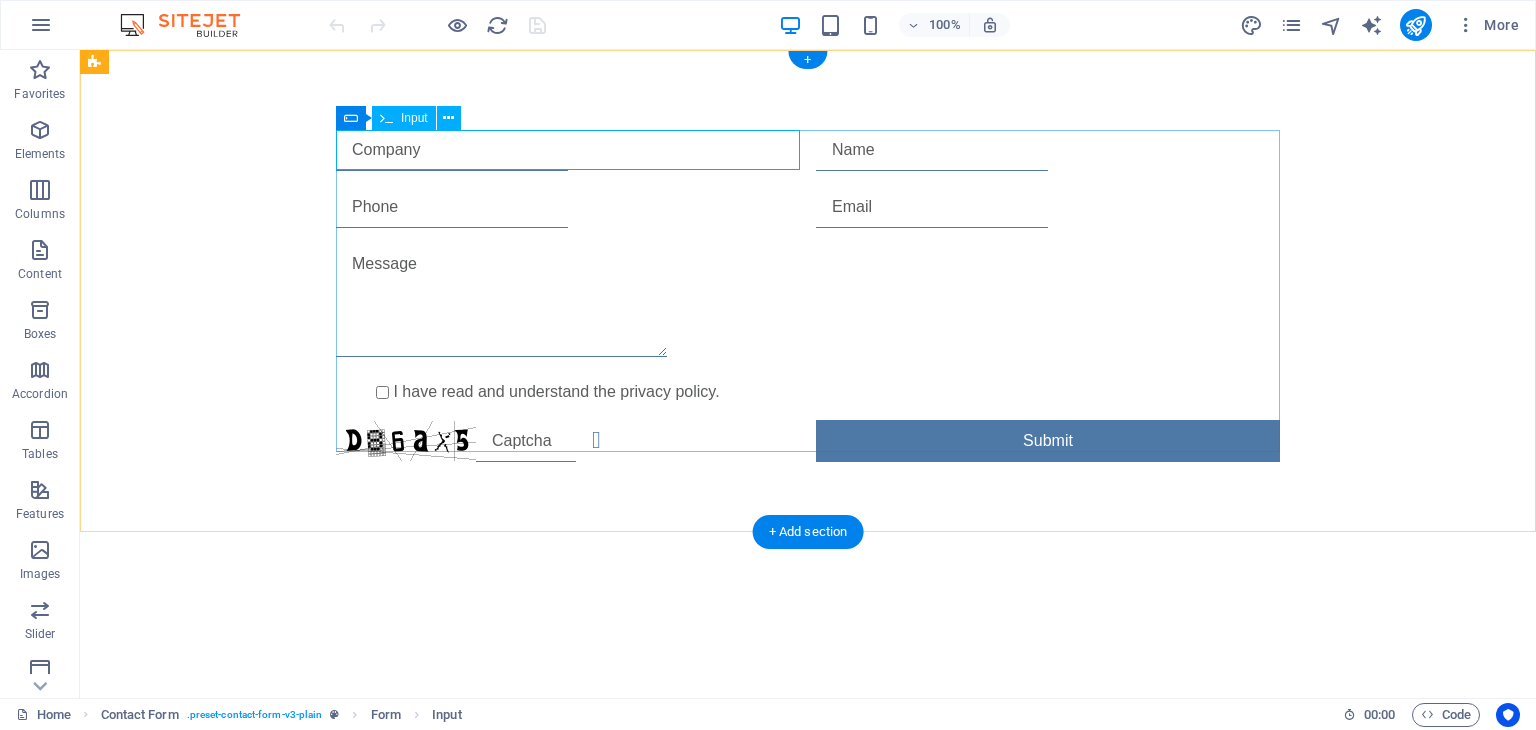 click at bounding box center [568, 150] 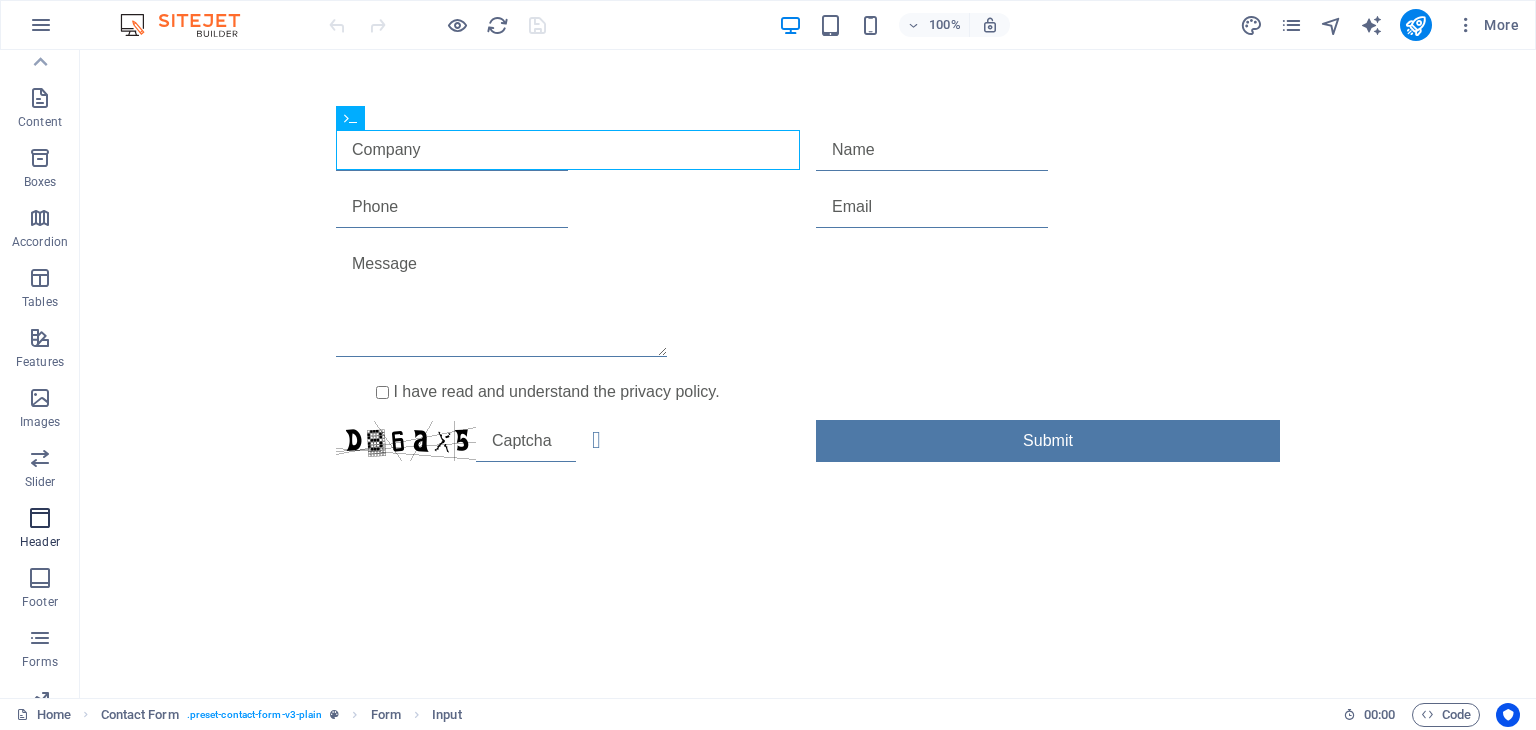 scroll, scrollTop: 0, scrollLeft: 0, axis: both 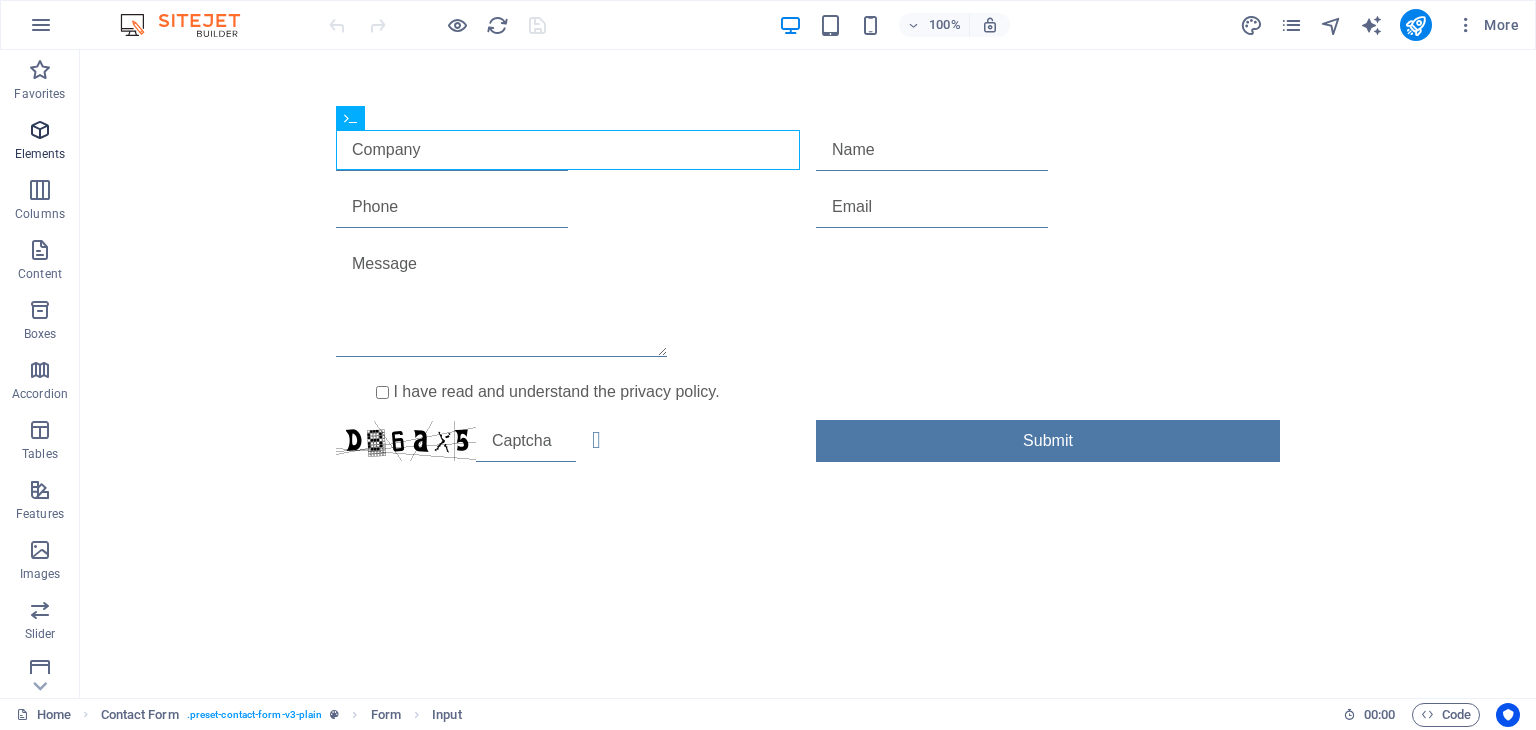 click on "Elements" at bounding box center (40, 154) 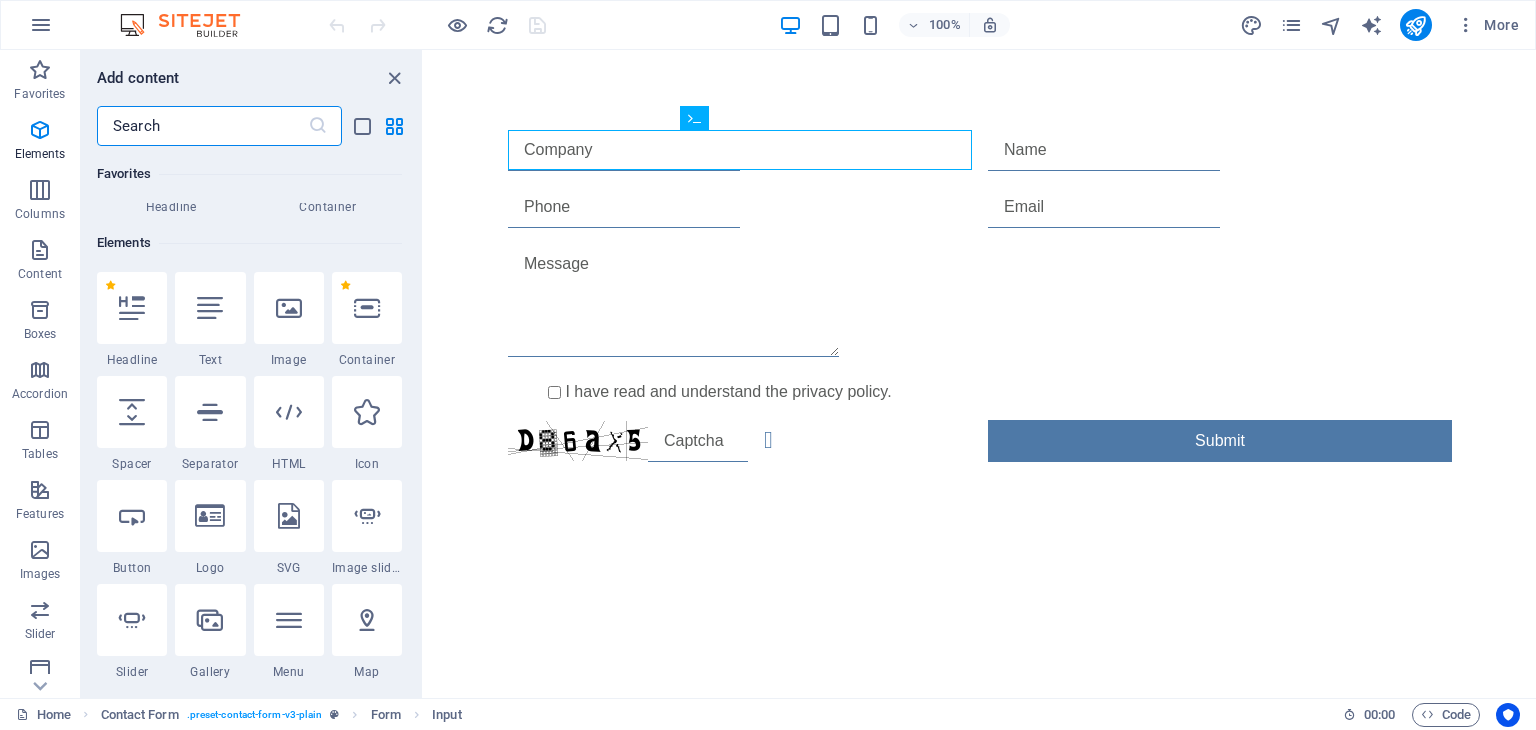 scroll, scrollTop: 212, scrollLeft: 0, axis: vertical 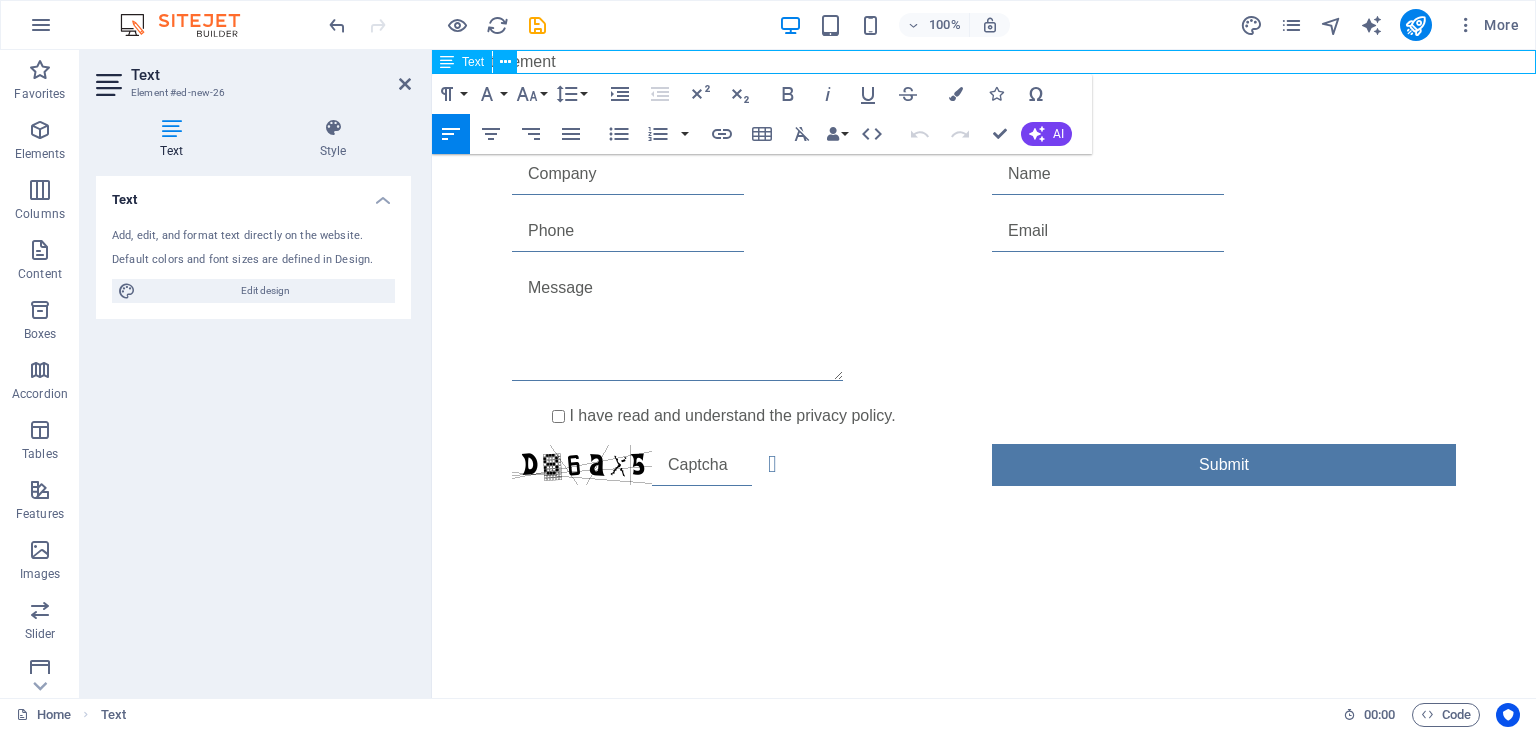 click on "New text element" at bounding box center (984, 62) 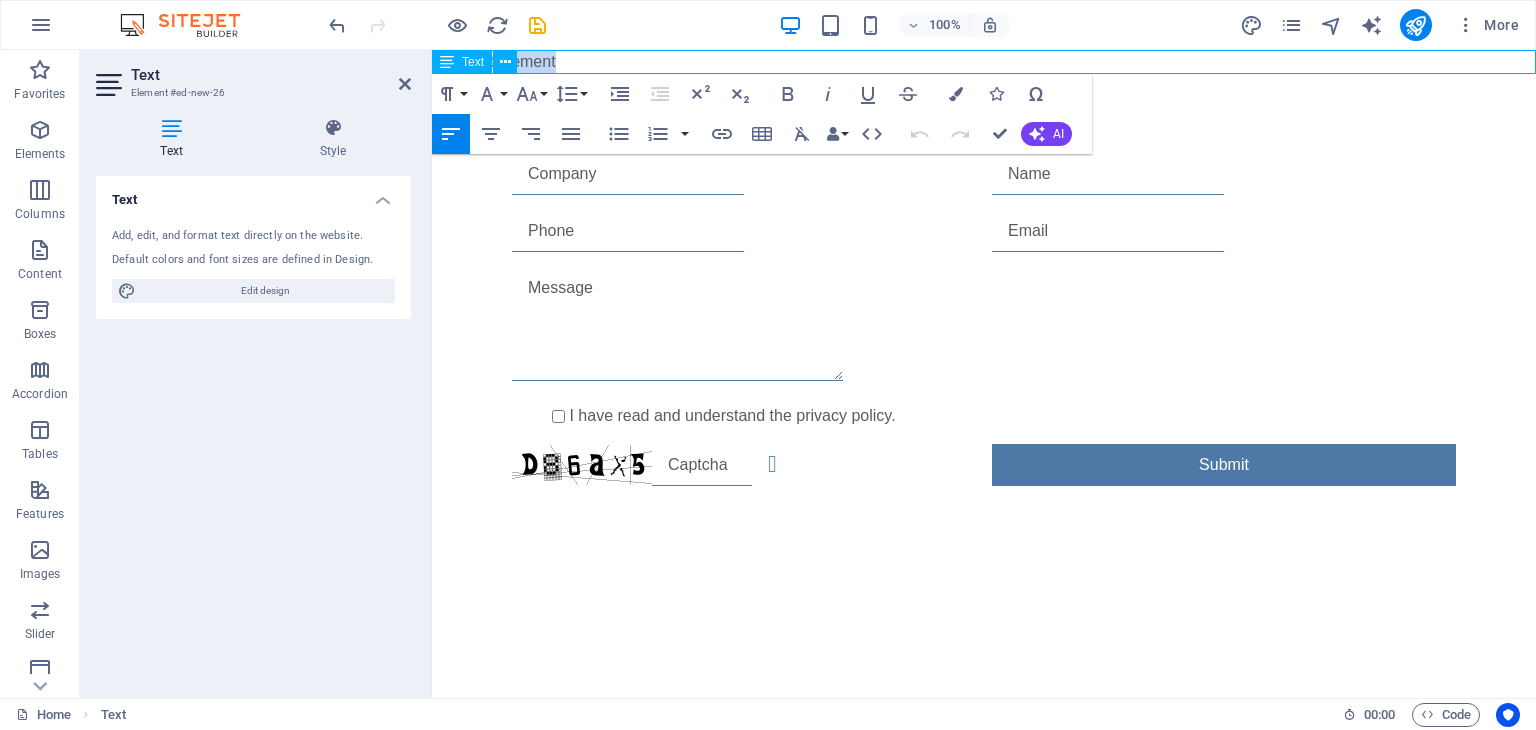 click on "New text element" at bounding box center [984, 62] 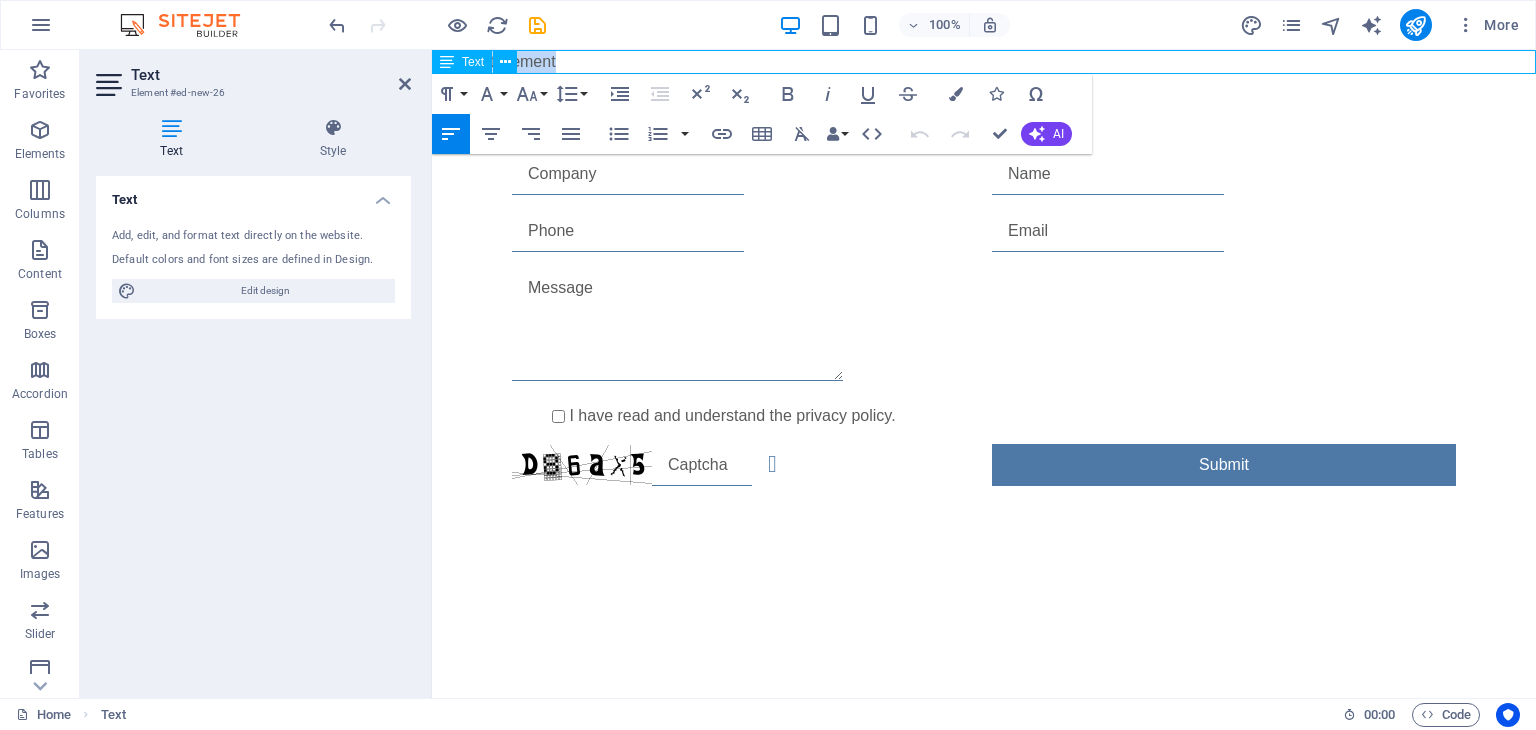 click on "New text element" at bounding box center (984, 62) 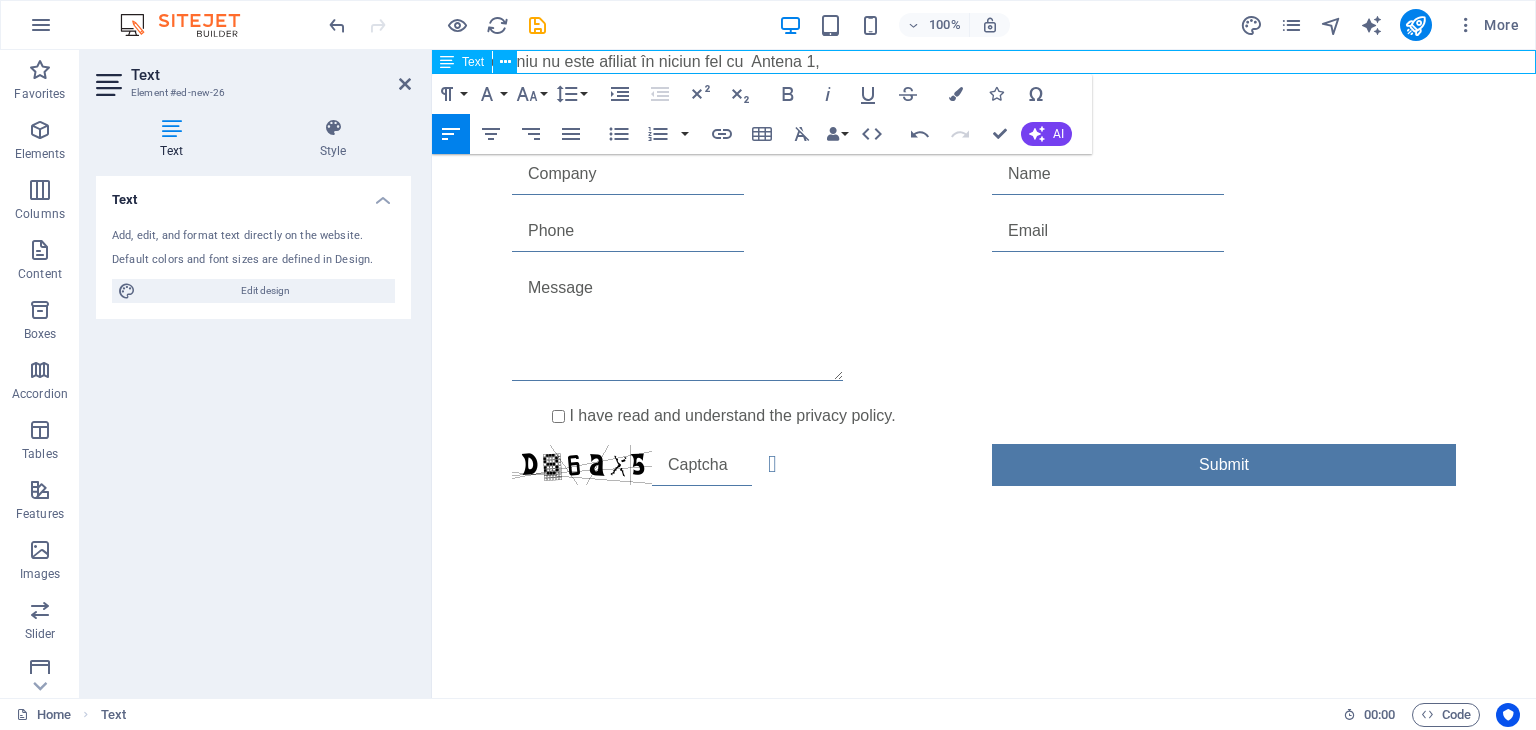 click on "Acest domeniu nu este afiliat în niciun fel cu  Antena 1," at bounding box center (984, 62) 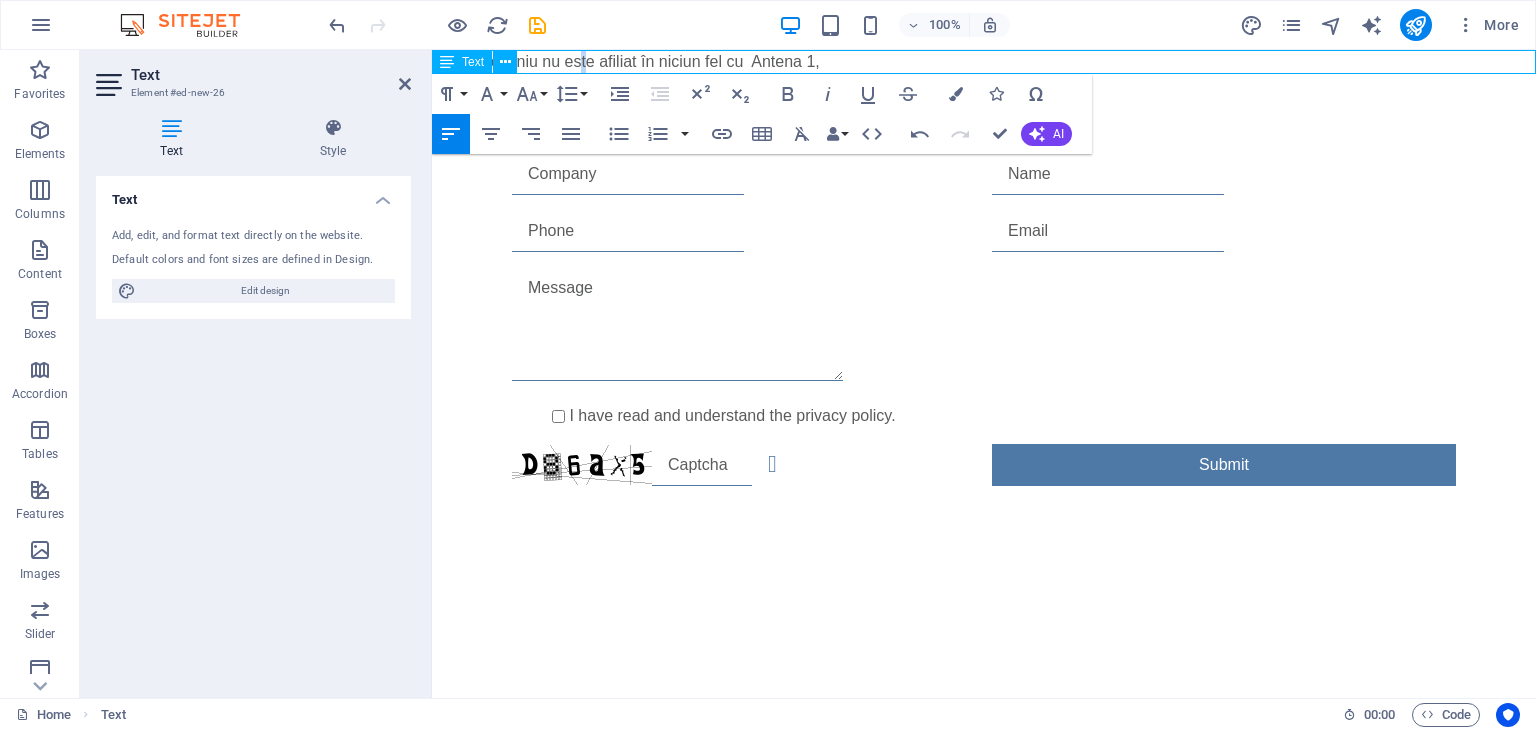 click on "Acest domeniu nu este afiliat în niciun fel cu  Antena 1," at bounding box center (984, 62) 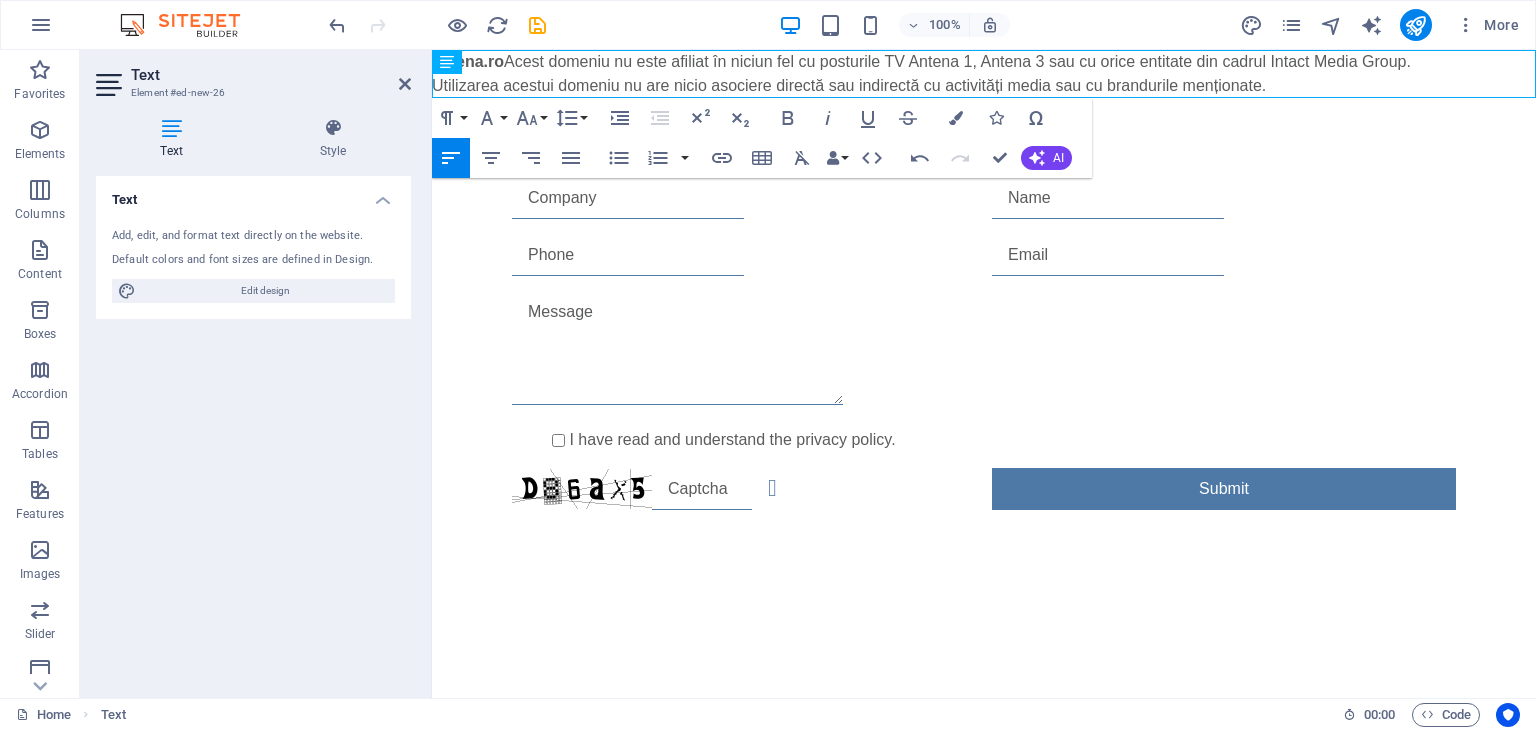 click on "antena.ro  este un proiect independent, fără nicio legătură cu posturile TV Antena 1, Antena 3 sau cu orice entitate din cadrul Intact Media Group. Utilizarea acestui domeniu nu are nicio asociere directă sau indirectă cu activități media sau cu brandurile menționate.   I have read and understand the privacy policy. Unreadable? Load new Submit" at bounding box center [984, 320] 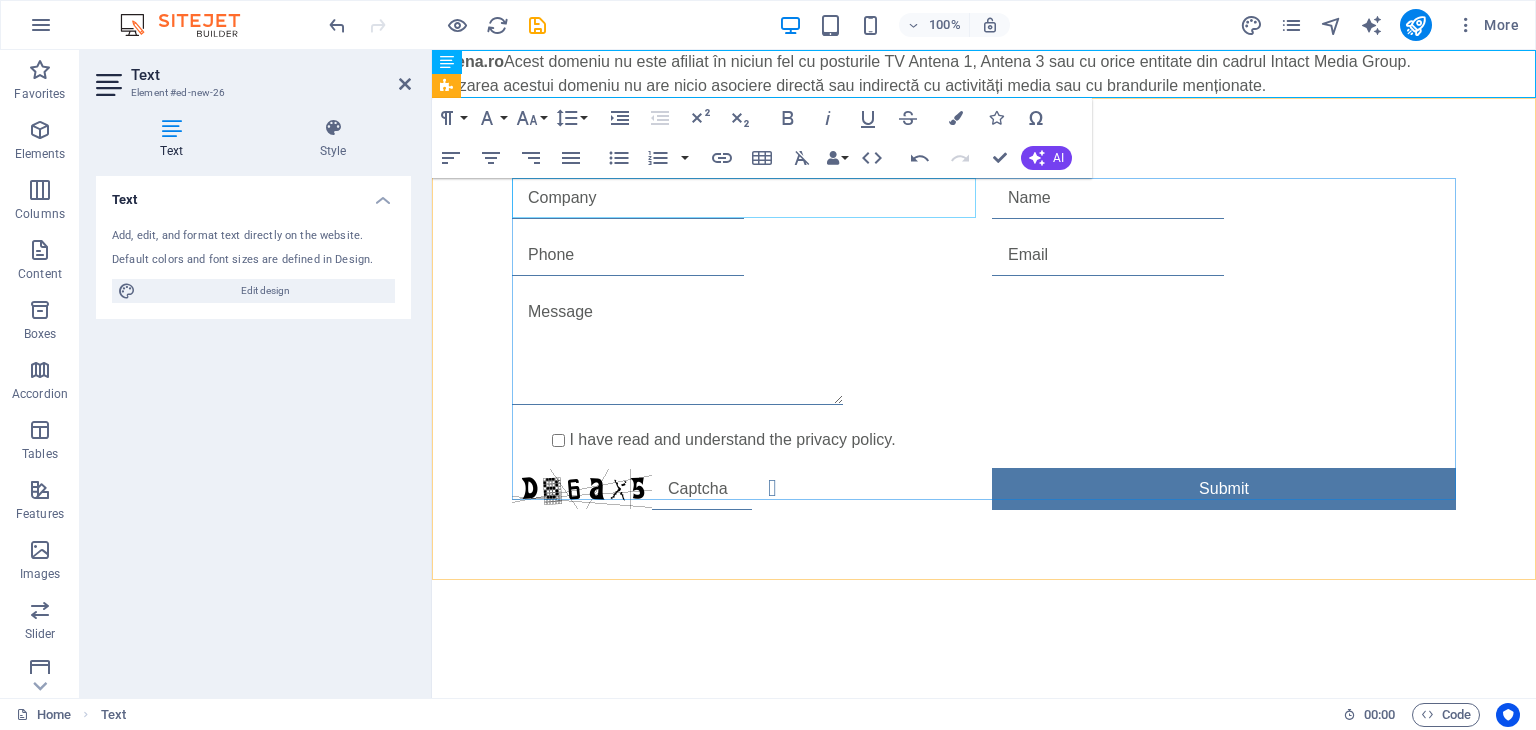 click at bounding box center (744, 198) 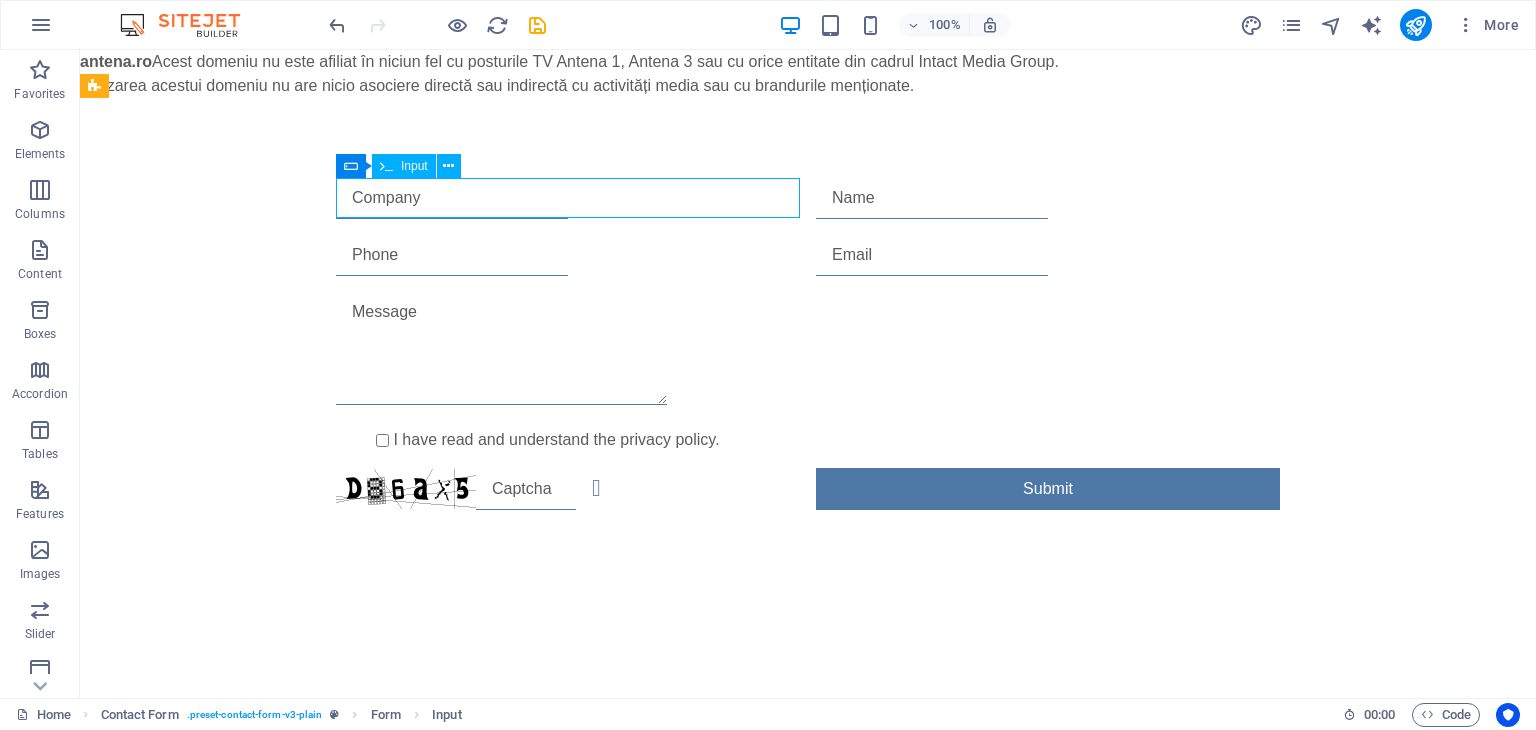 click at bounding box center [568, 198] 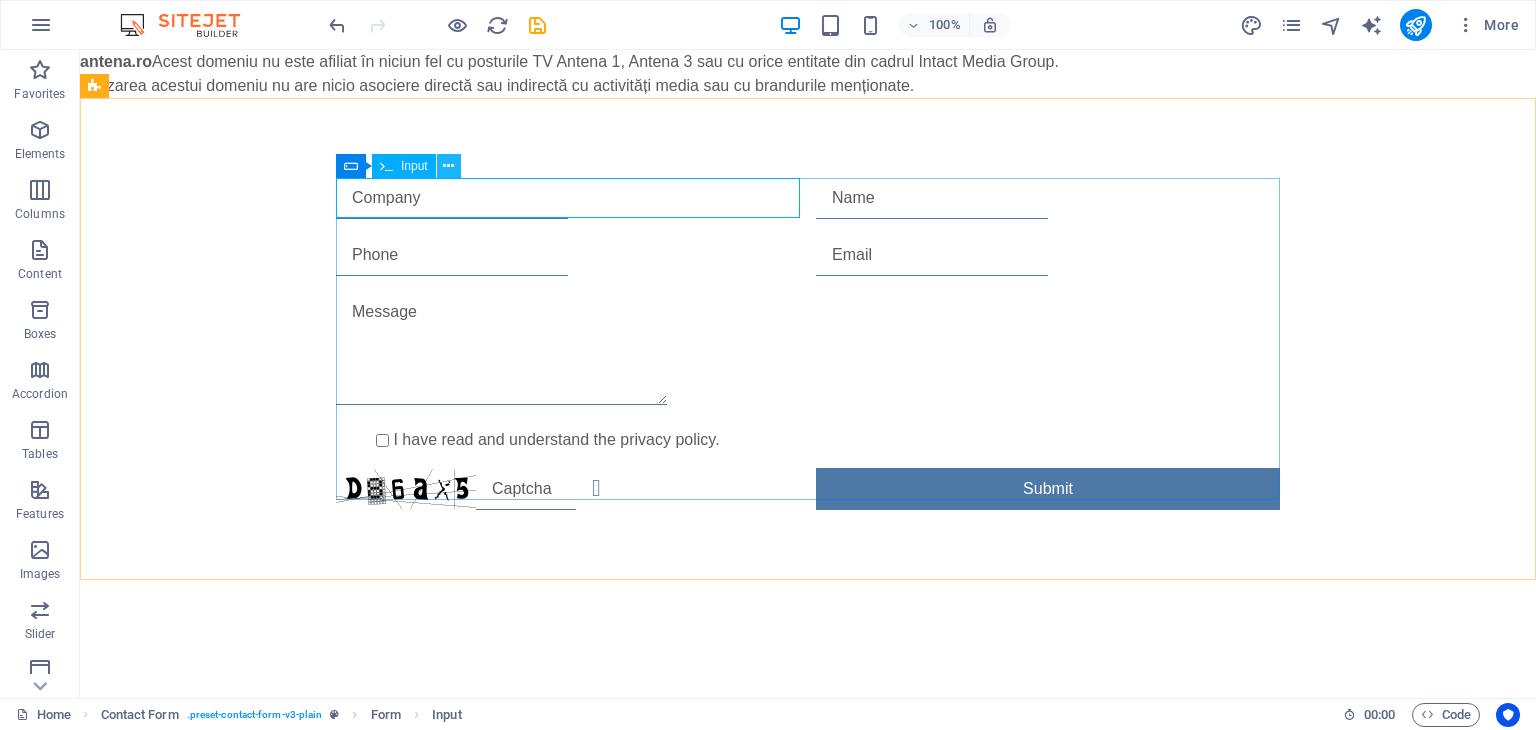 click at bounding box center [448, 166] 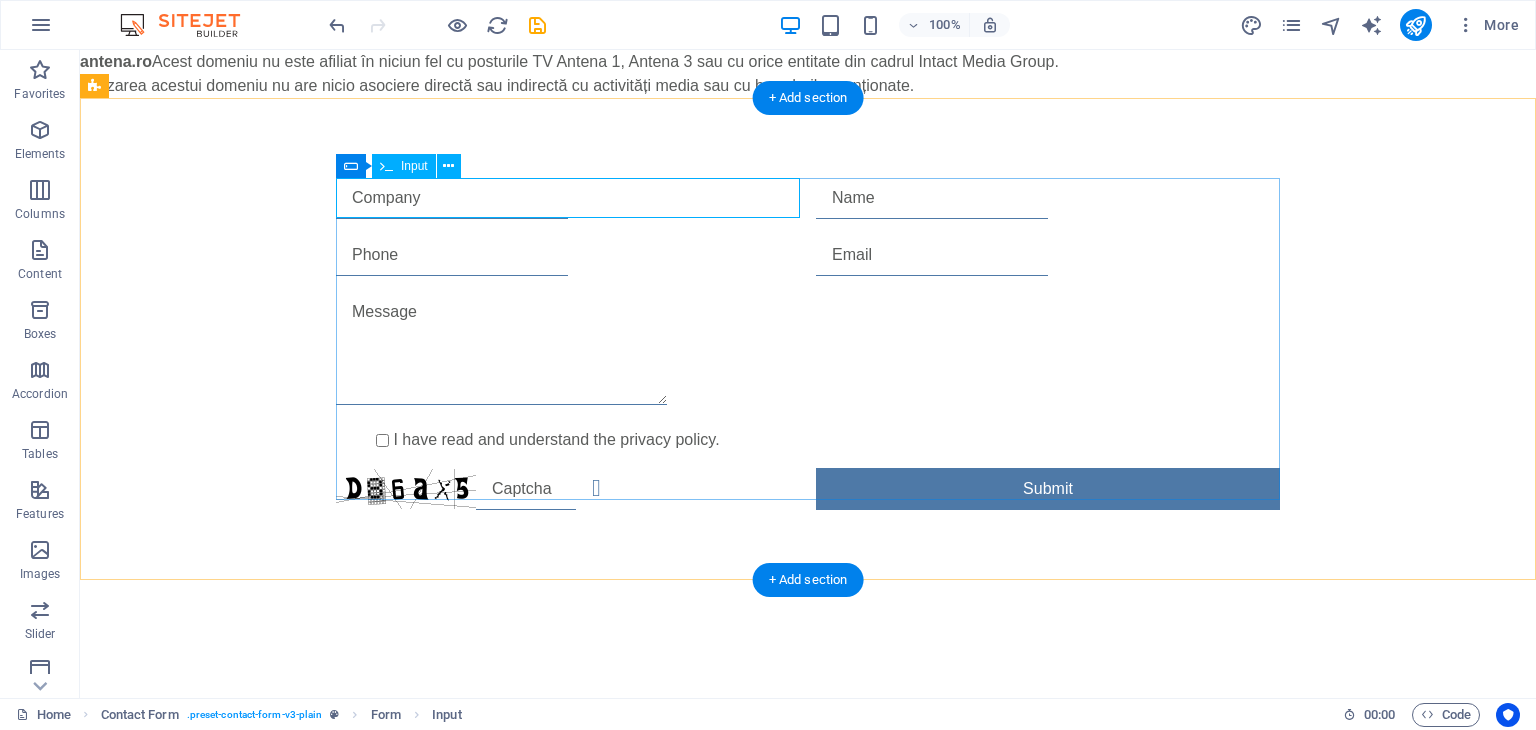 click at bounding box center (568, 198) 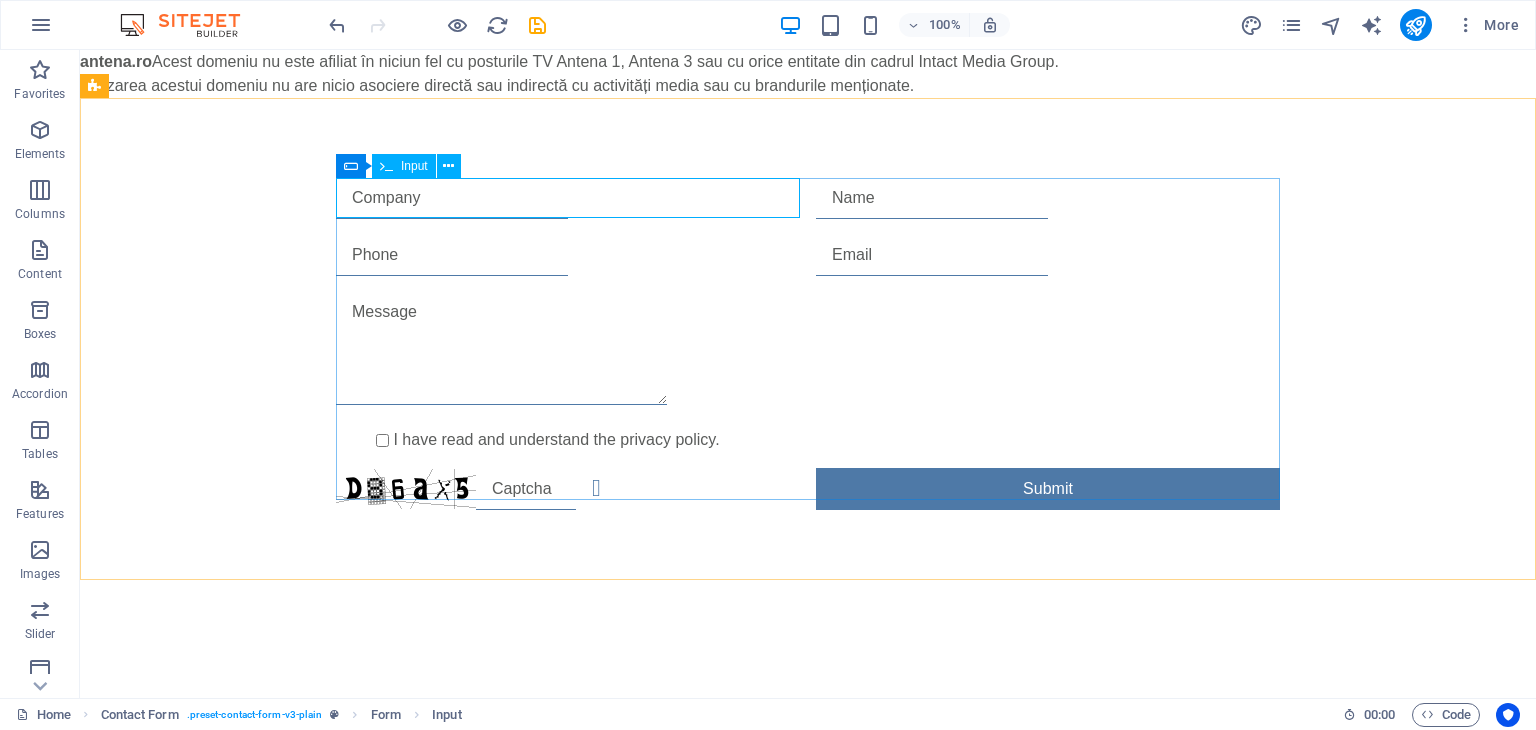 click on "Input" at bounding box center (414, 166) 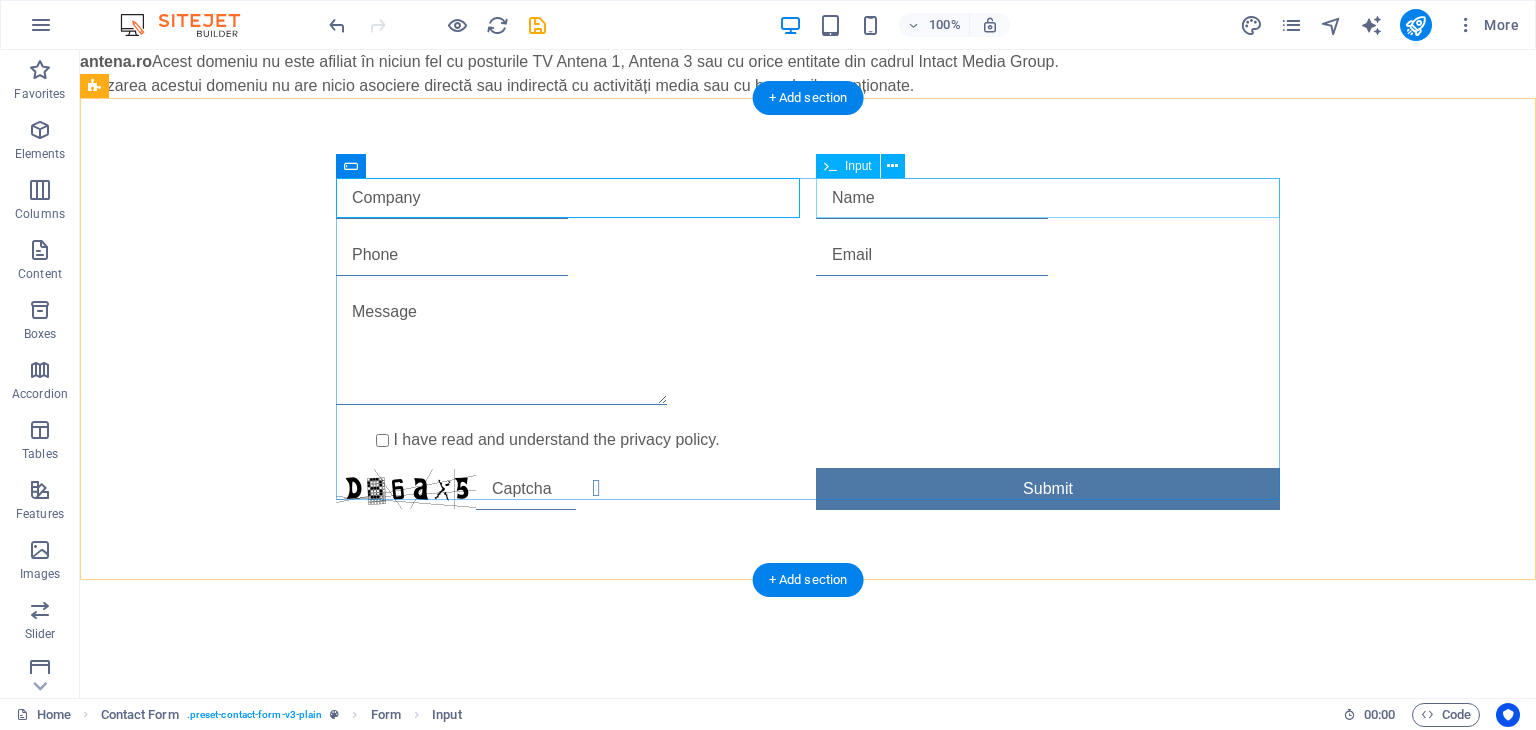 click at bounding box center [1048, 198] 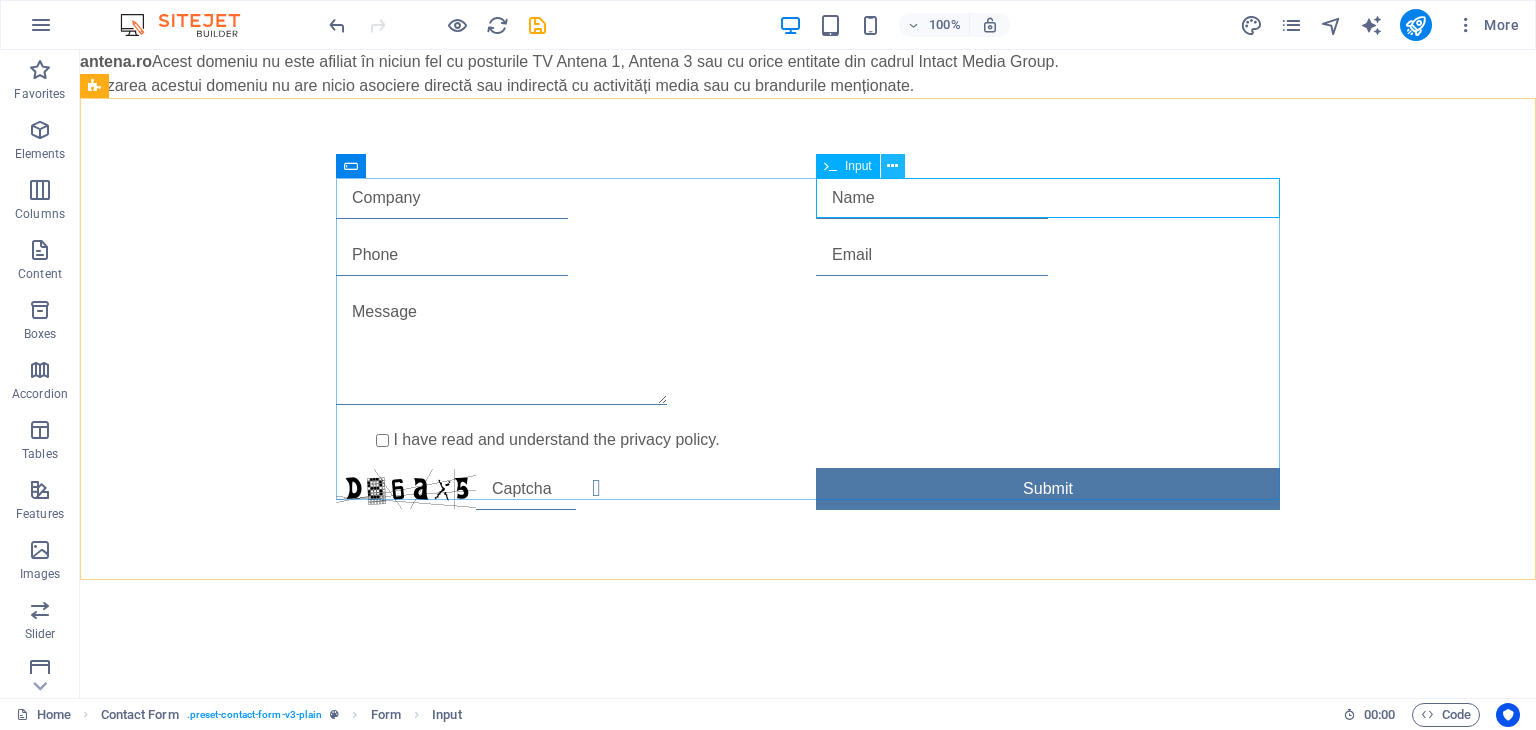 click at bounding box center (892, 166) 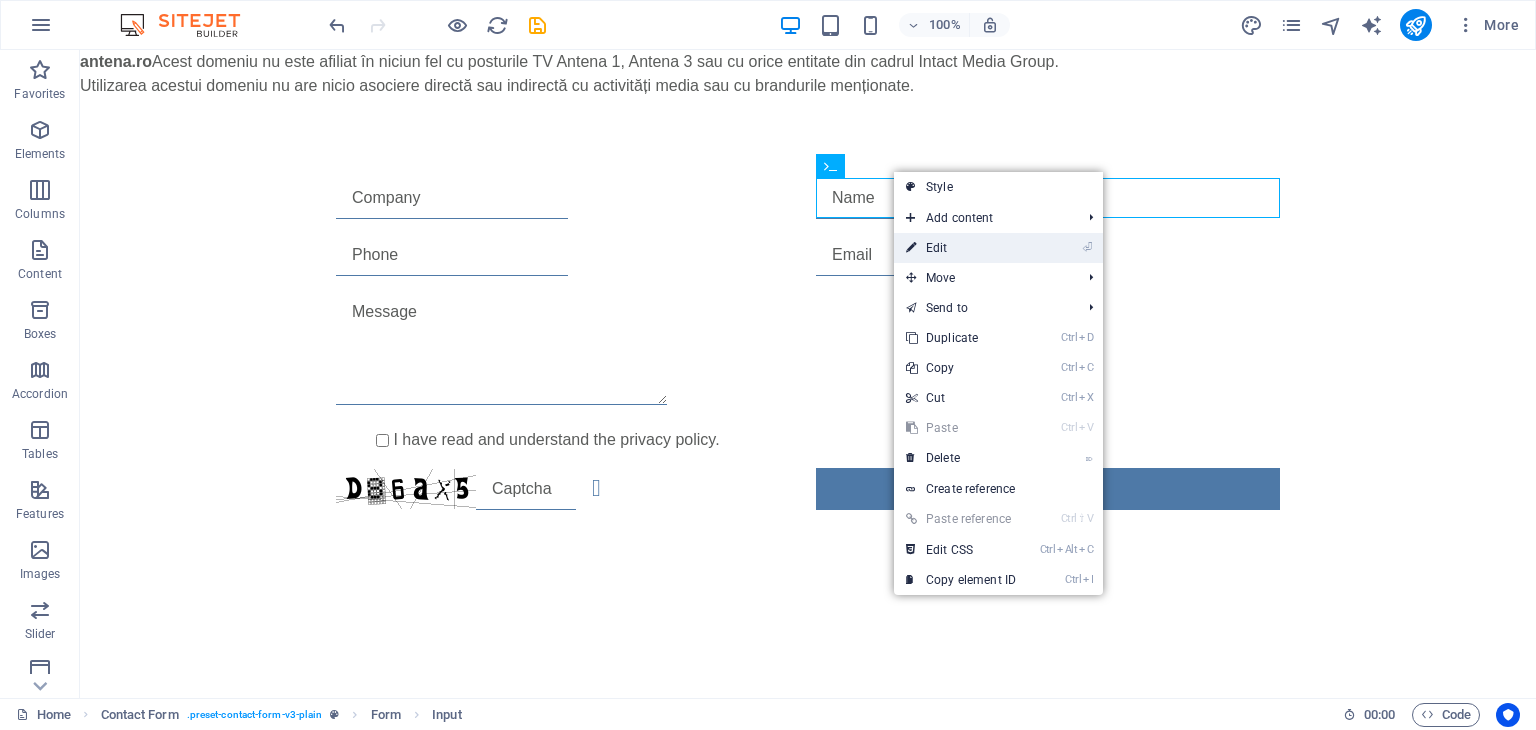click on "⏎  Edit" at bounding box center (961, 248) 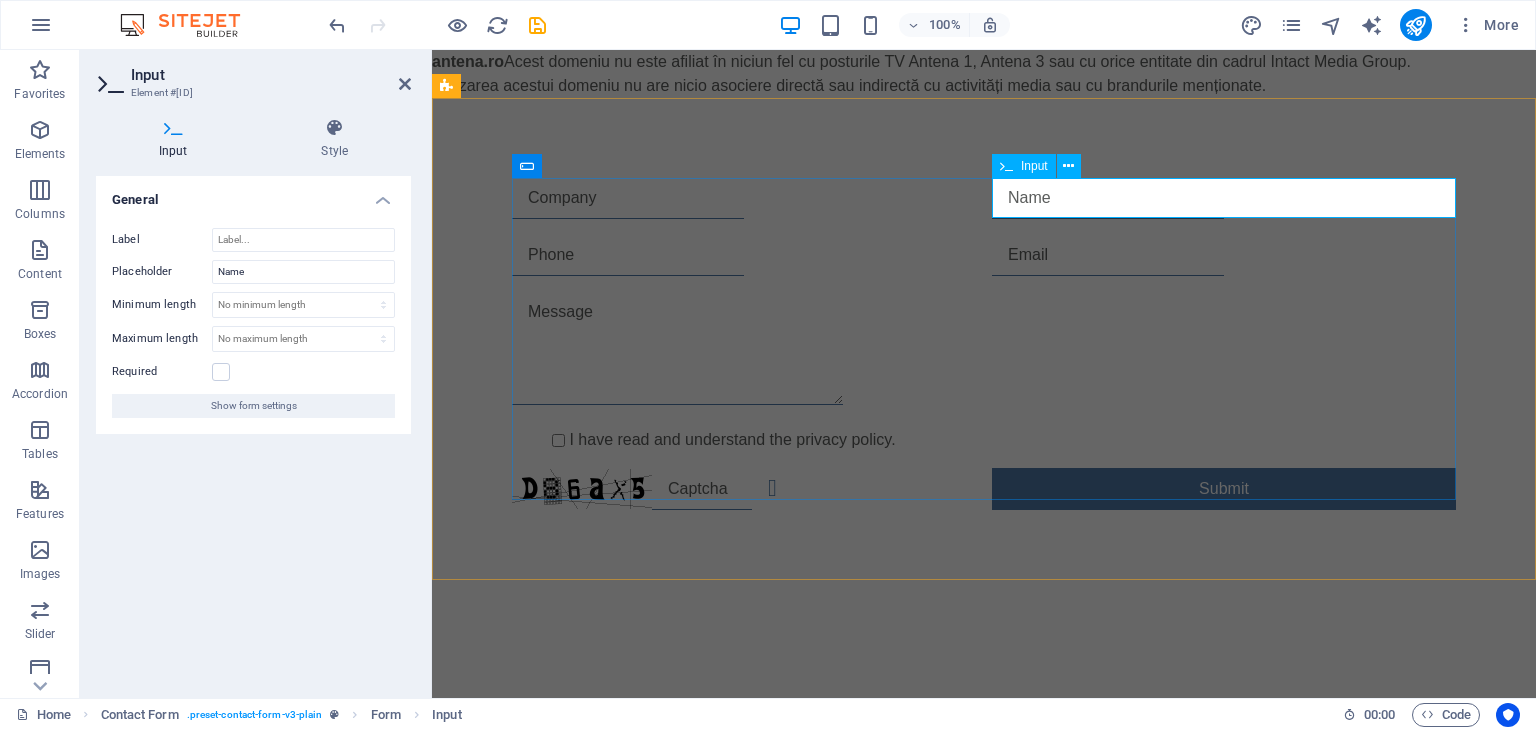 click at bounding box center [1108, 198] 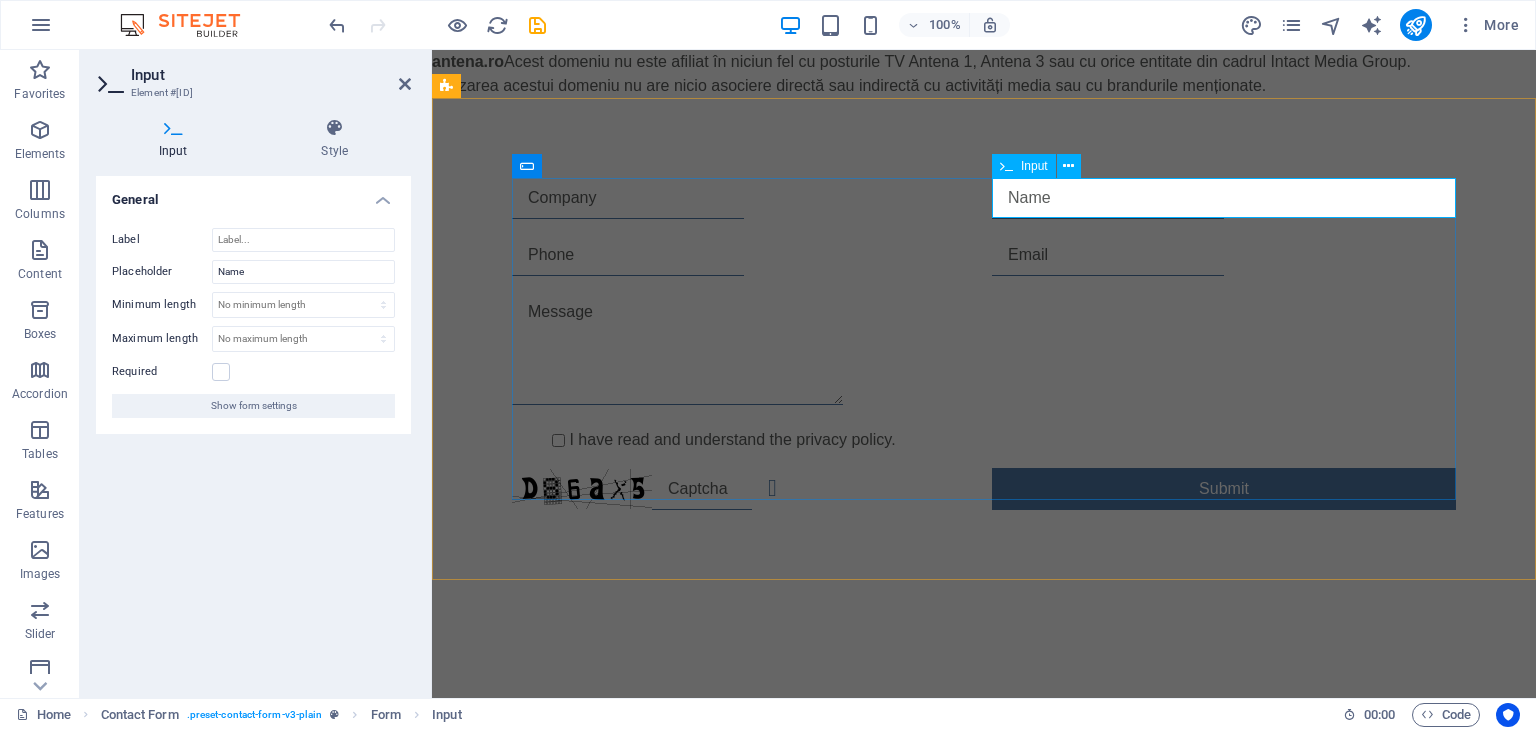 click at bounding box center [1108, 198] 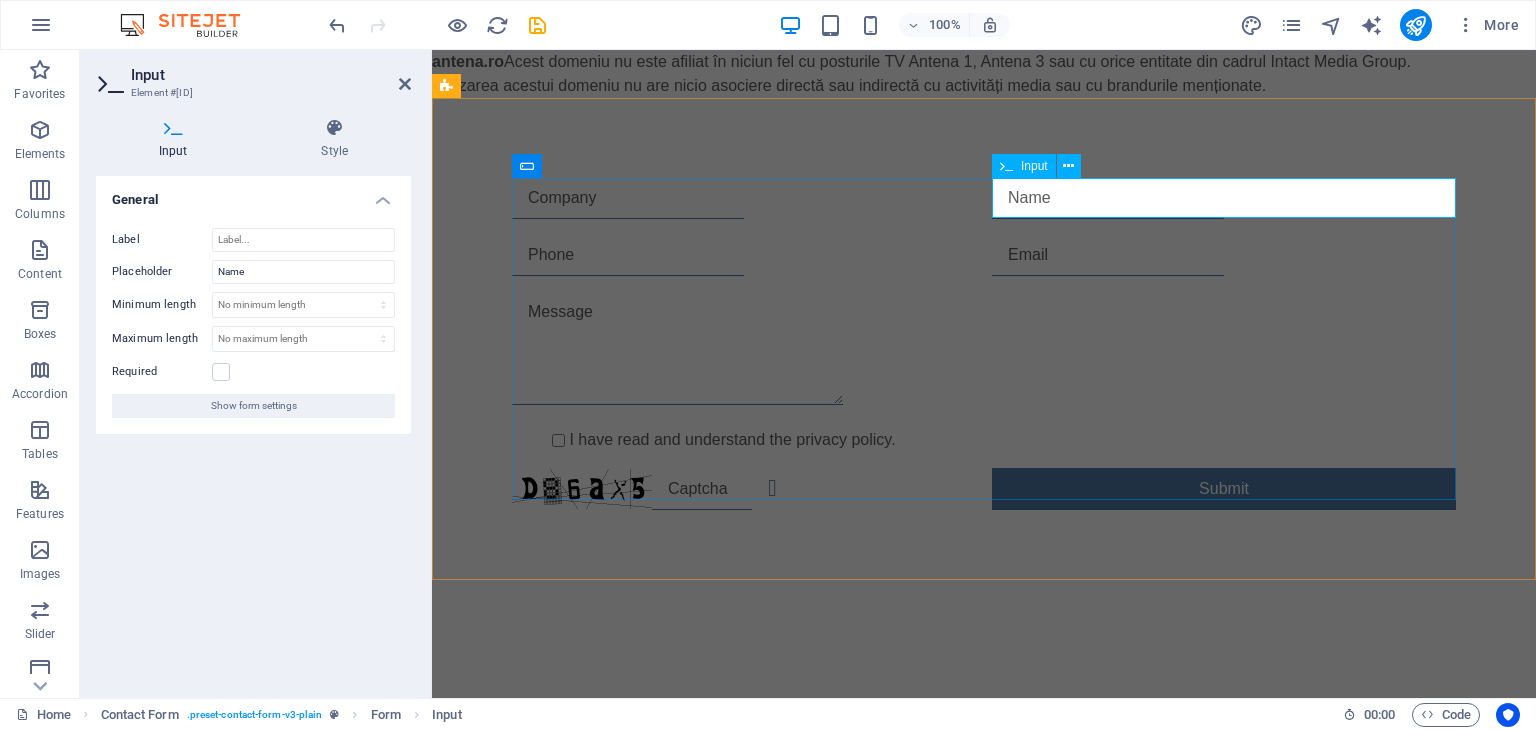 click at bounding box center [1108, 198] 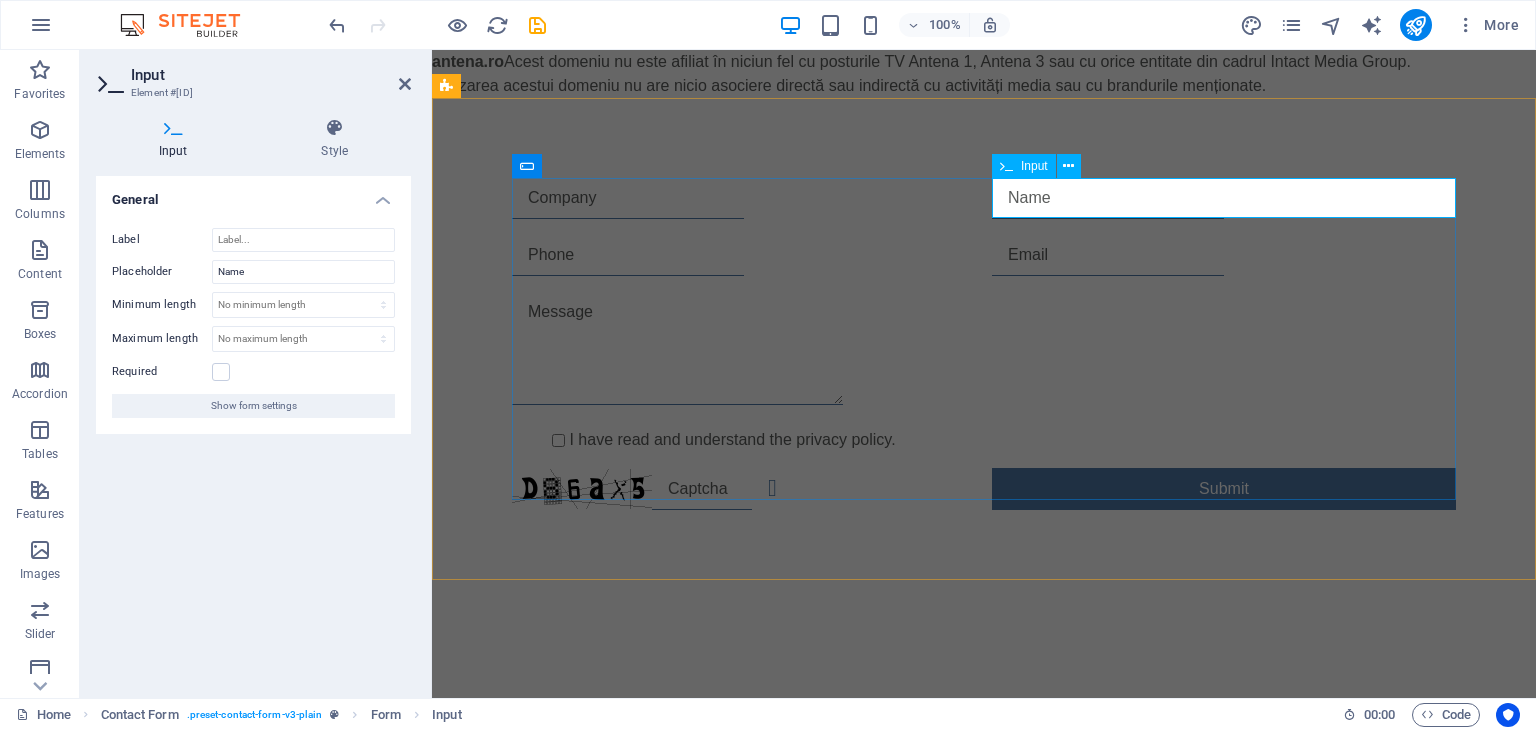 type on "d" 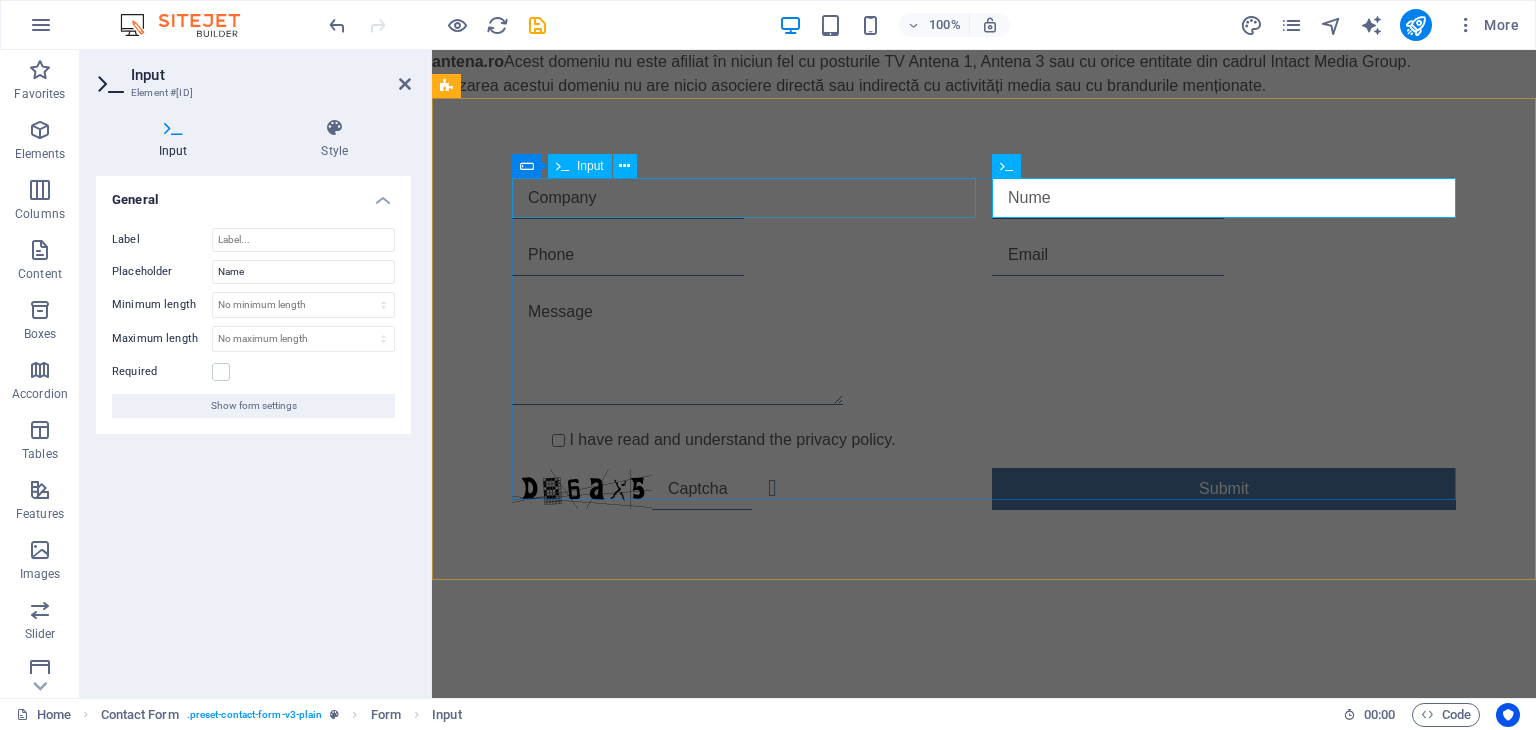 click at bounding box center (744, 198) 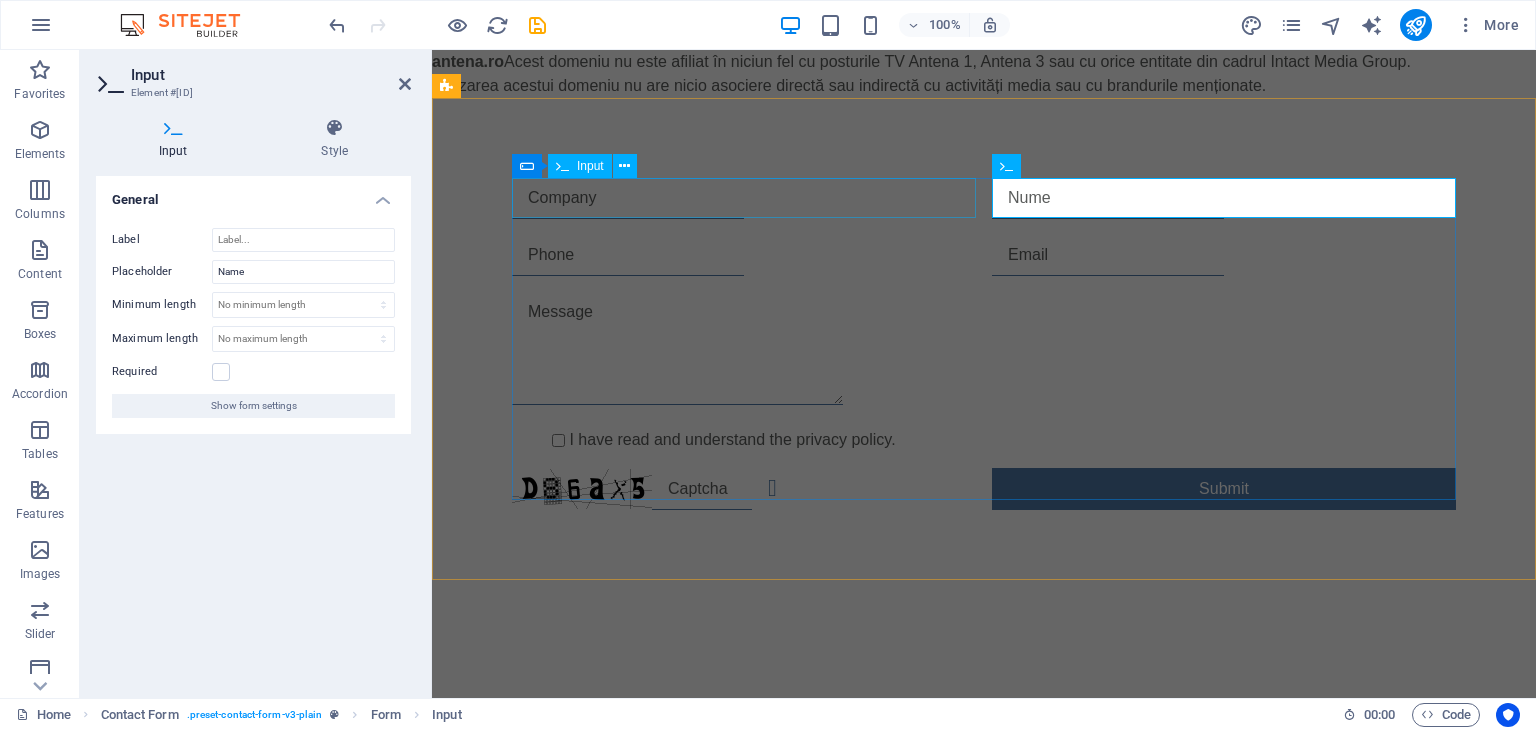 type on "Nume" 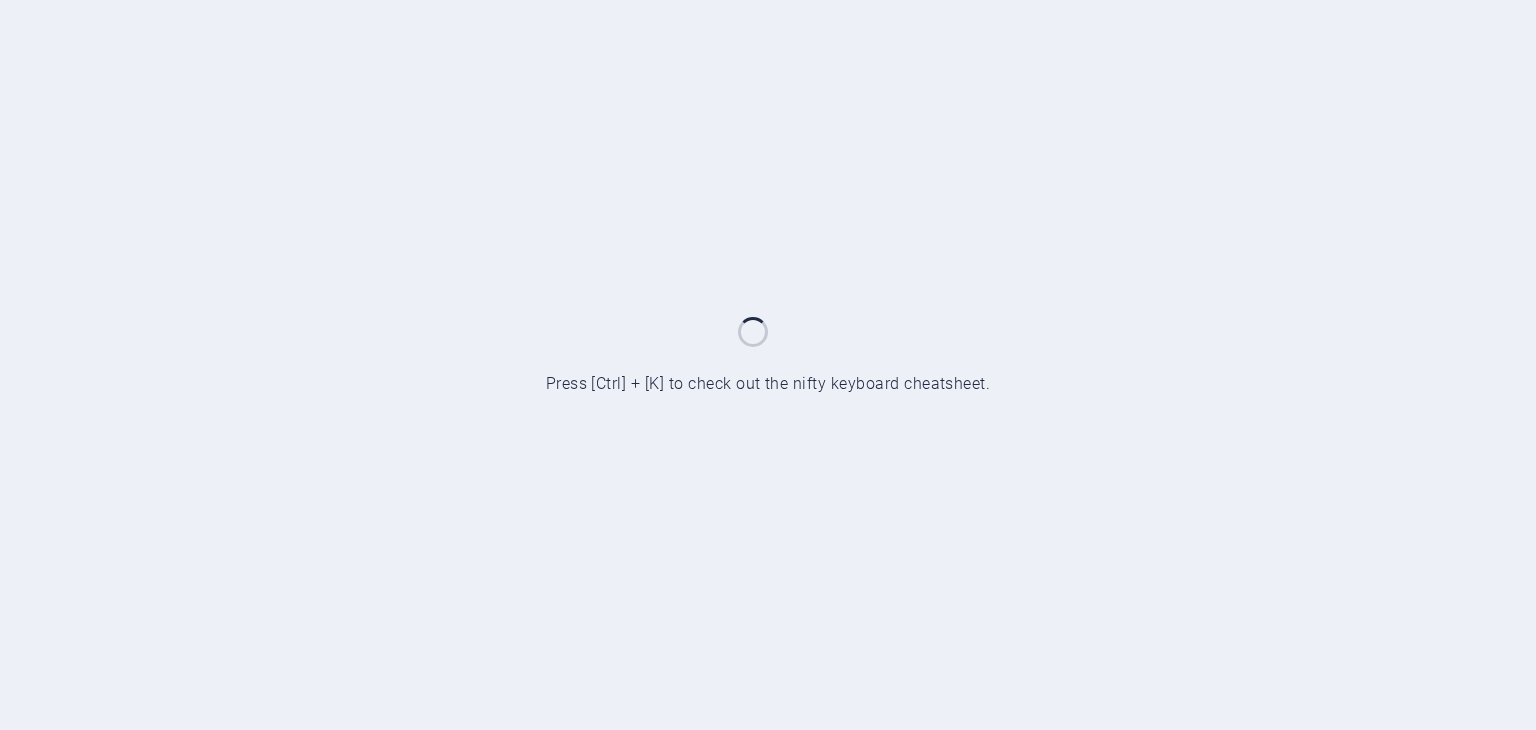 scroll, scrollTop: 0, scrollLeft: 0, axis: both 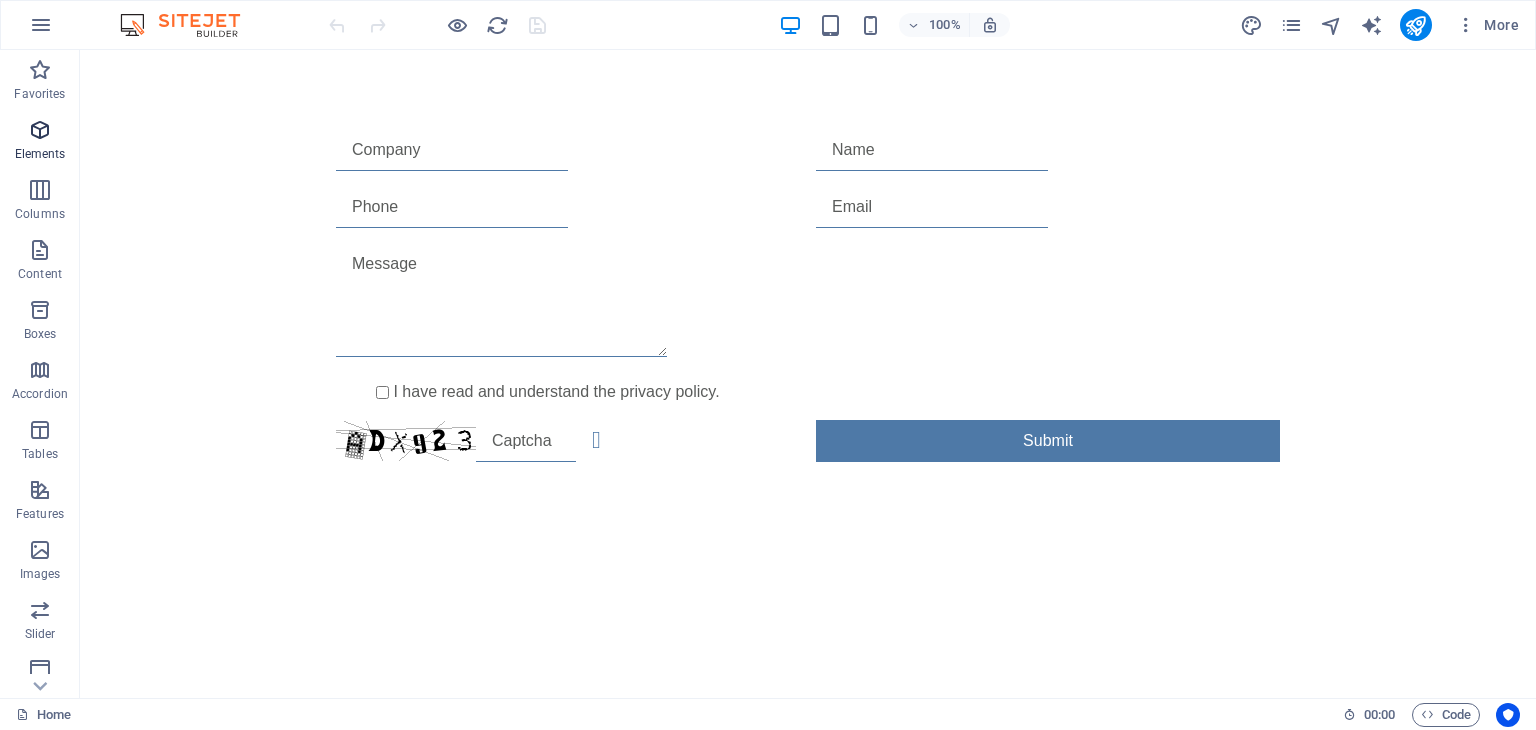 click at bounding box center [40, 130] 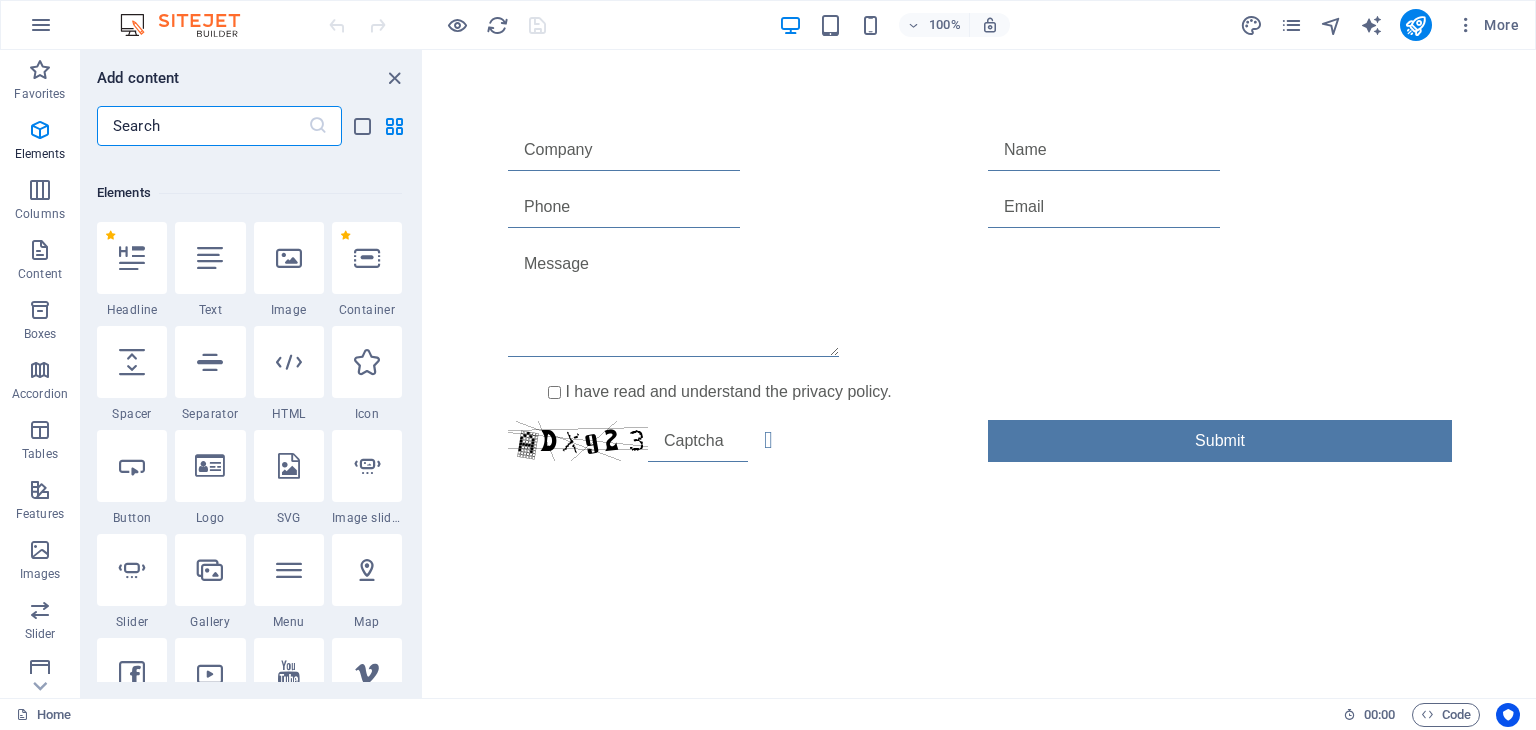 scroll, scrollTop: 212, scrollLeft: 0, axis: vertical 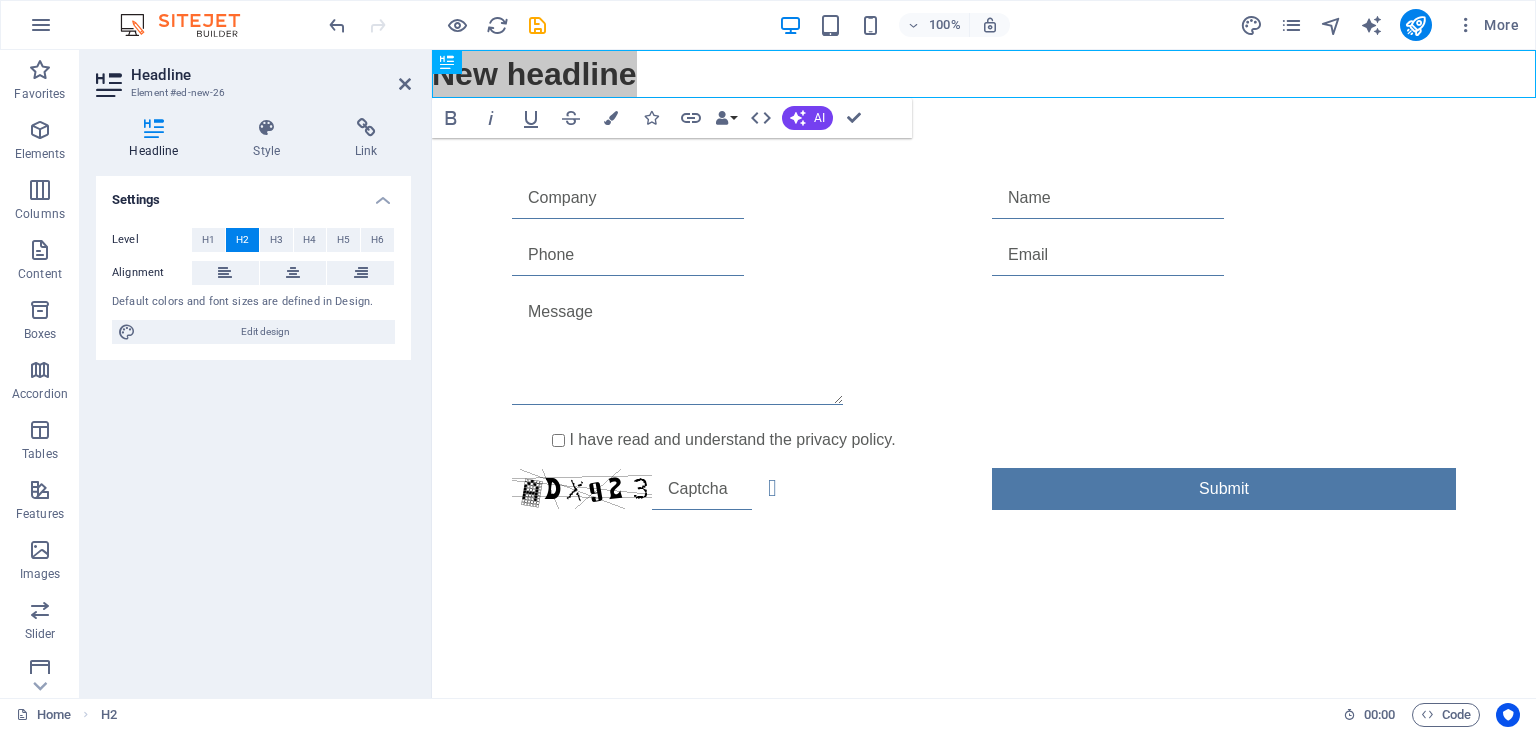 drag, startPoint x: 339, startPoint y: 26, endPoint x: 340, endPoint y: 41, distance: 15.033297 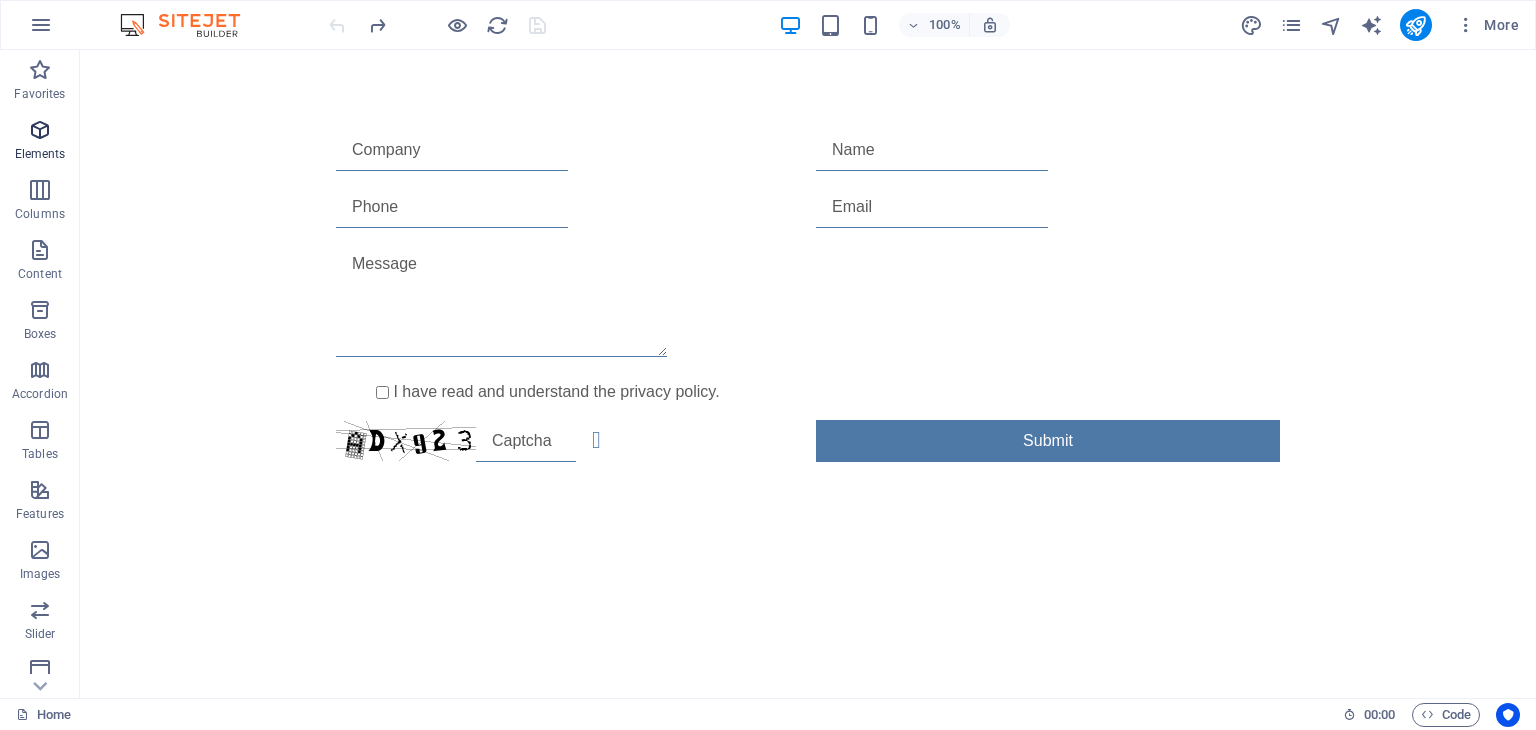 click at bounding box center (40, 130) 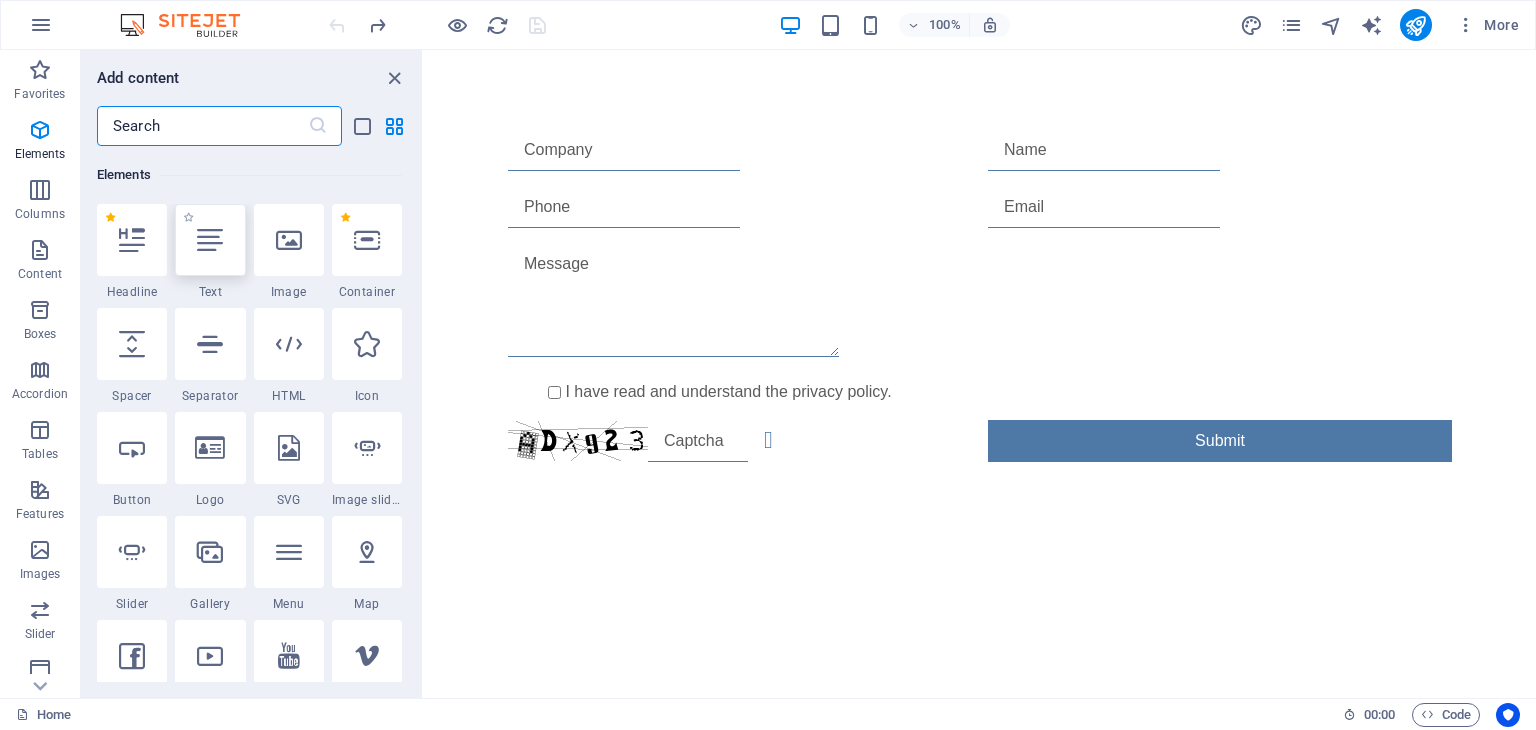 scroll, scrollTop: 212, scrollLeft: 0, axis: vertical 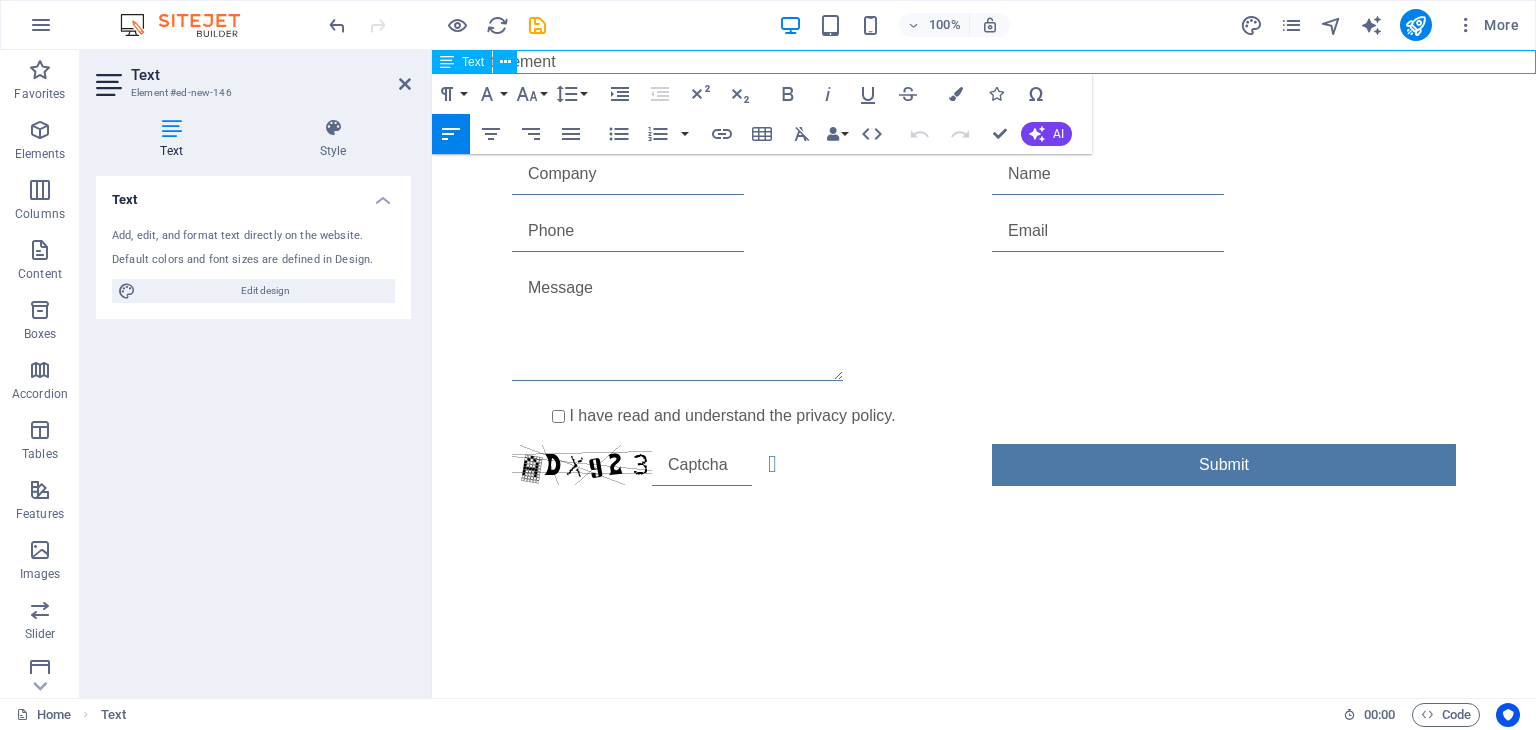 click on "New text element" at bounding box center [984, 62] 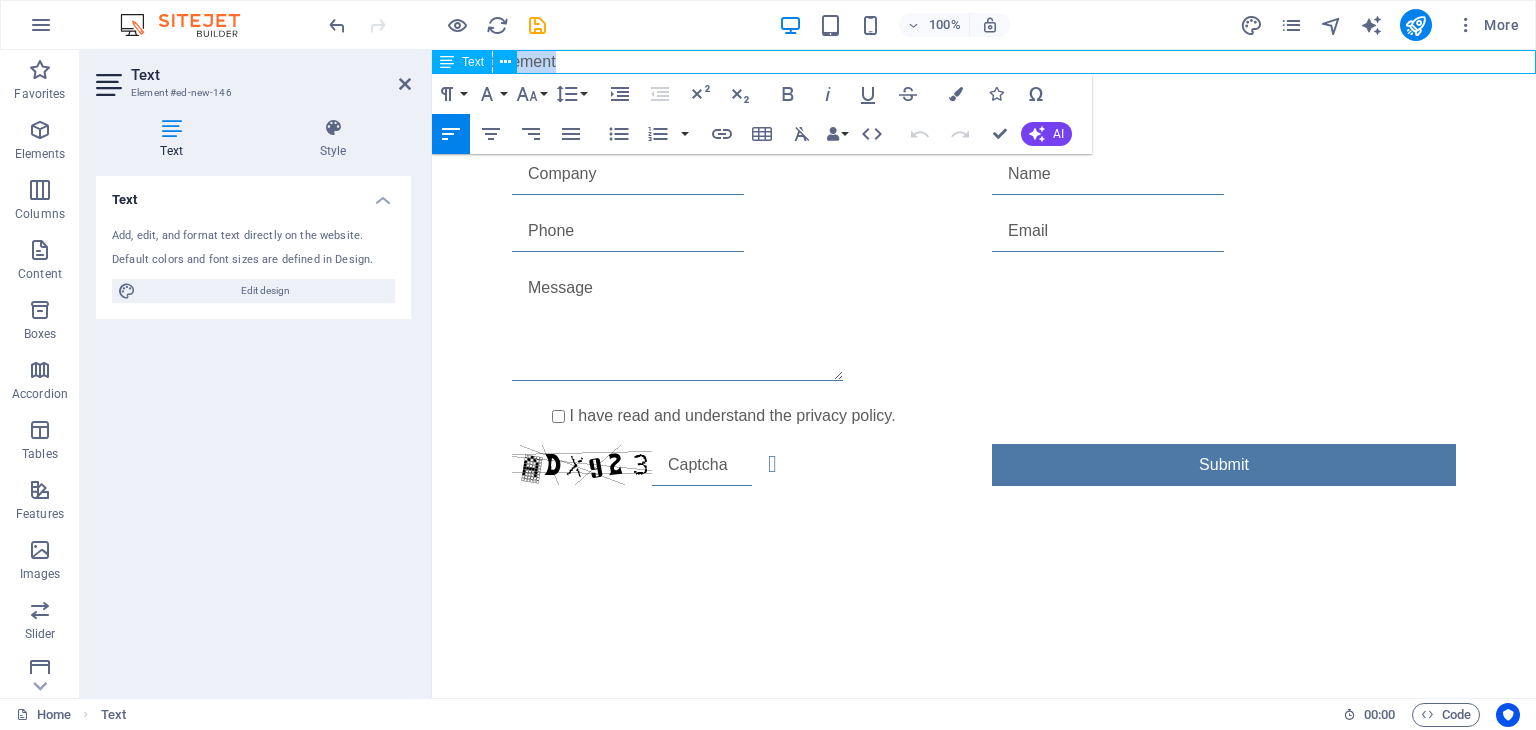 click on "New text element" at bounding box center (984, 62) 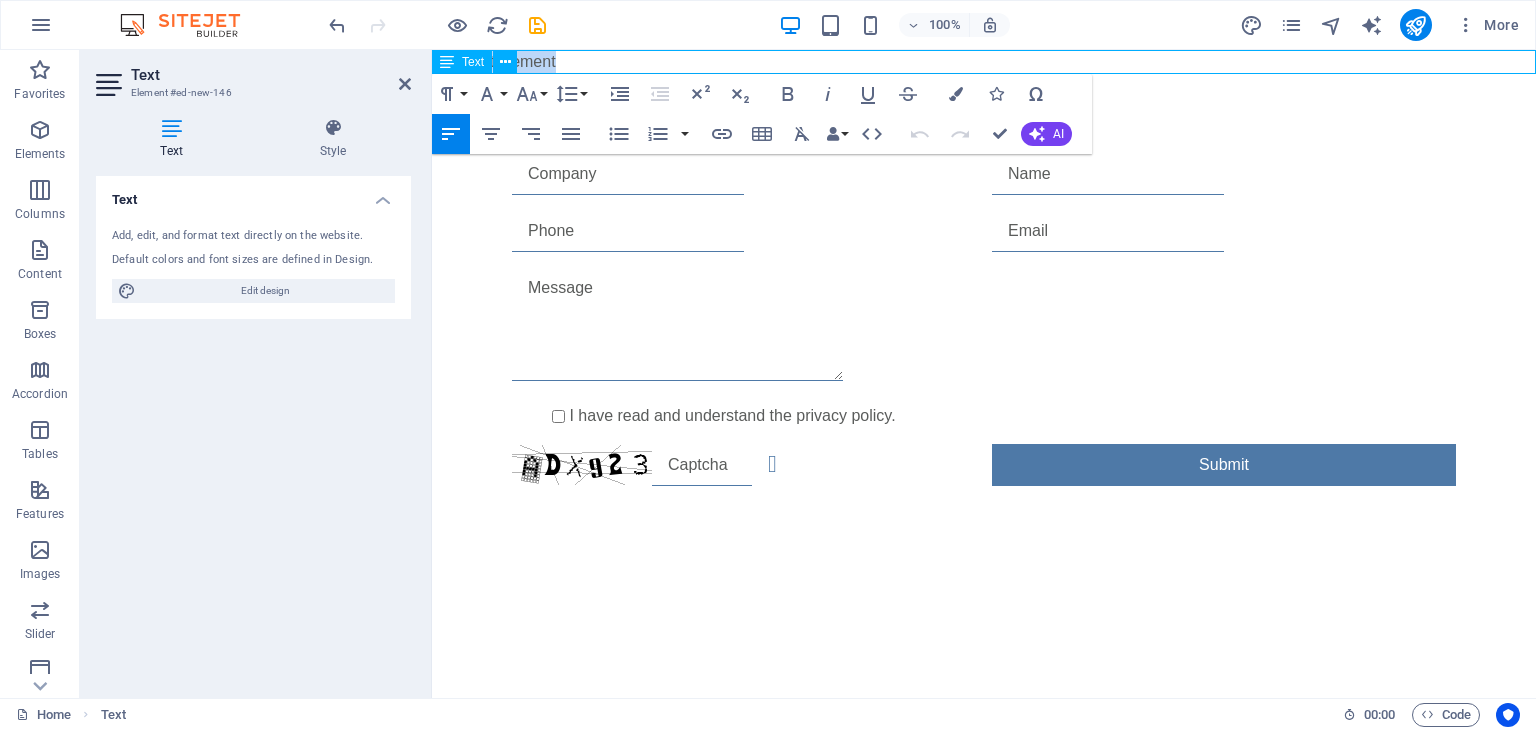 click on "New text element" at bounding box center [984, 62] 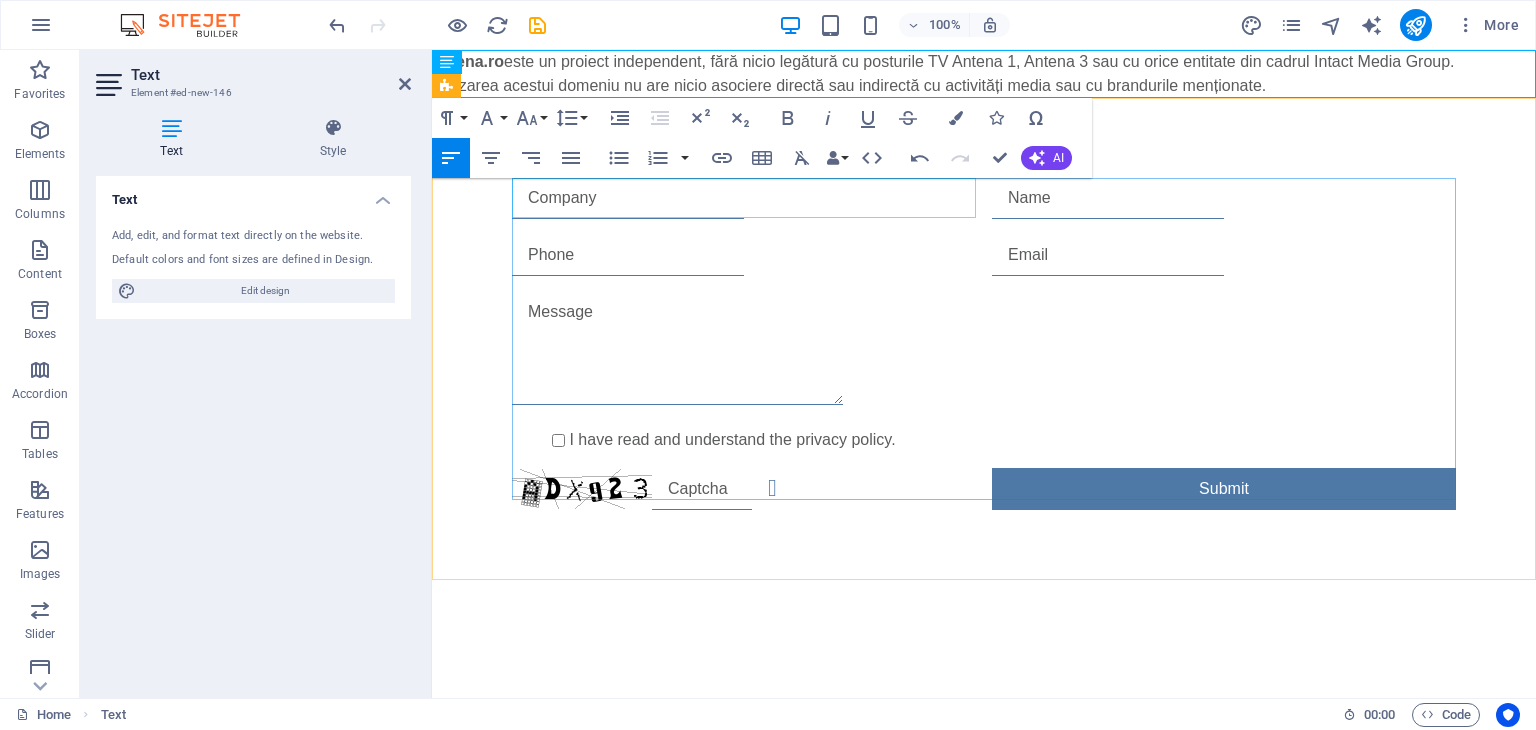 click at bounding box center [744, 198] 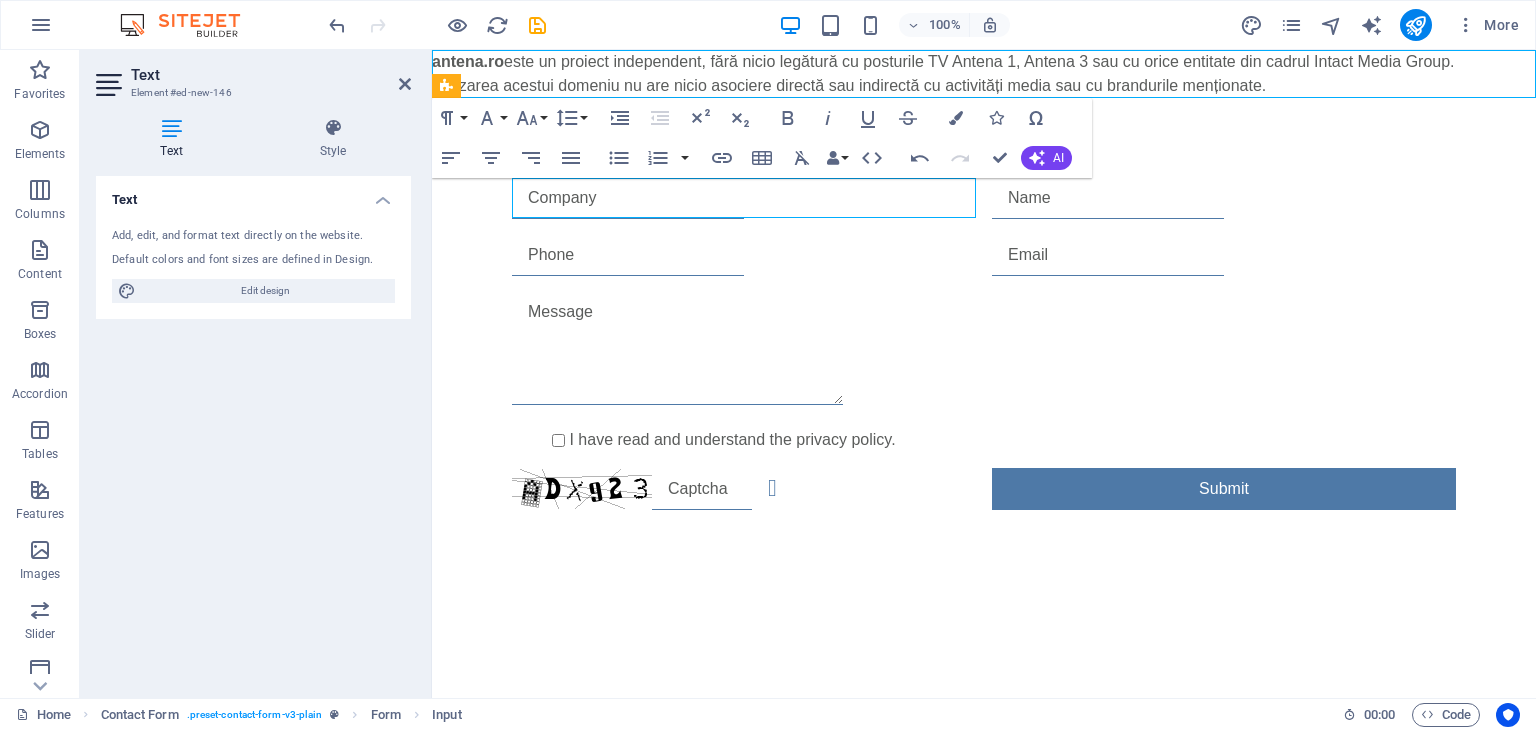 click at bounding box center [744, 198] 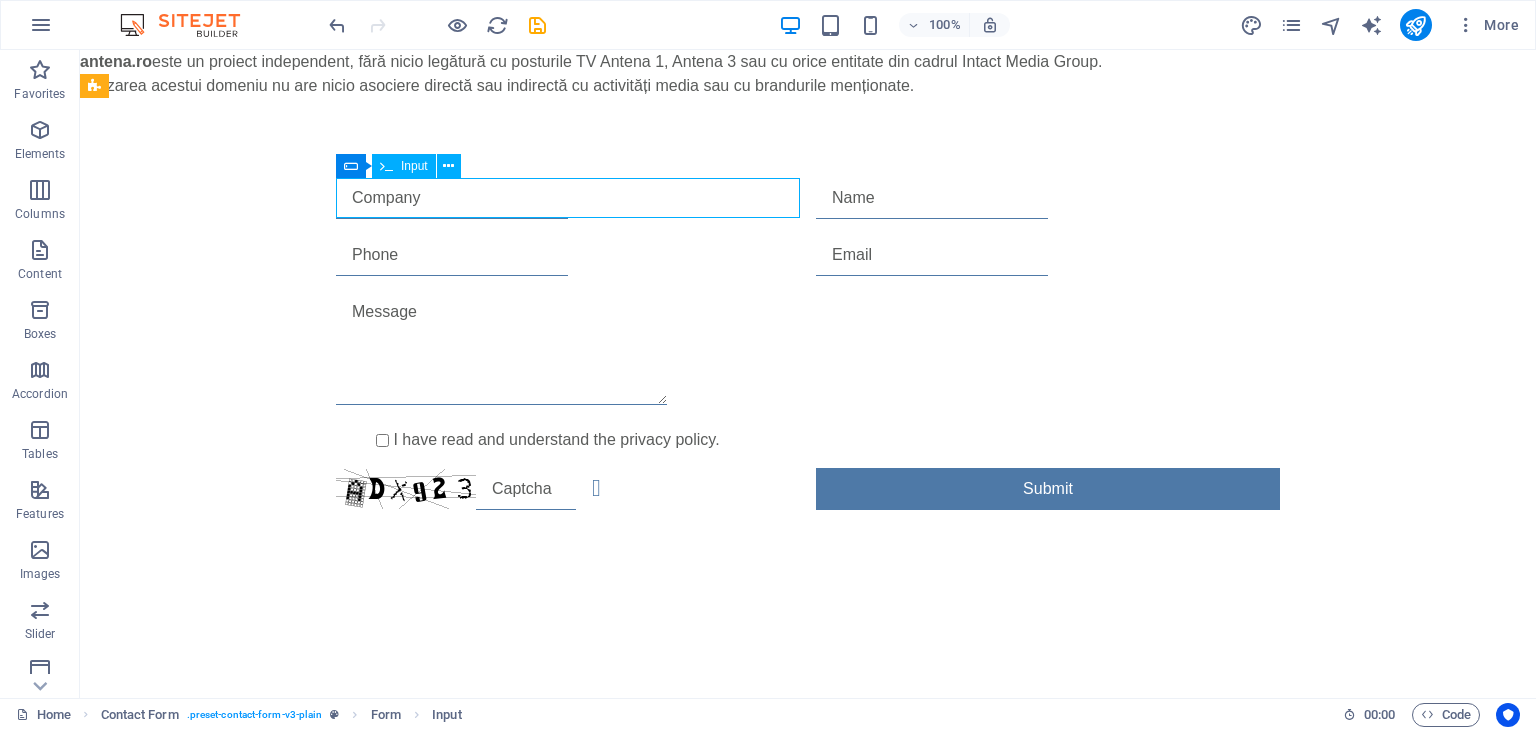 click at bounding box center [568, 198] 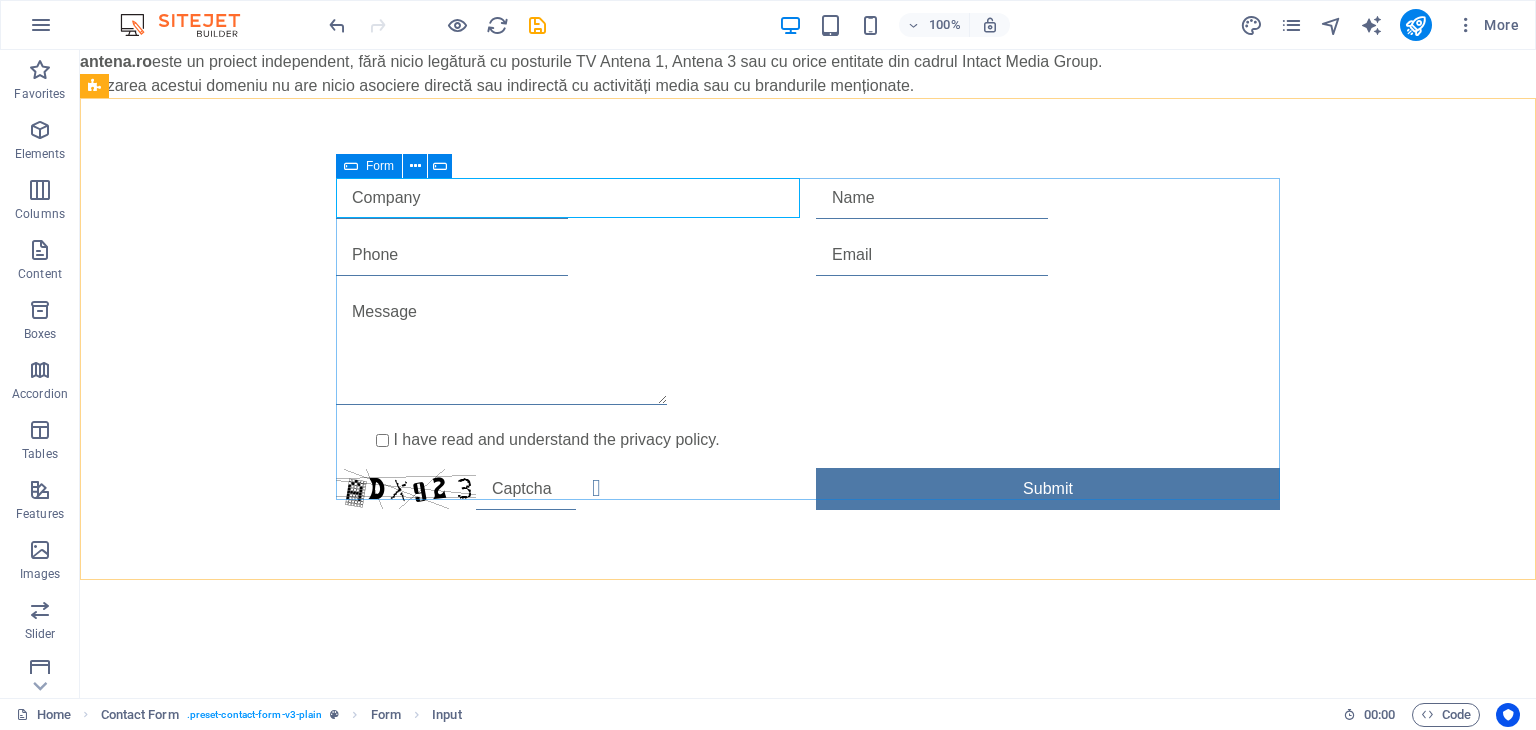 click on "Form" at bounding box center [380, 166] 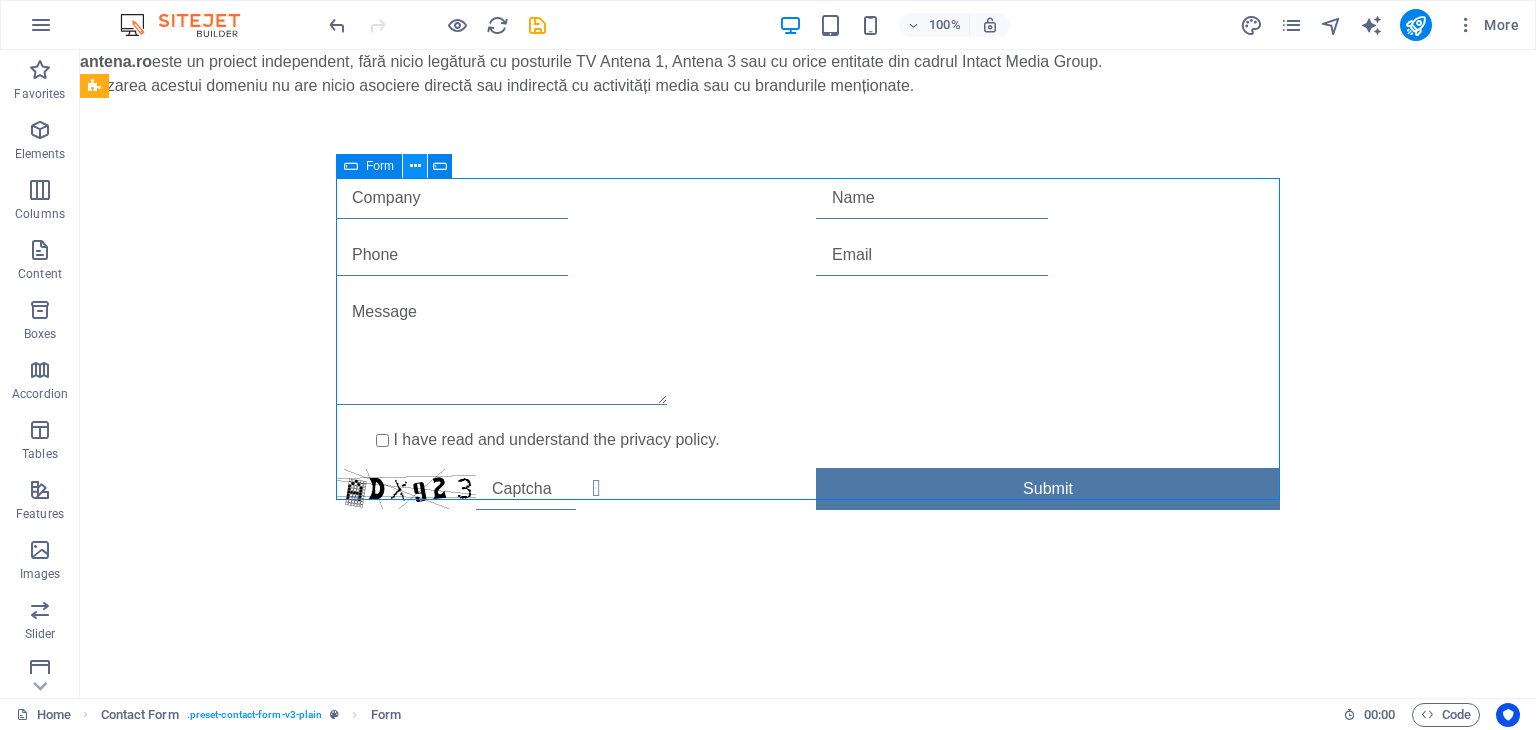 click at bounding box center (415, 166) 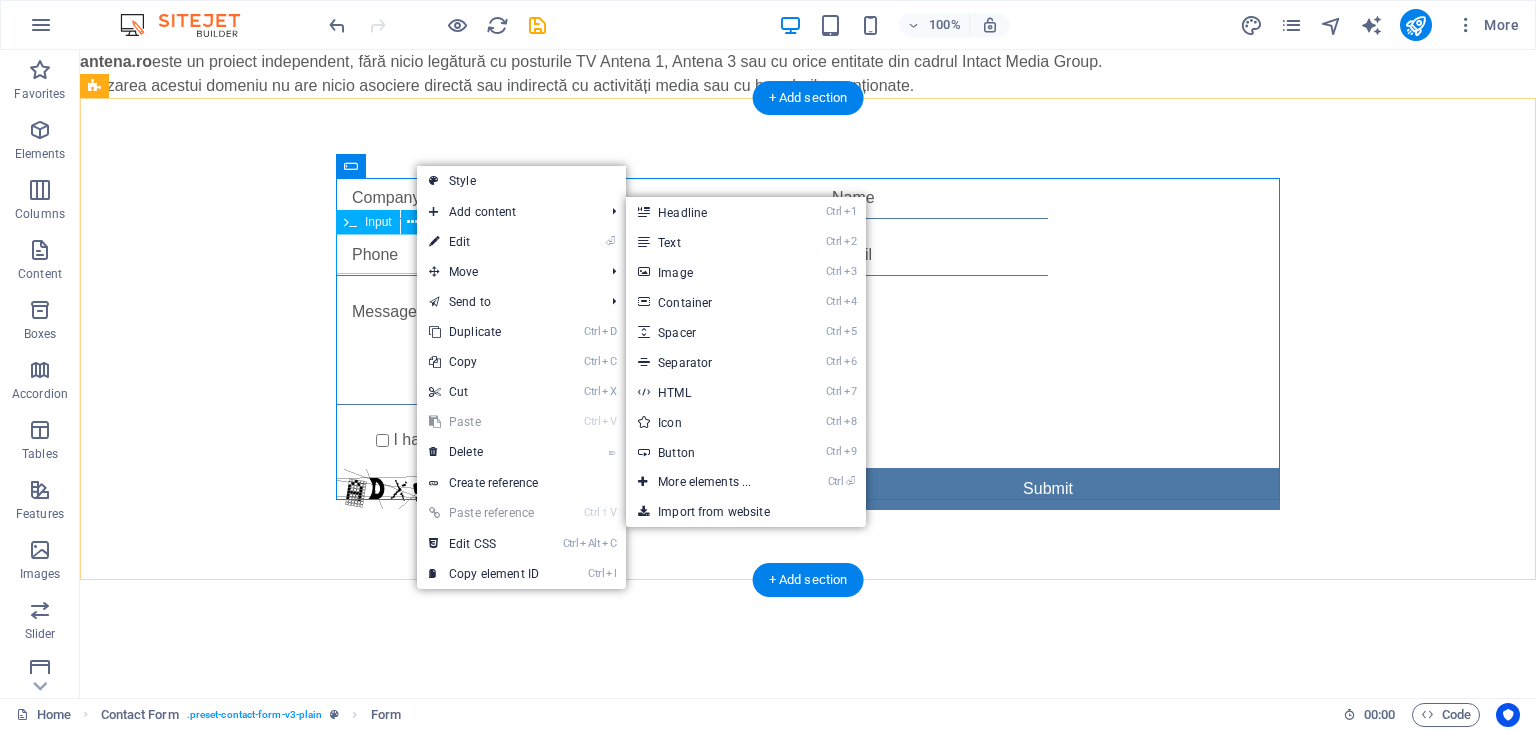 click at bounding box center (568, 255) 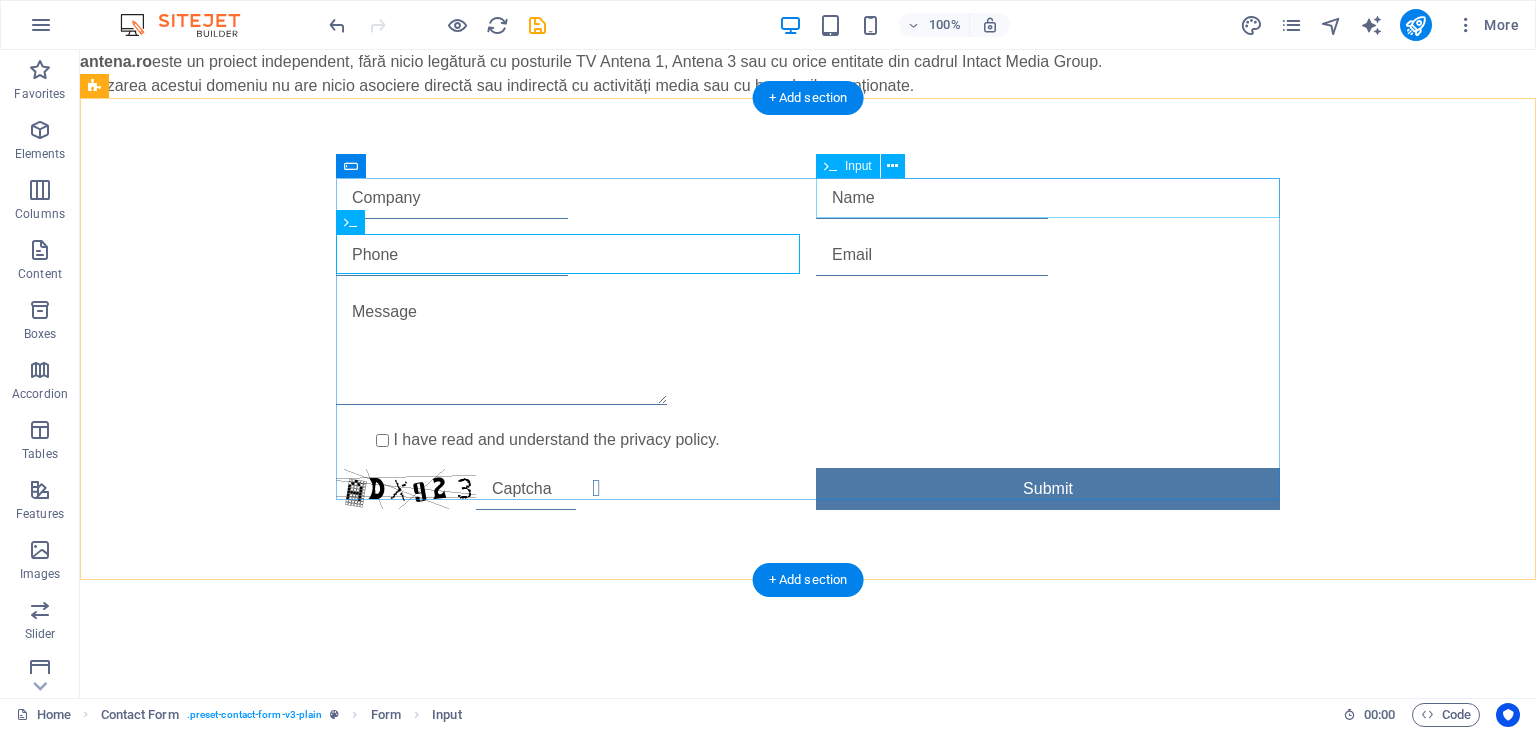 click at bounding box center [1048, 198] 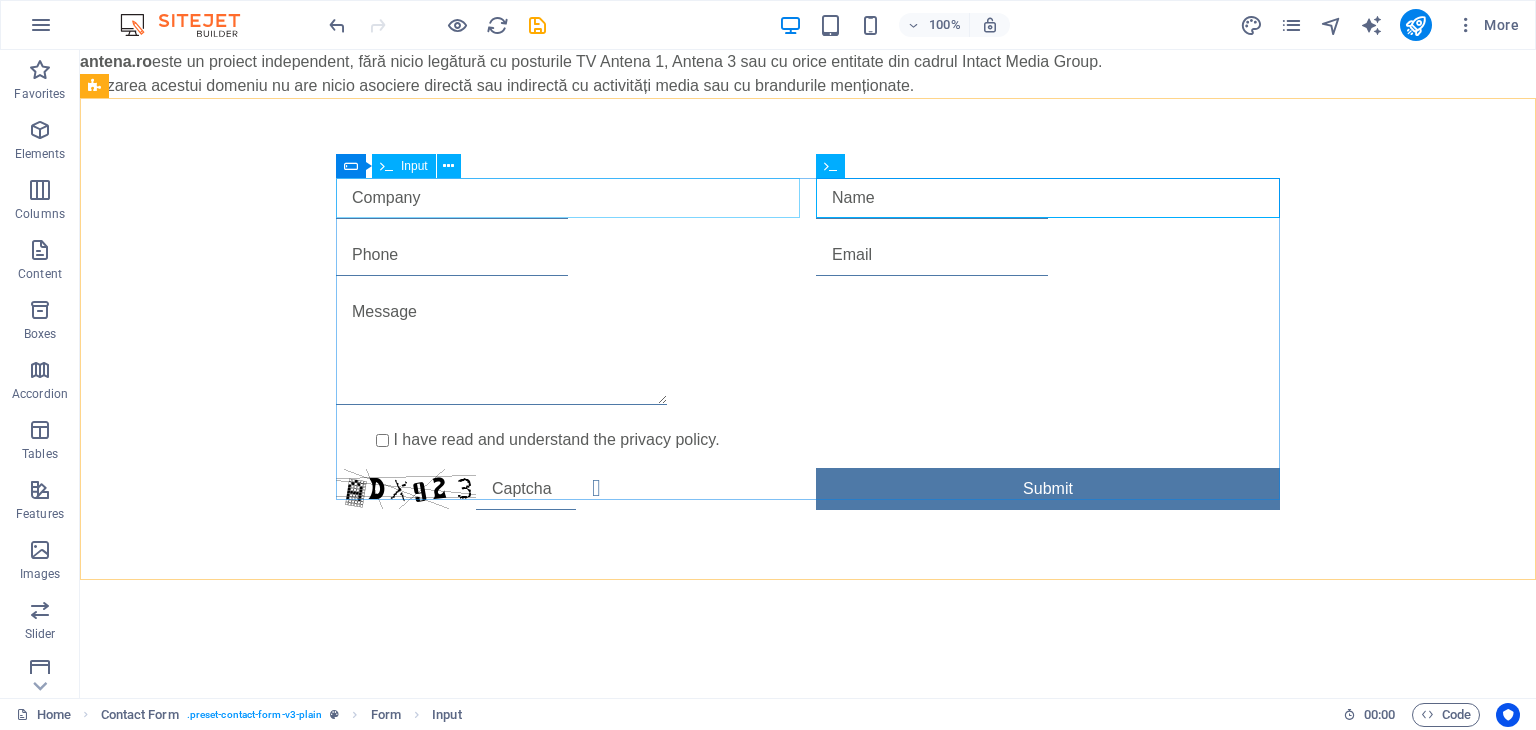 click on "Input" at bounding box center [414, 166] 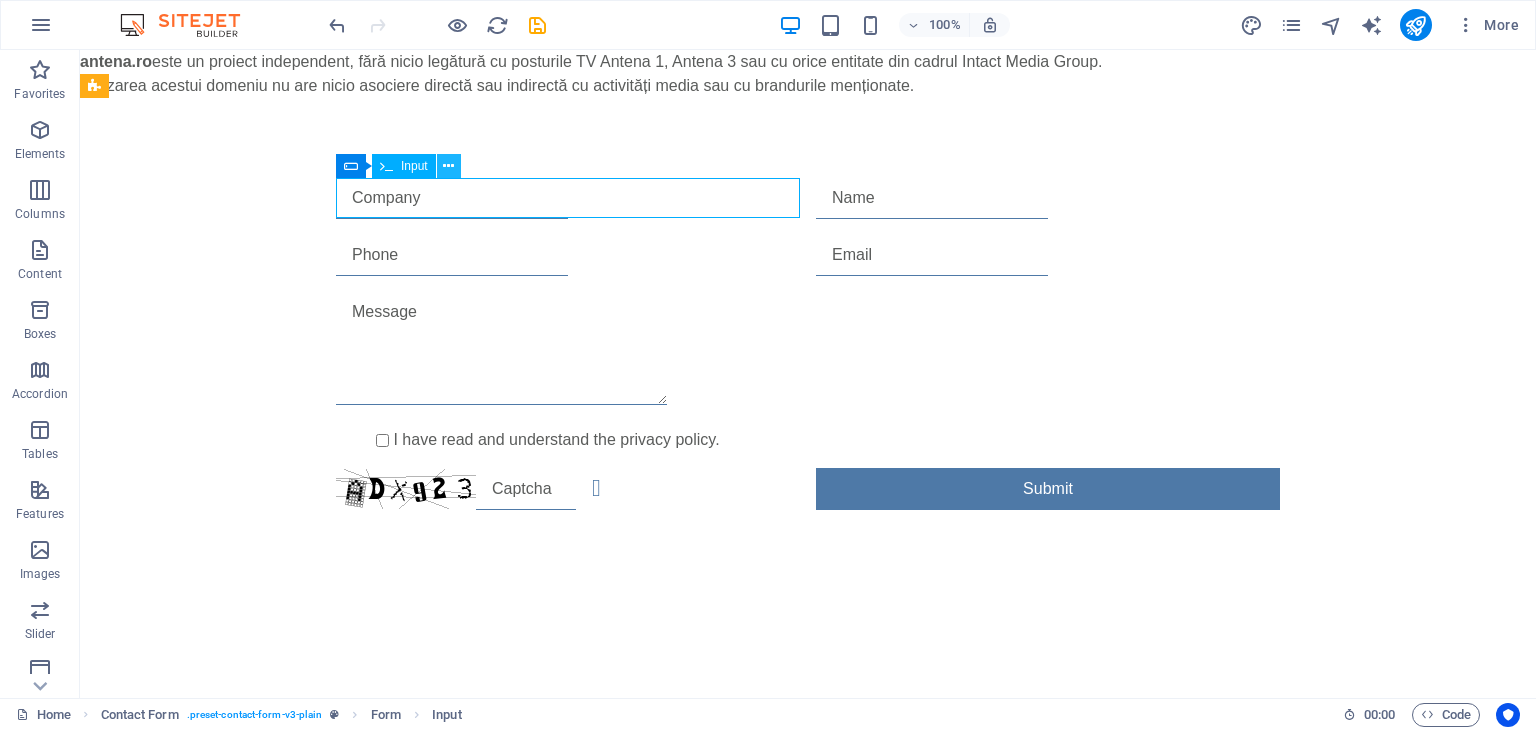 click at bounding box center [448, 166] 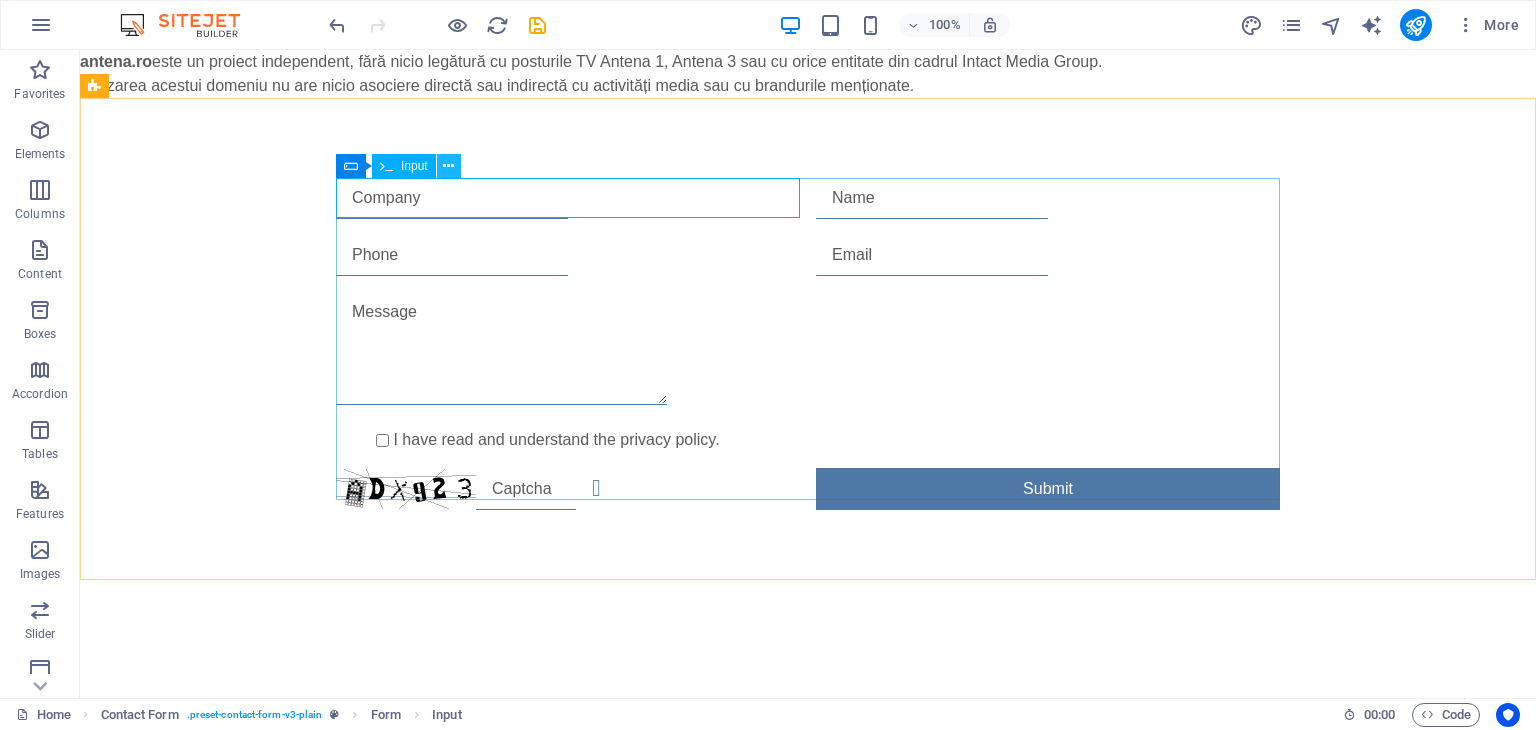 click at bounding box center (448, 166) 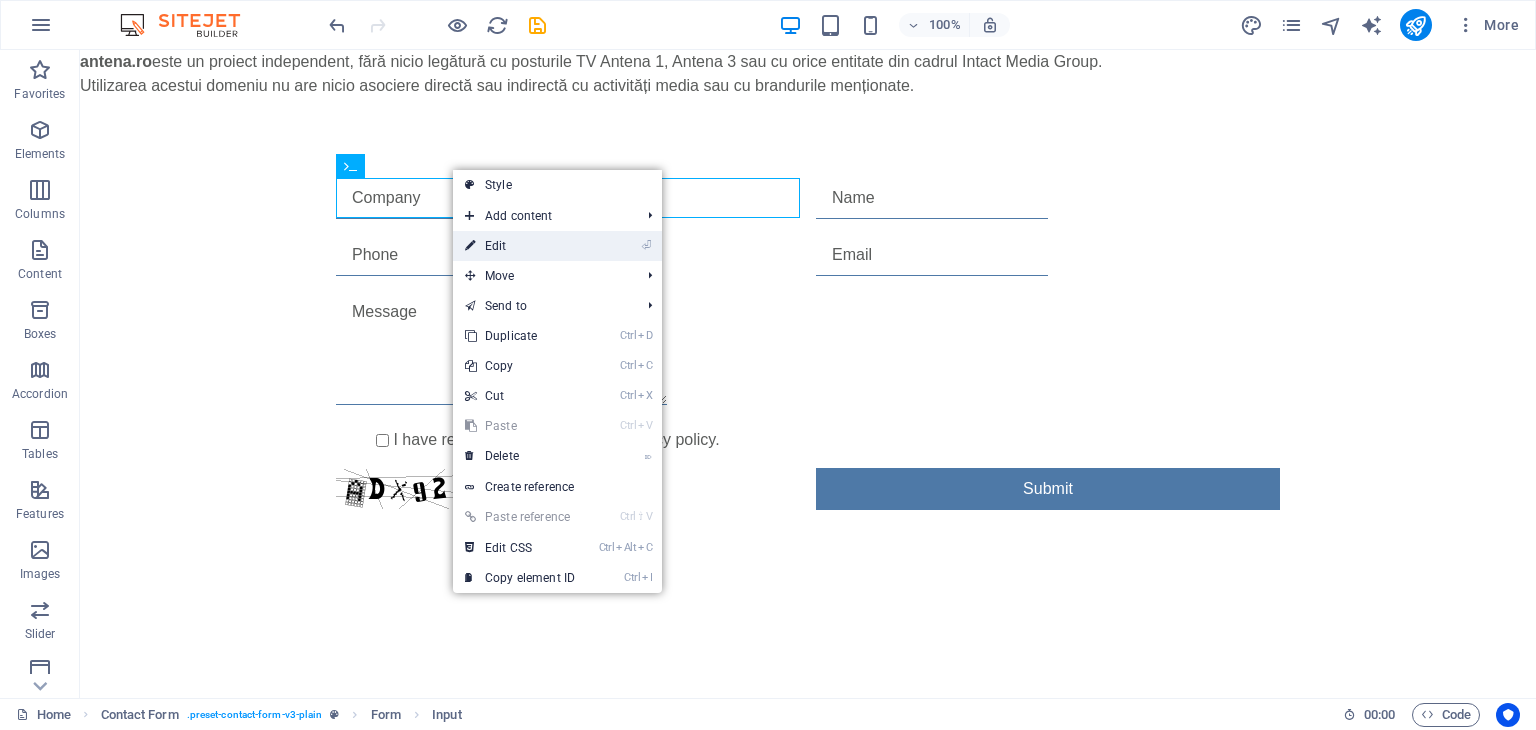click on "⏎  Edit" at bounding box center [520, 246] 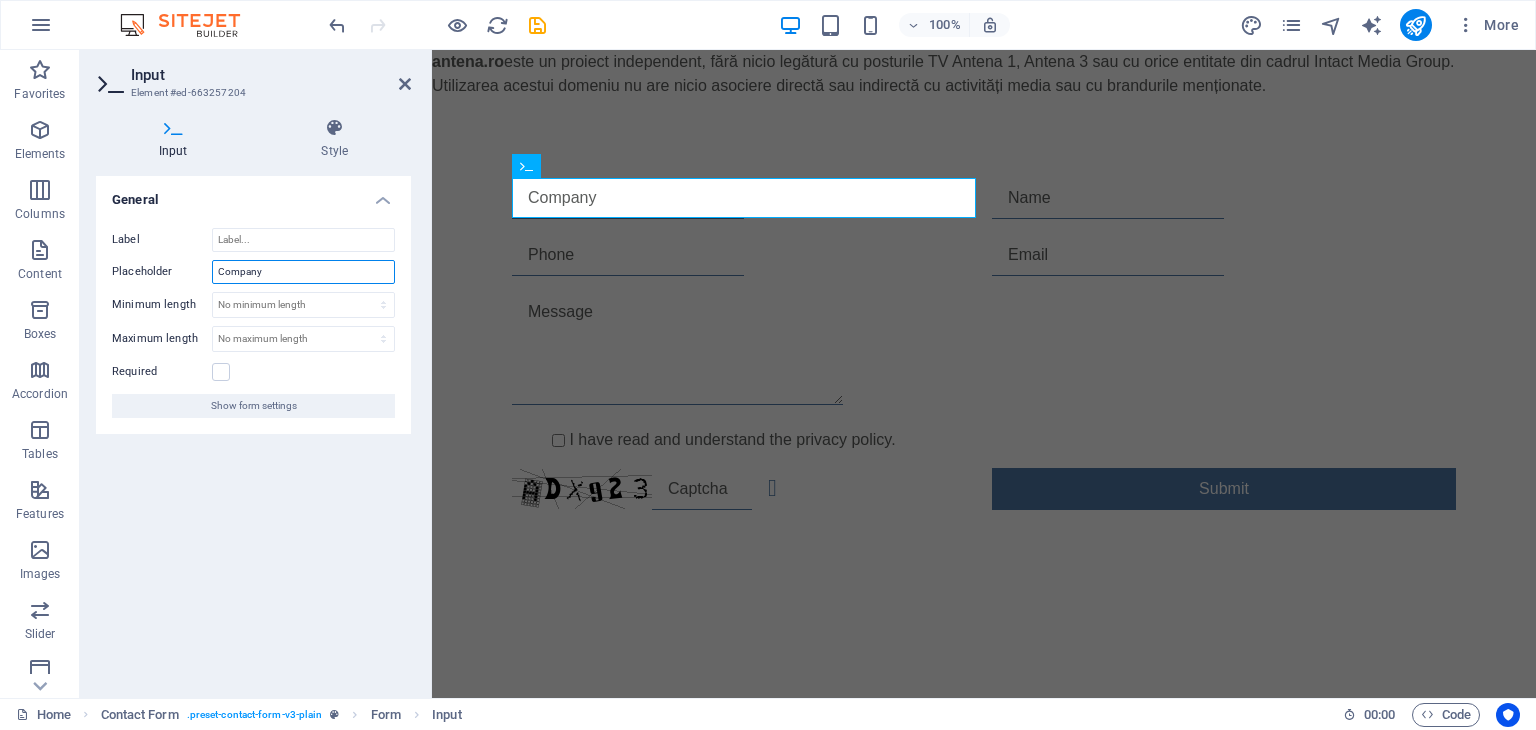 click on "Placeholder Company" at bounding box center [253, 272] 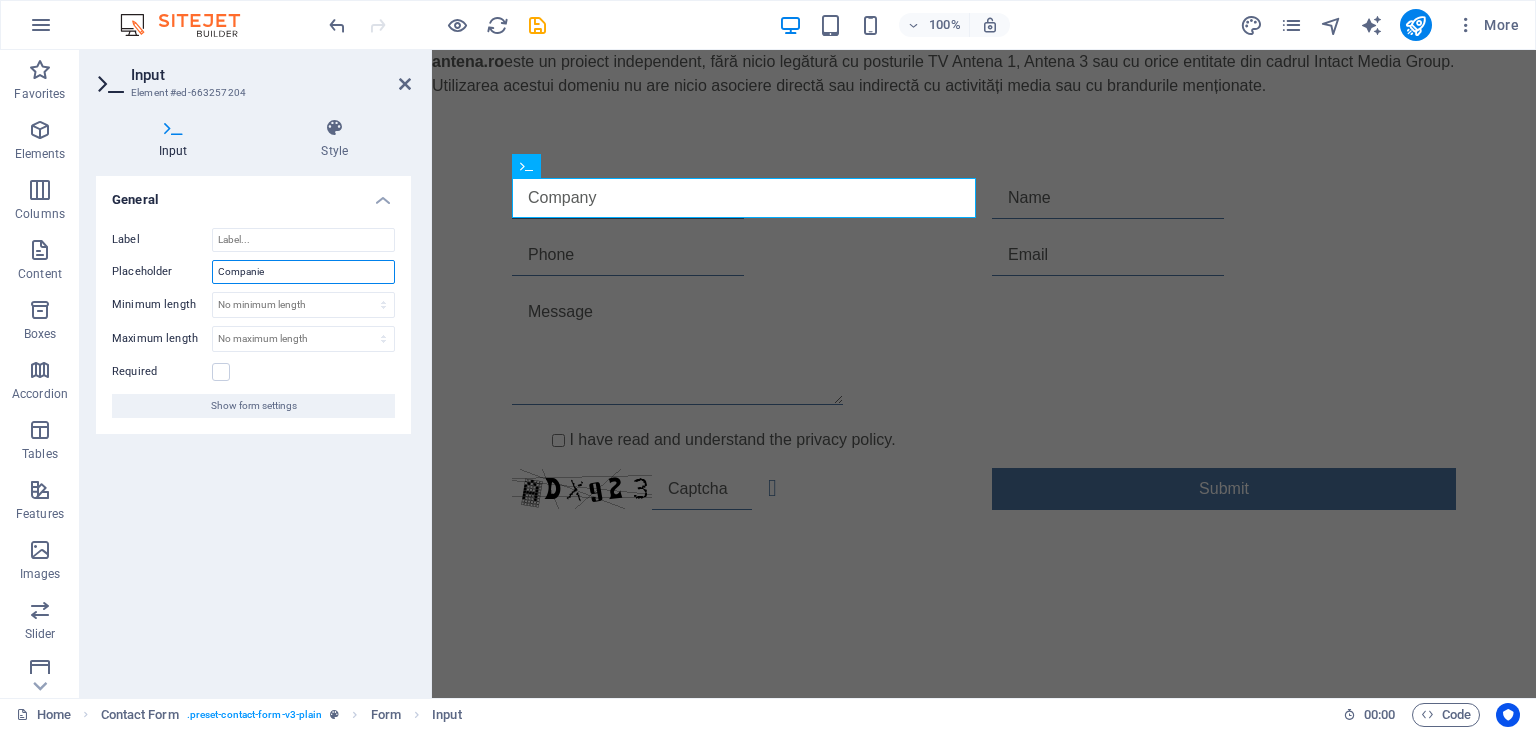 type on "Companie" 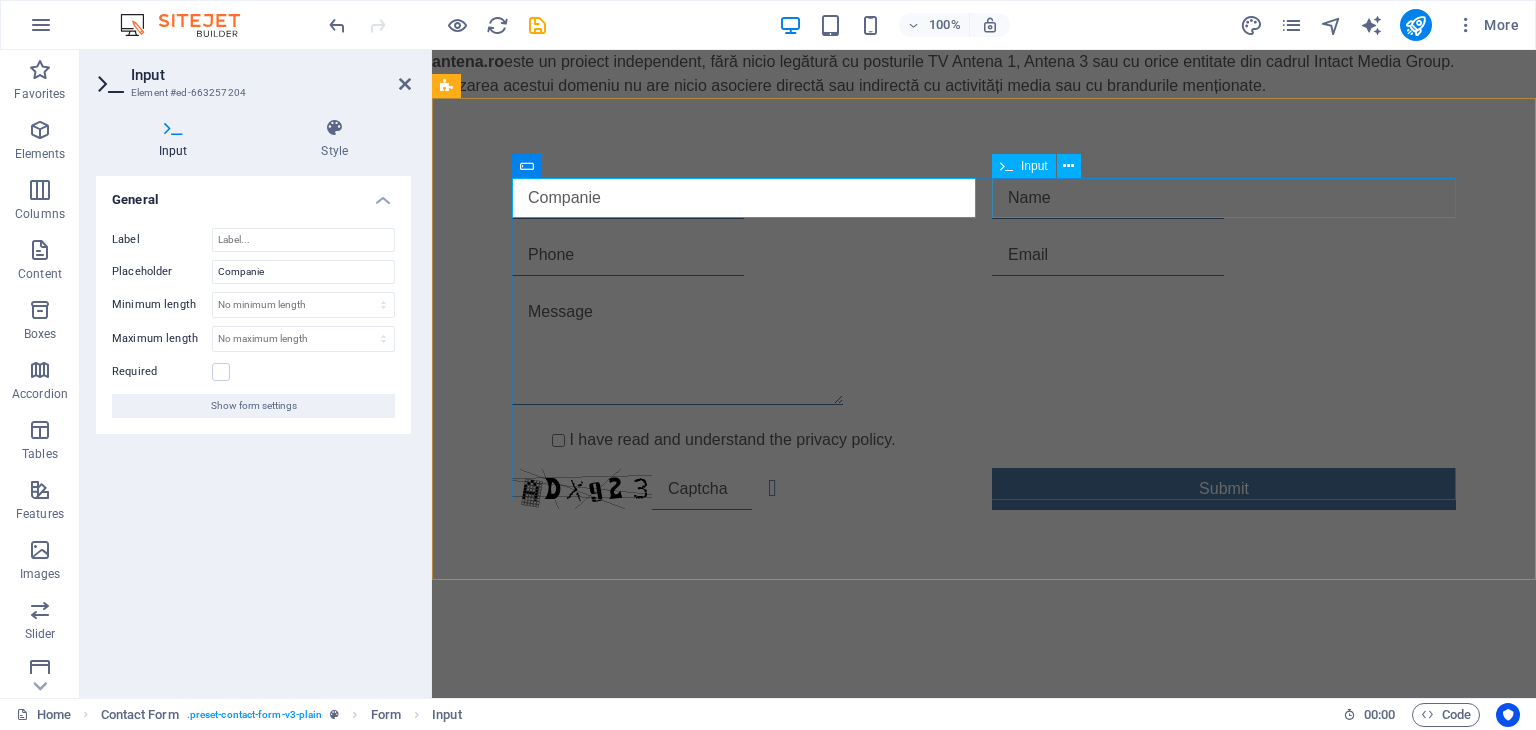 click at bounding box center [1224, 198] 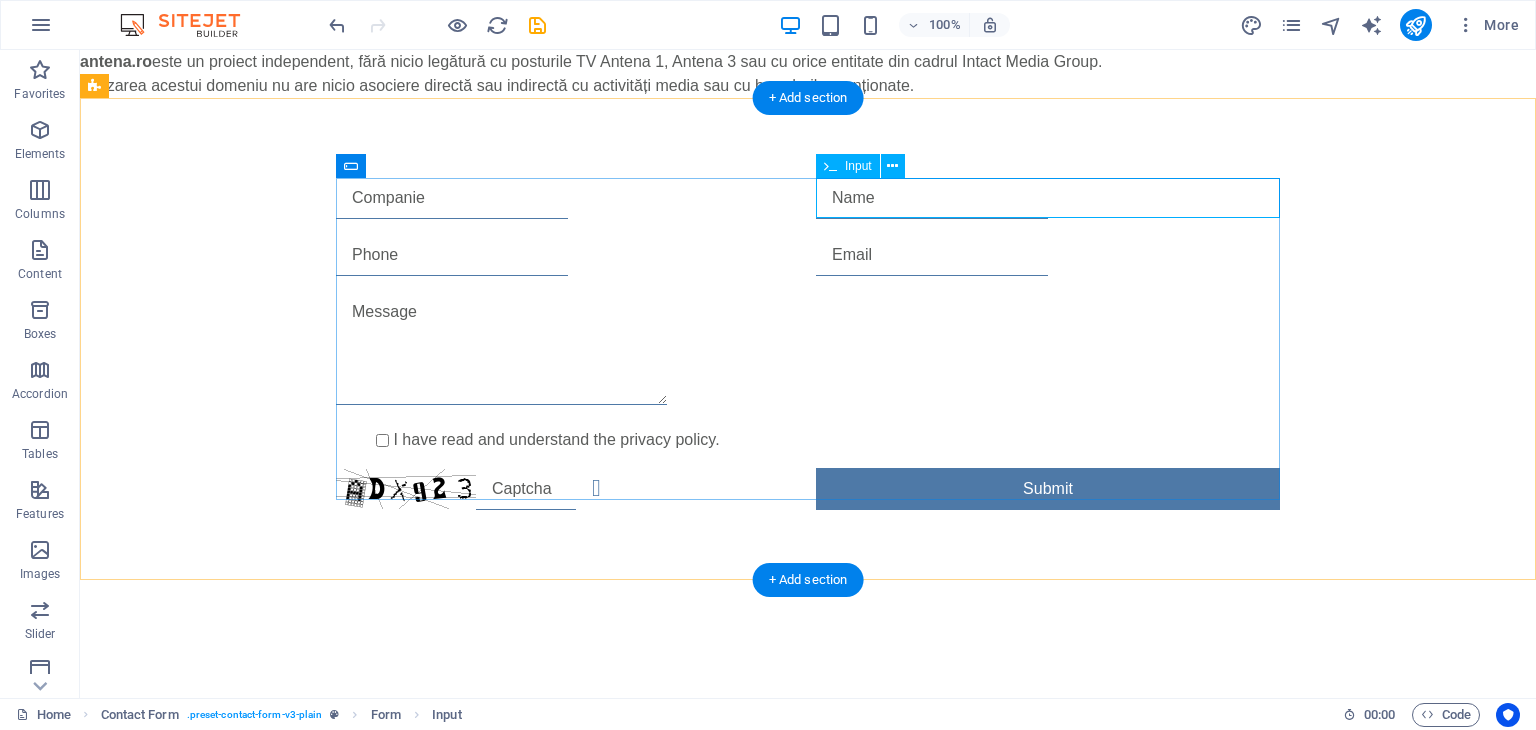 click at bounding box center [1048, 198] 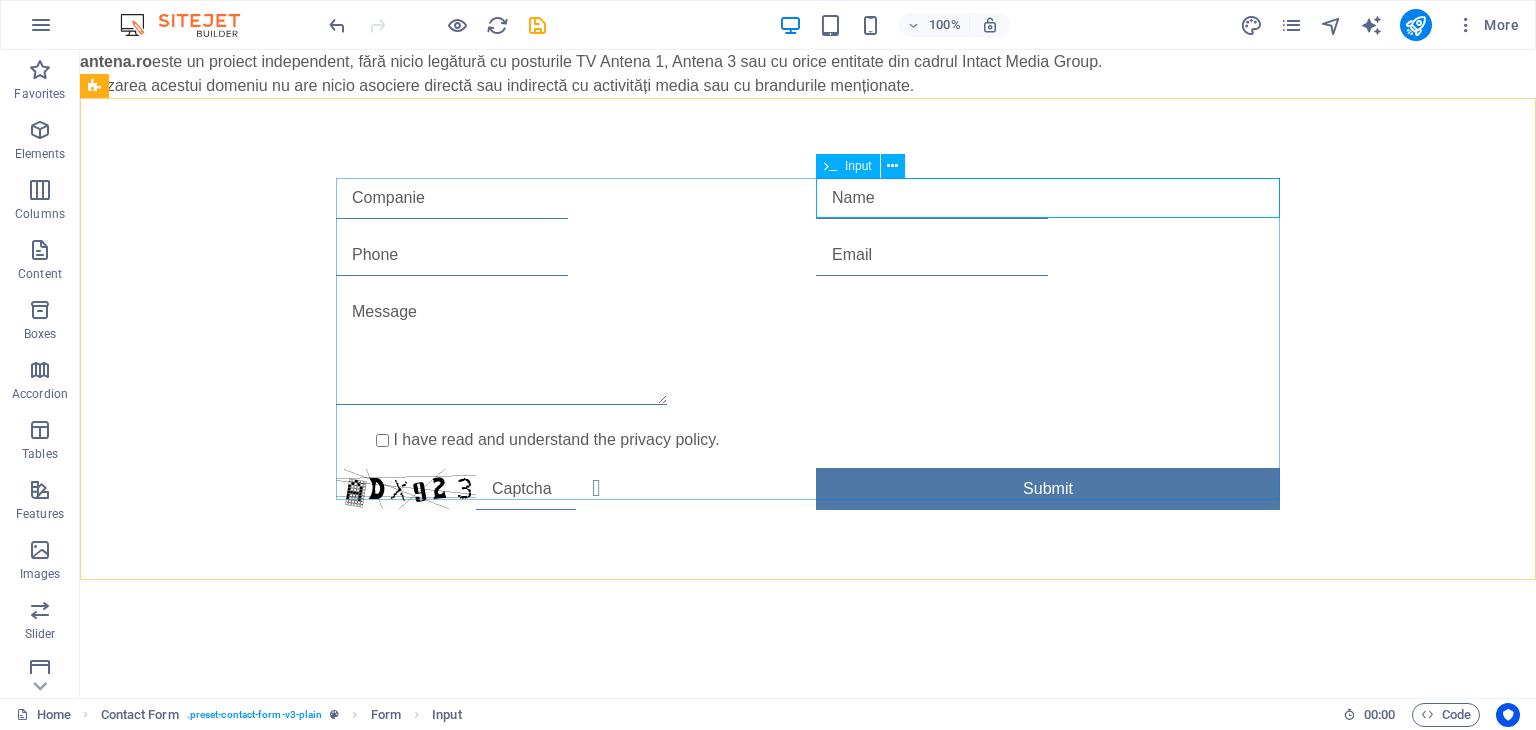 click on "Input" at bounding box center [858, 166] 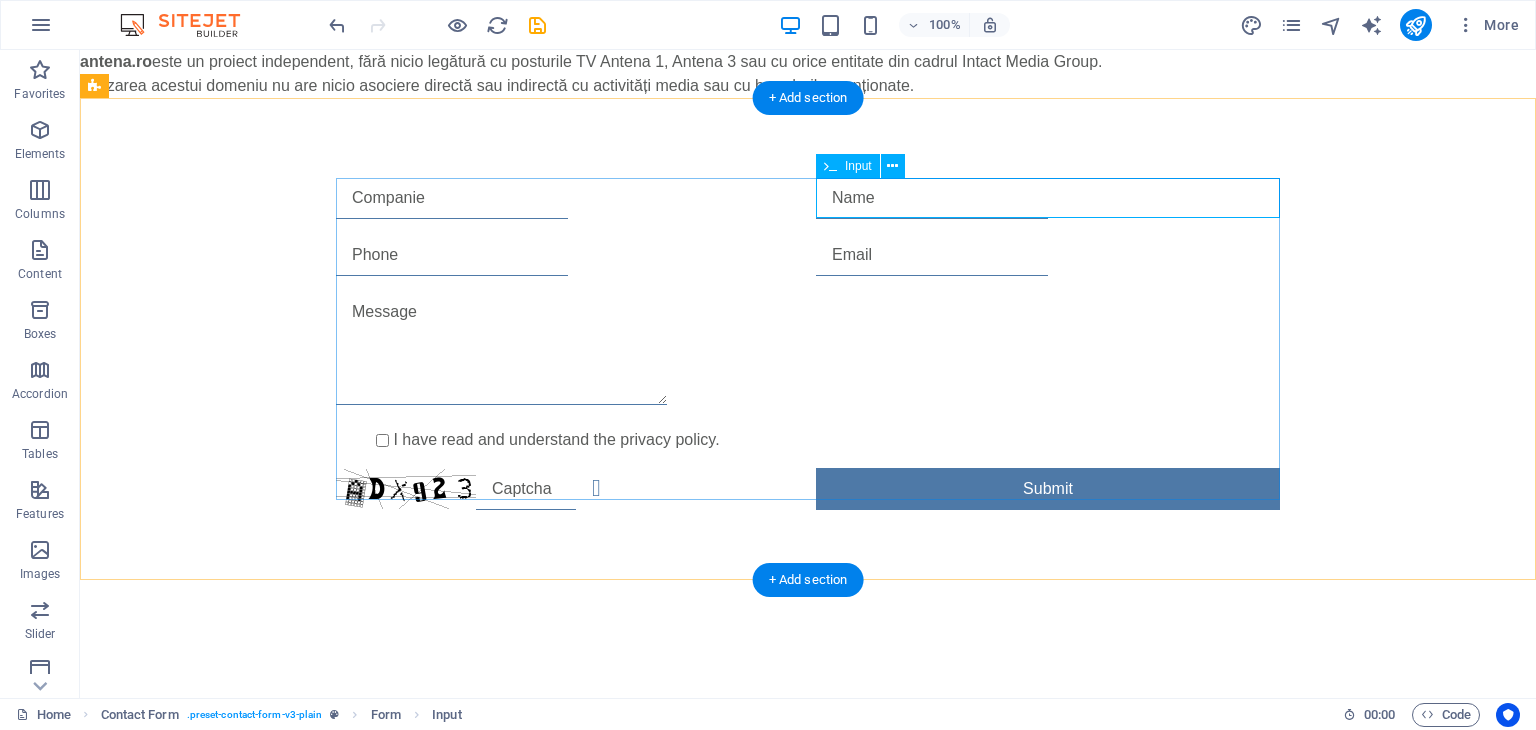 click at bounding box center (1048, 198) 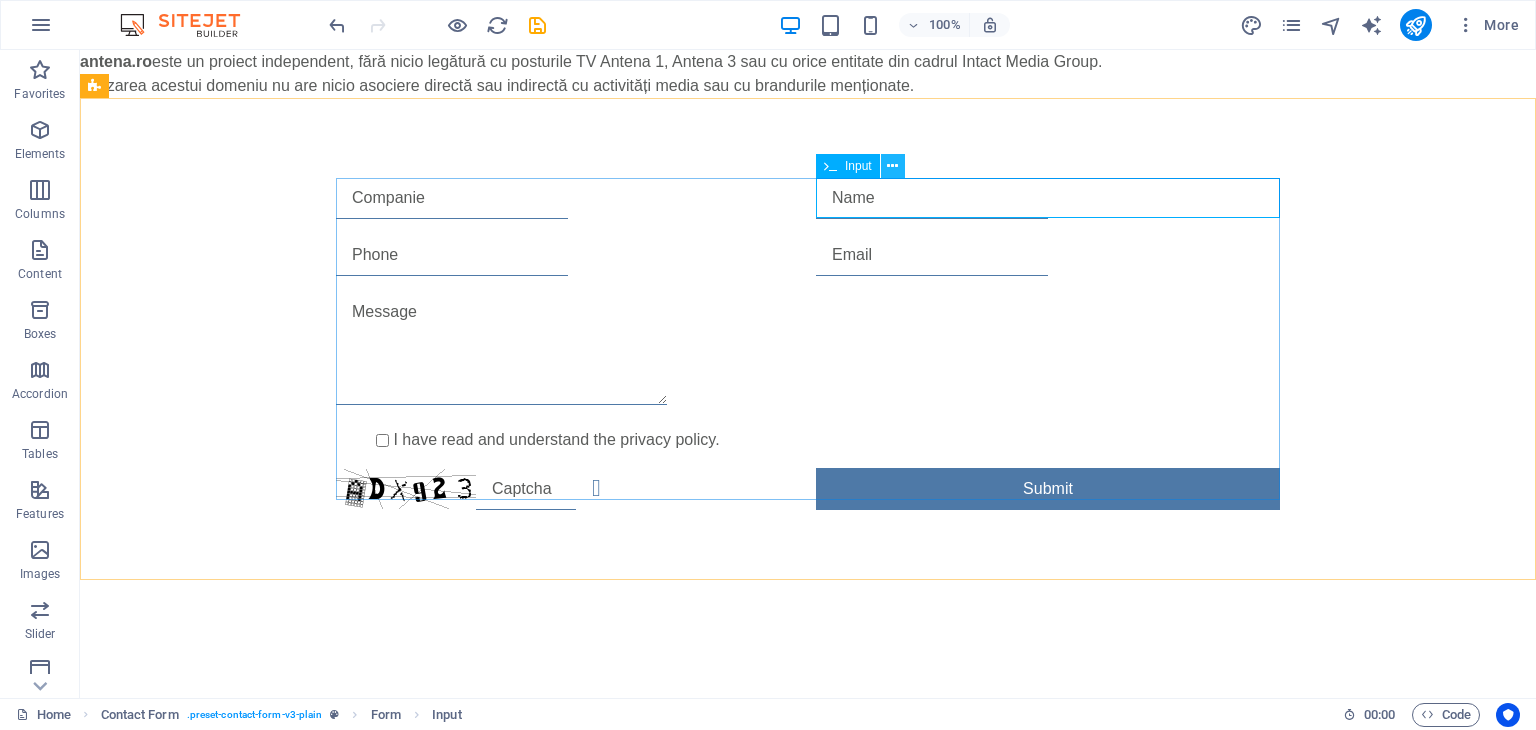 click at bounding box center (893, 166) 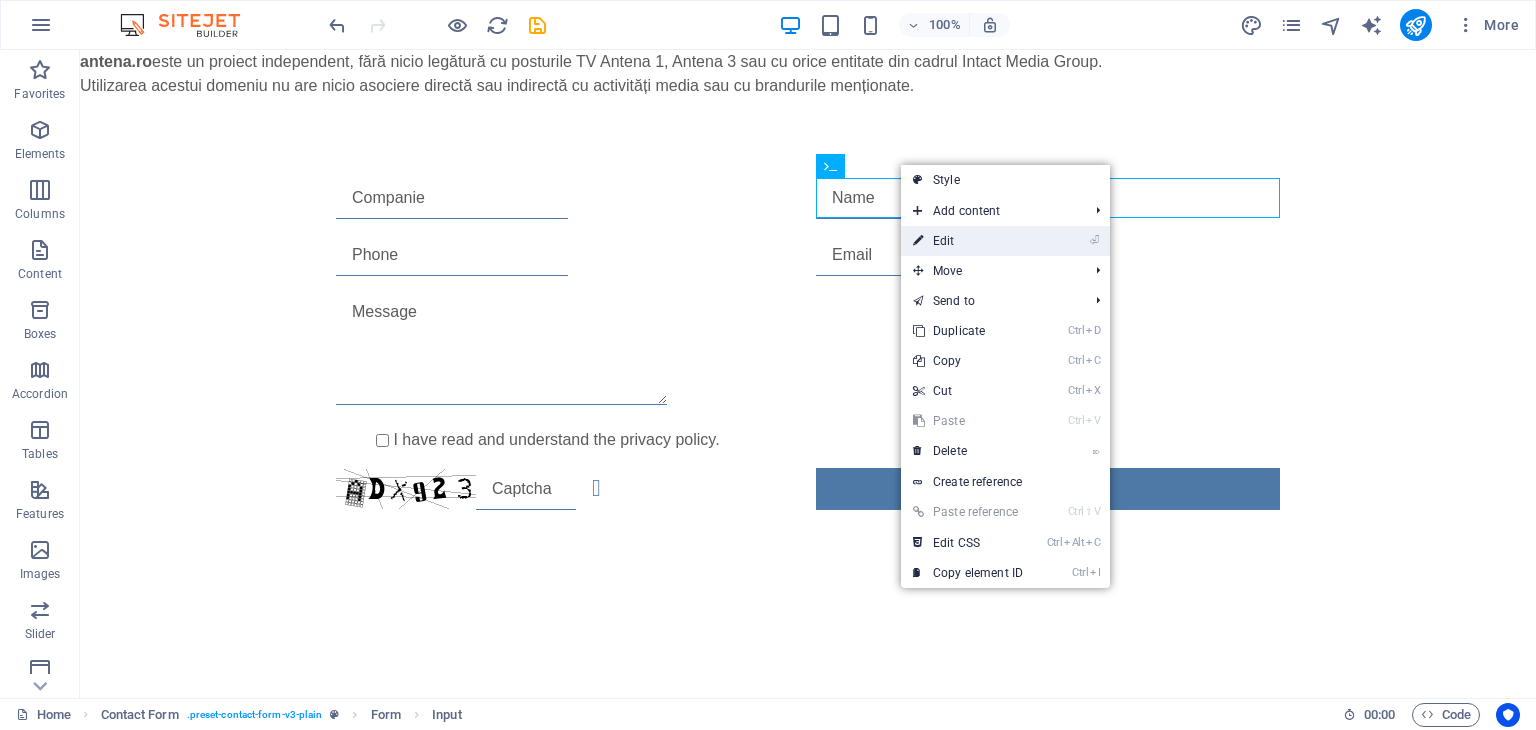 drag, startPoint x: 534, startPoint y: 196, endPoint x: 966, endPoint y: 246, distance: 434.88388 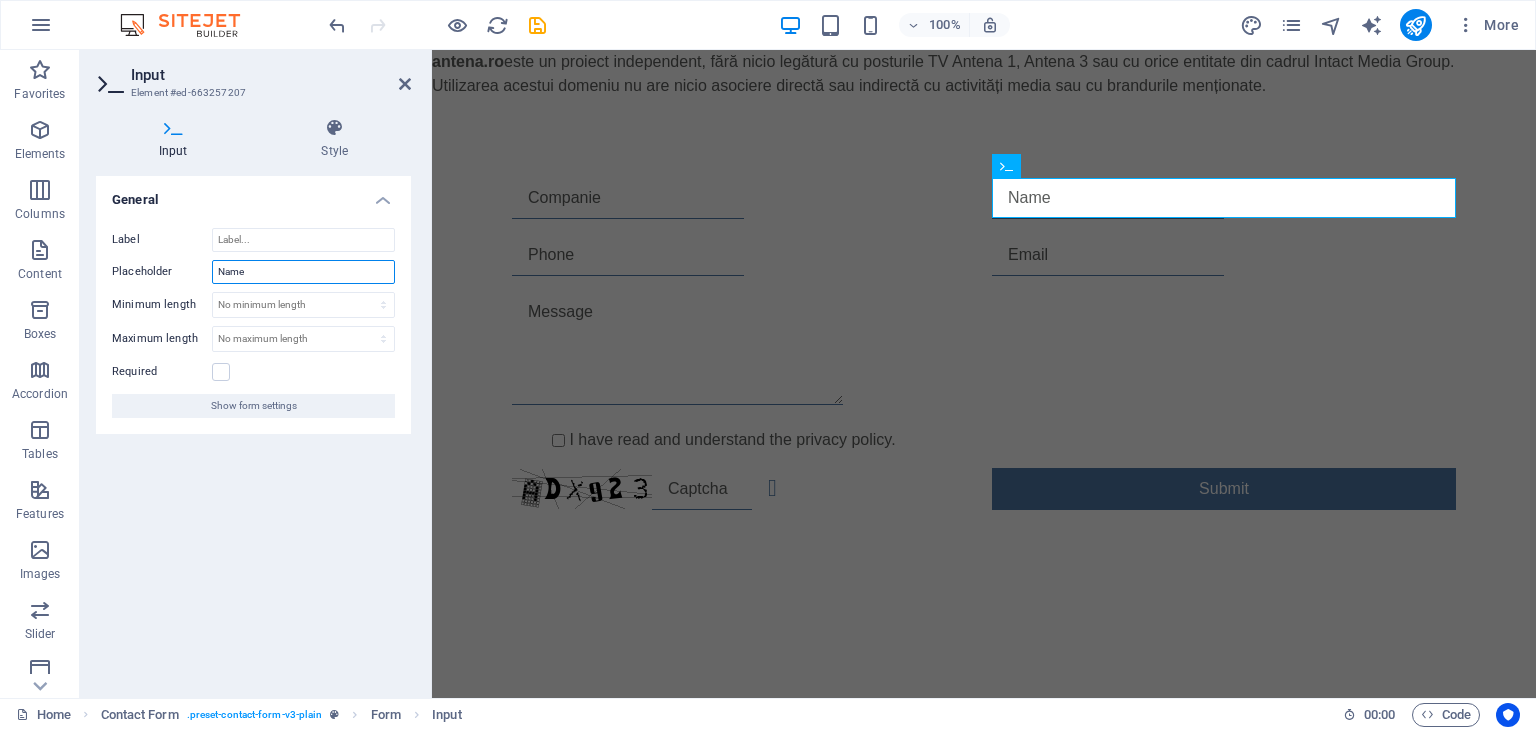 click on "Name" at bounding box center [303, 272] 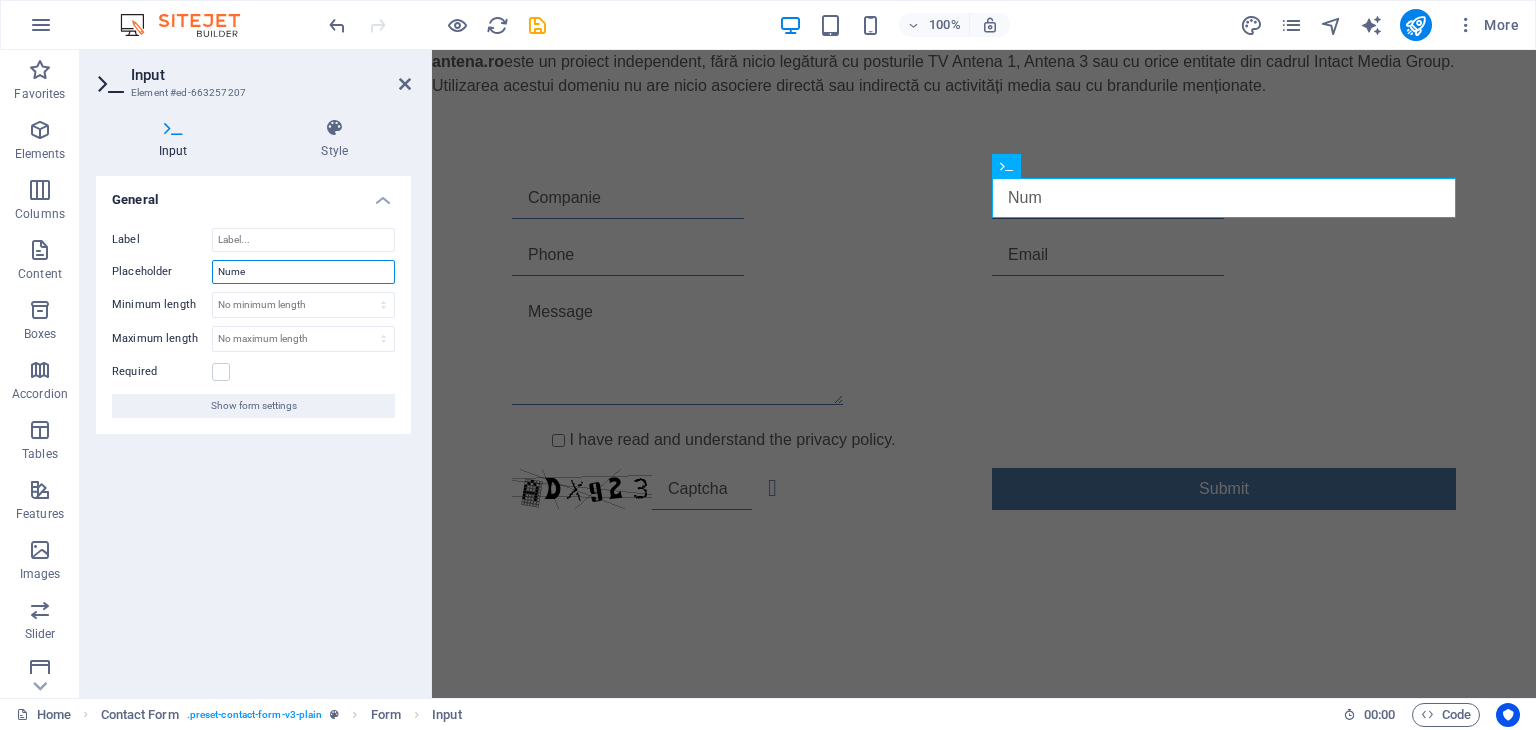 type on "Nume" 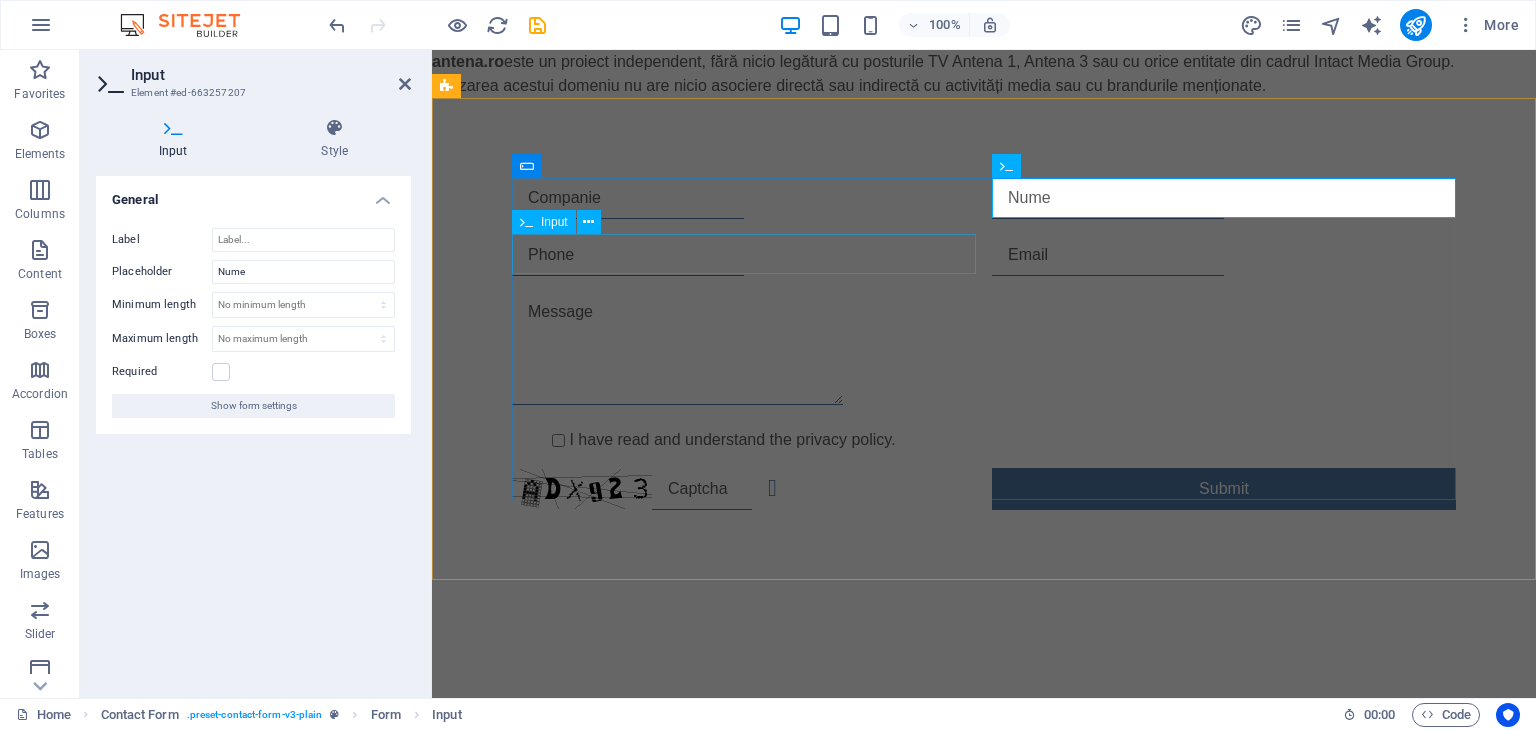 click at bounding box center [744, 255] 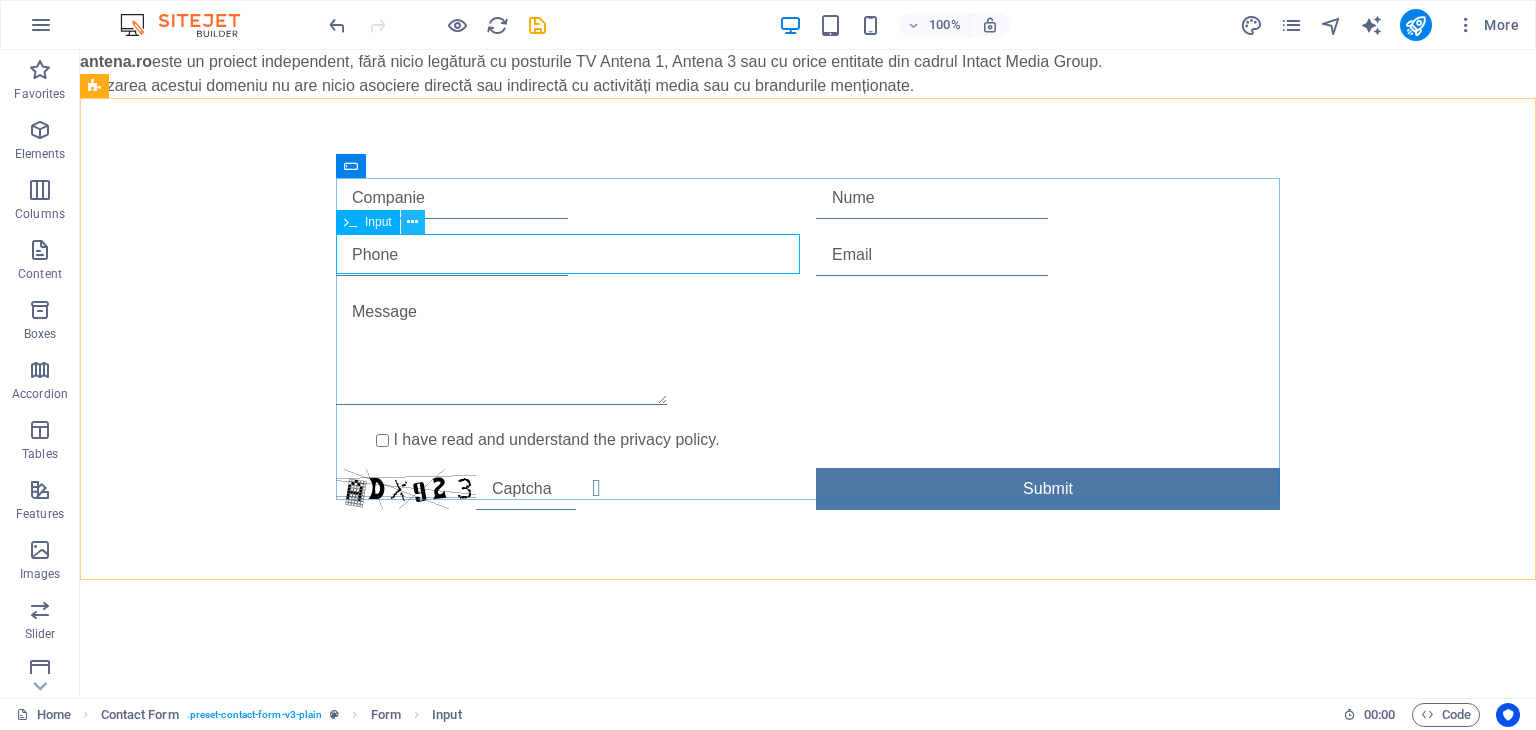 click at bounding box center (412, 222) 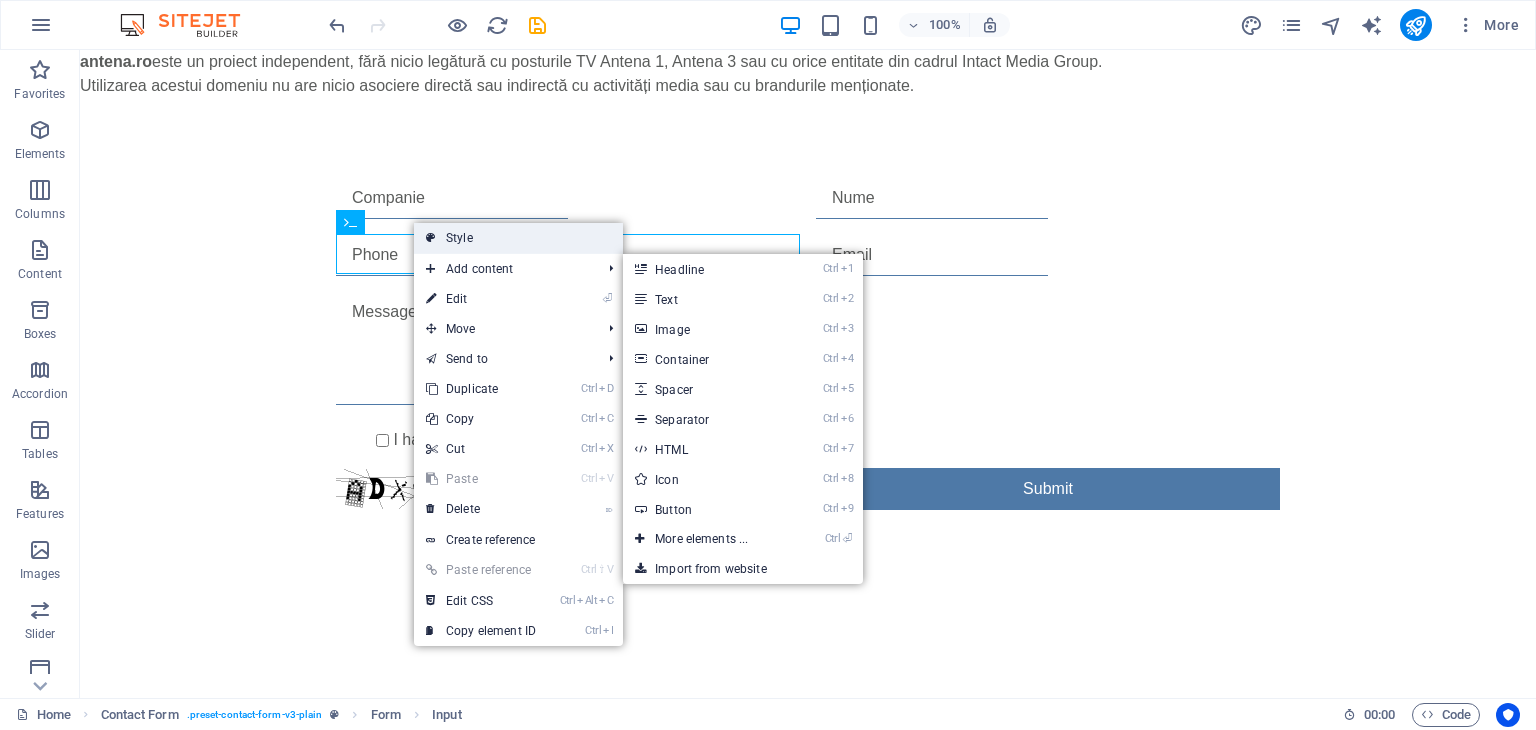 click on "Style" at bounding box center (518, 238) 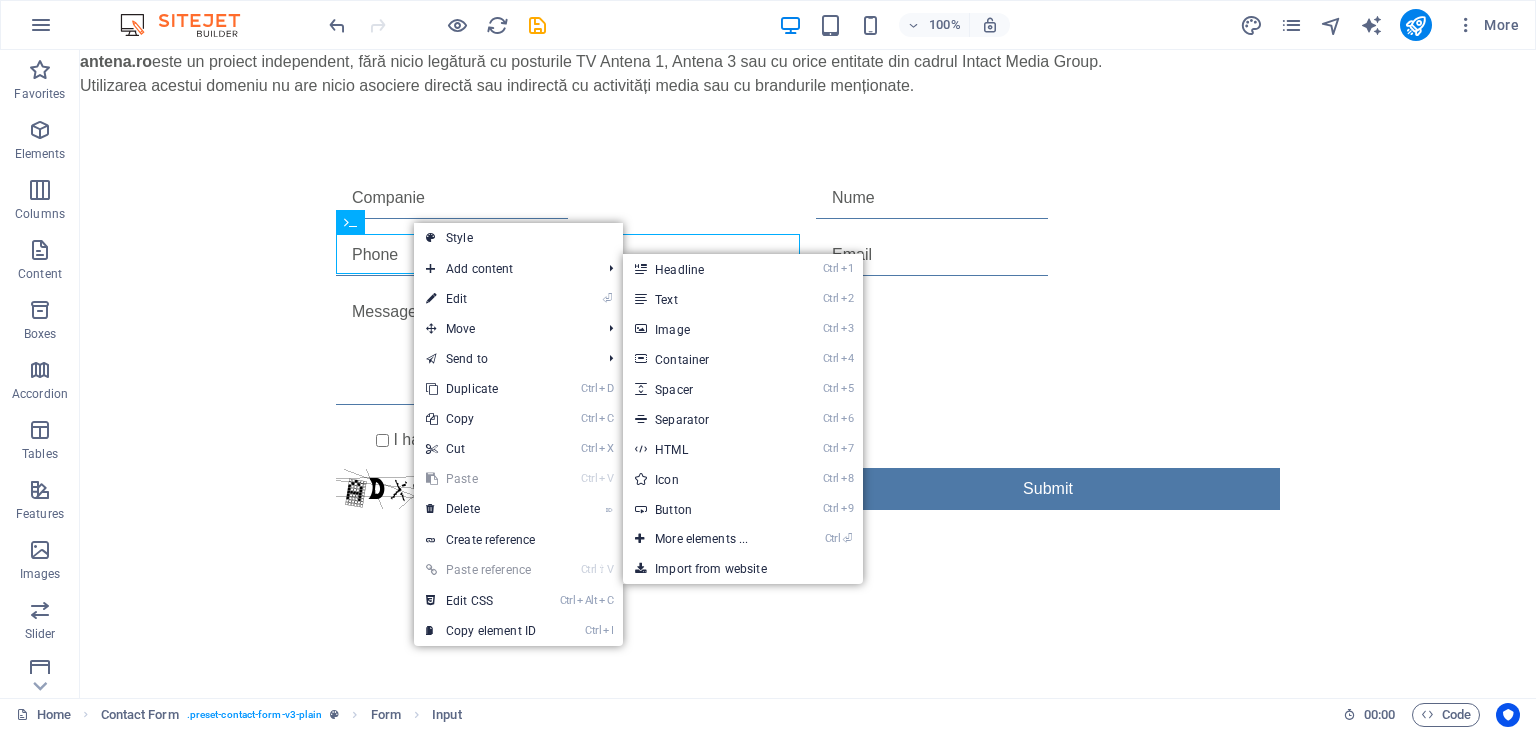 select on "rem" 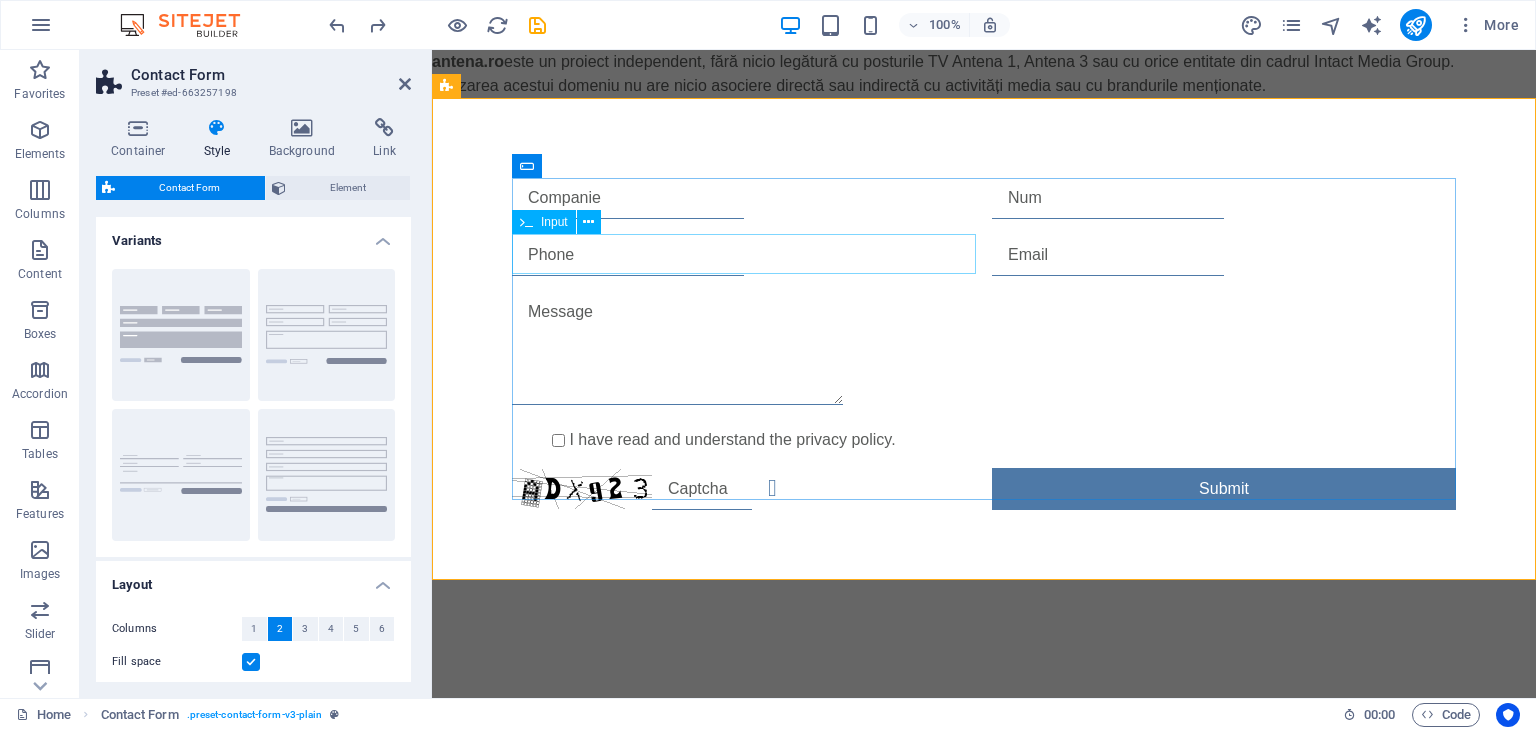 click at bounding box center [628, 255] 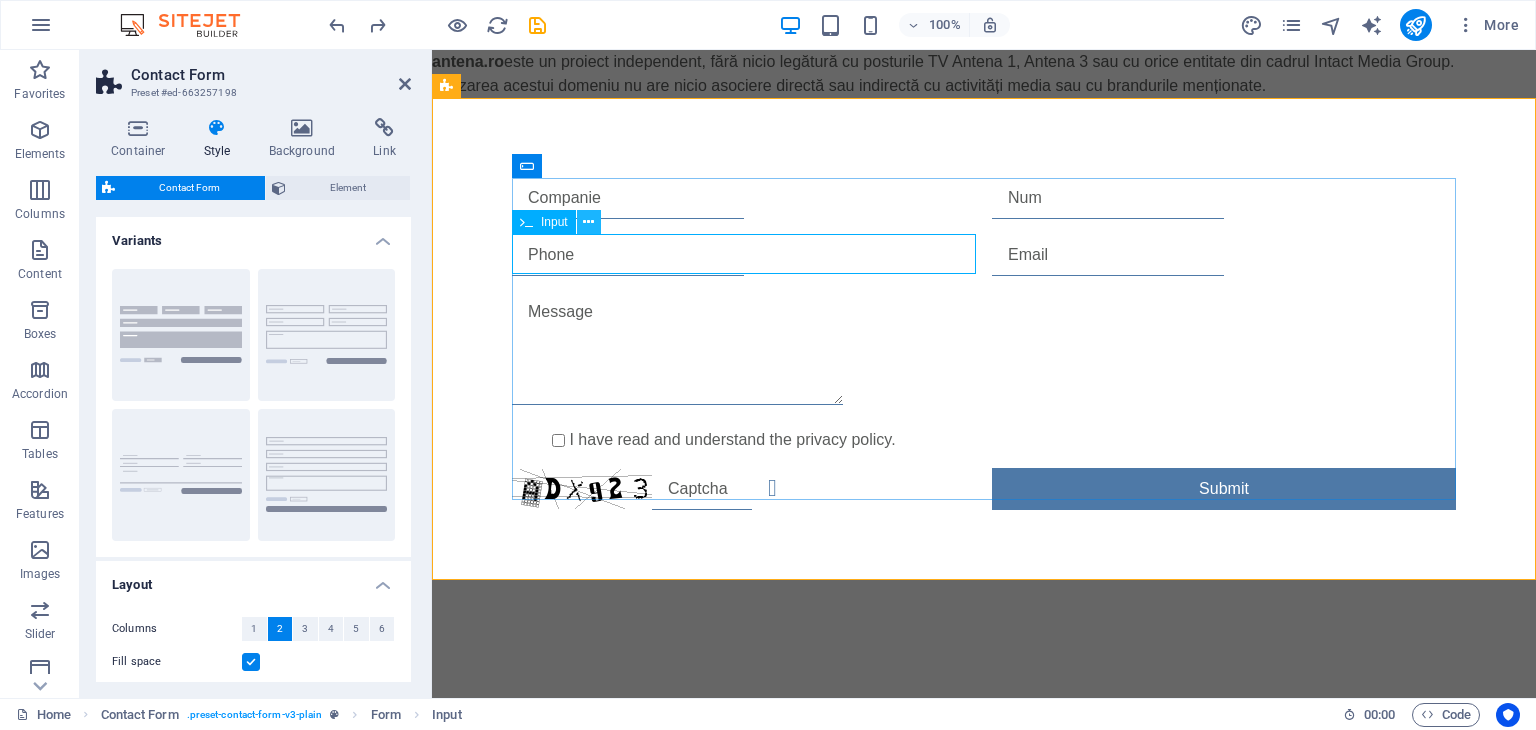 click at bounding box center (589, 222) 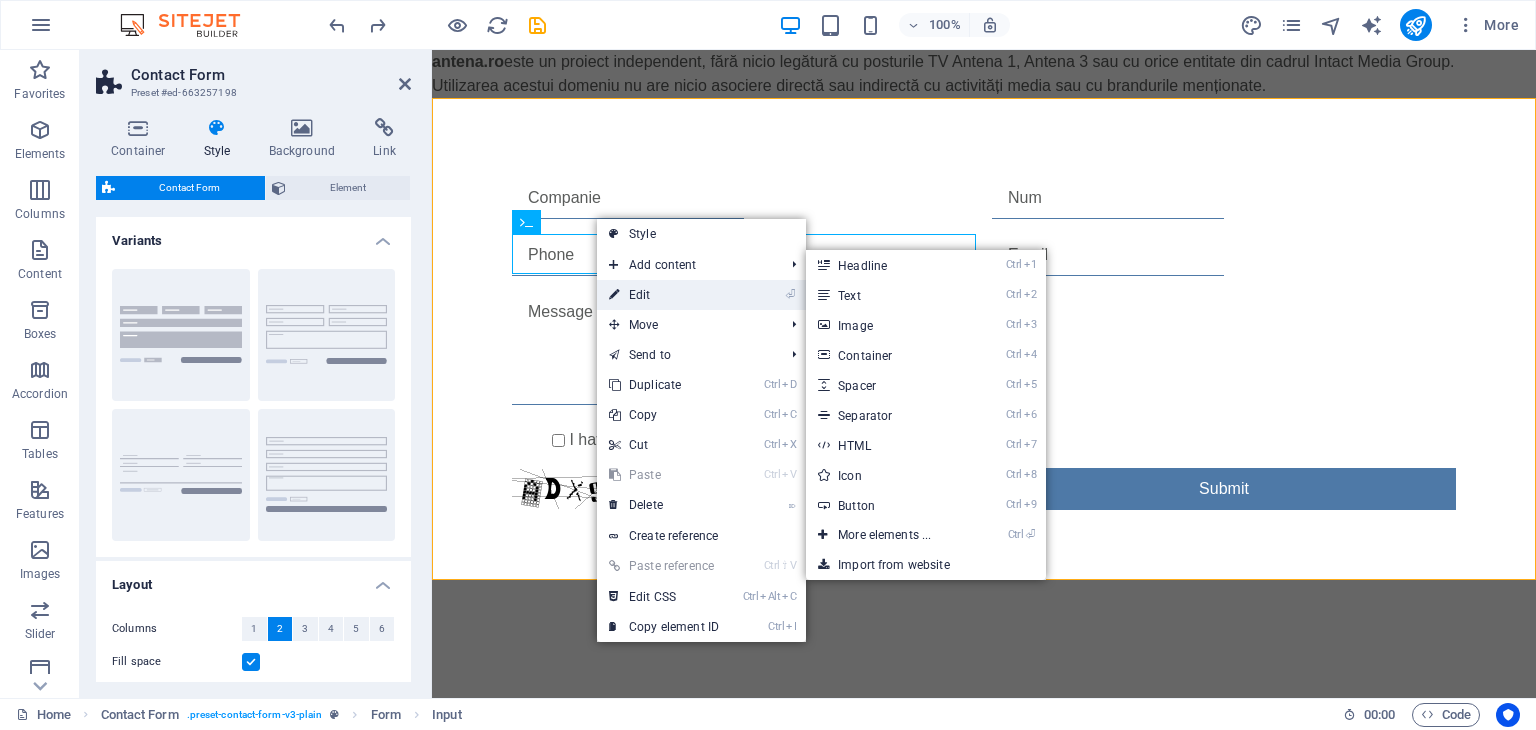 click on "⏎  Edit" at bounding box center (664, 295) 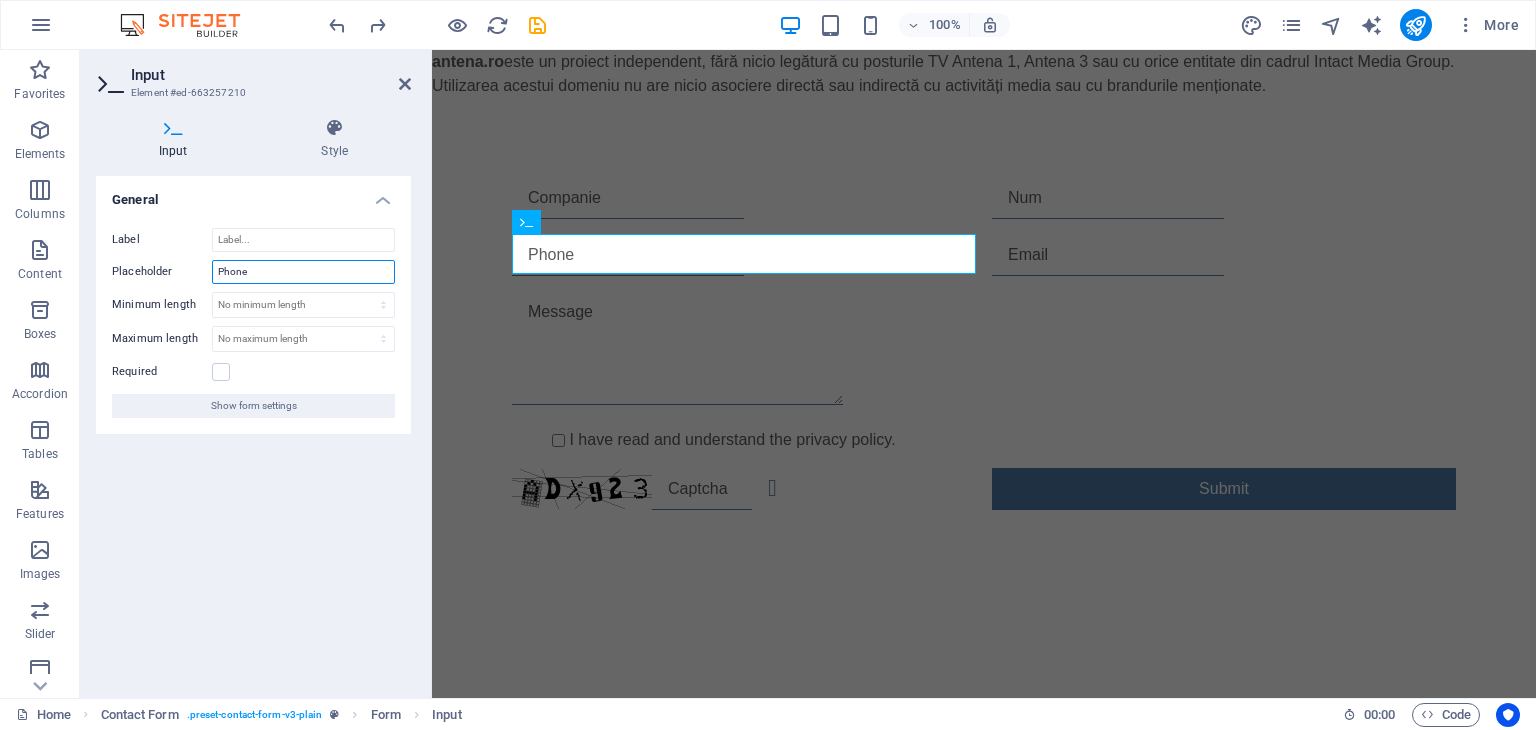 click on "Phone" at bounding box center [303, 272] 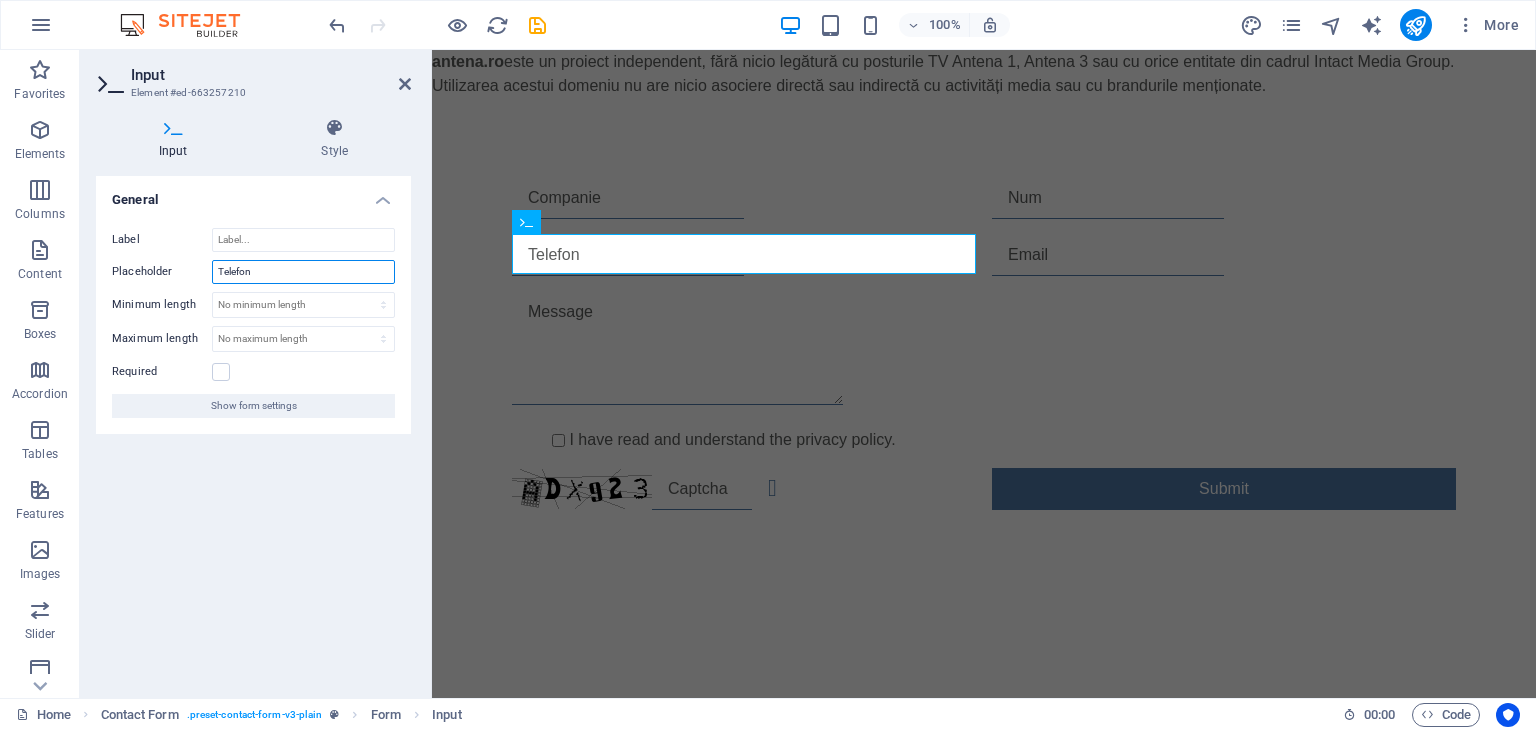 type on "Telefon" 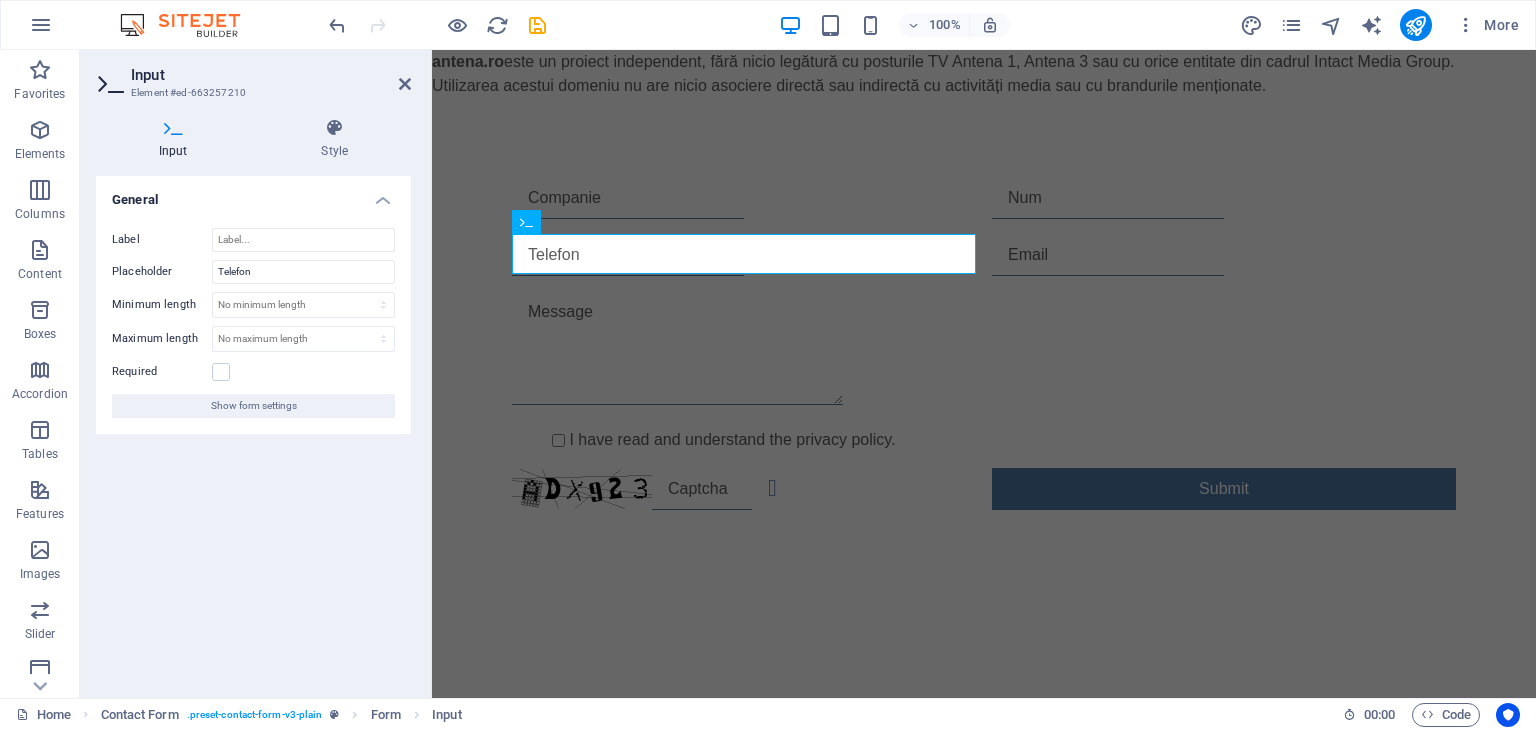 drag, startPoint x: 292, startPoint y: 469, endPoint x: 78, endPoint y: 322, distance: 259.62473 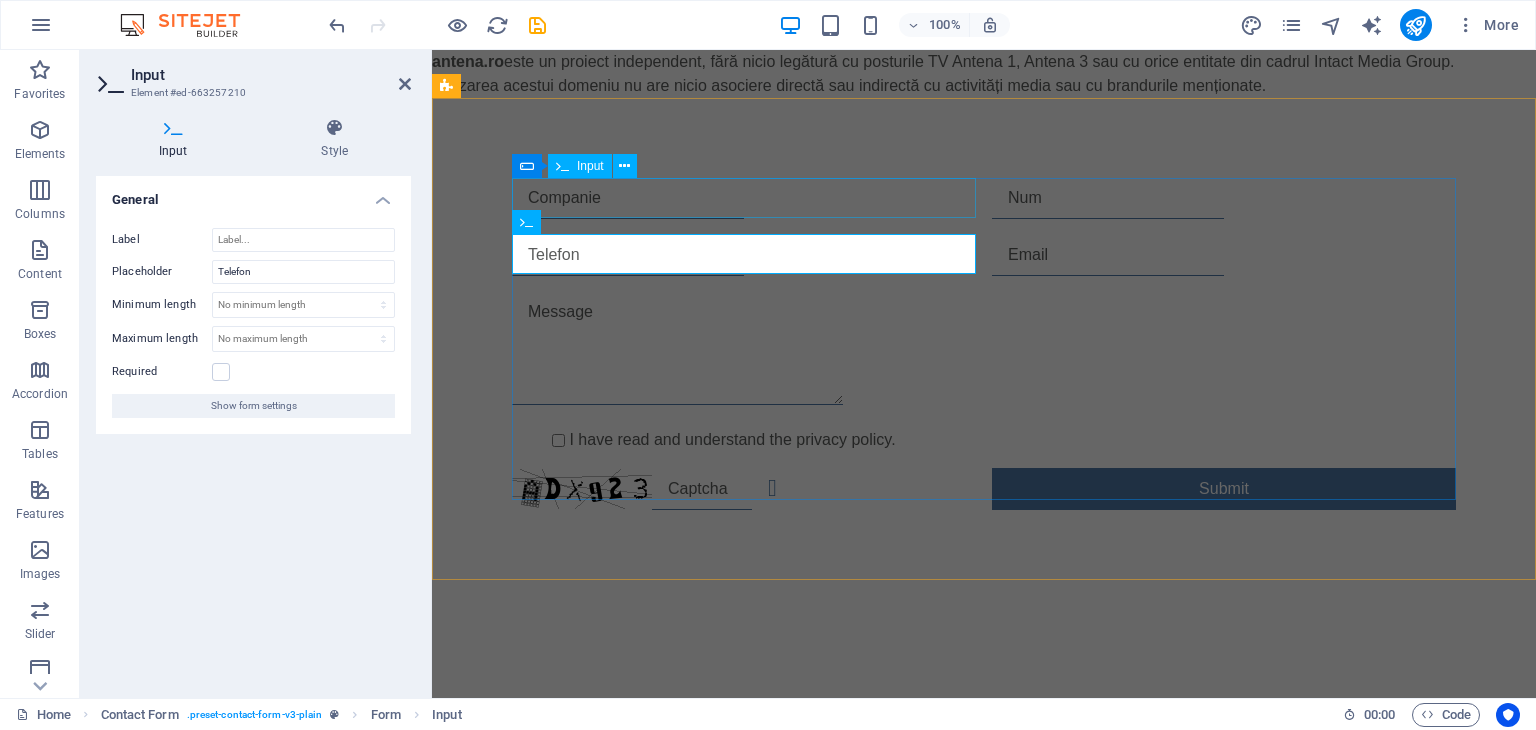 click at bounding box center [744, 198] 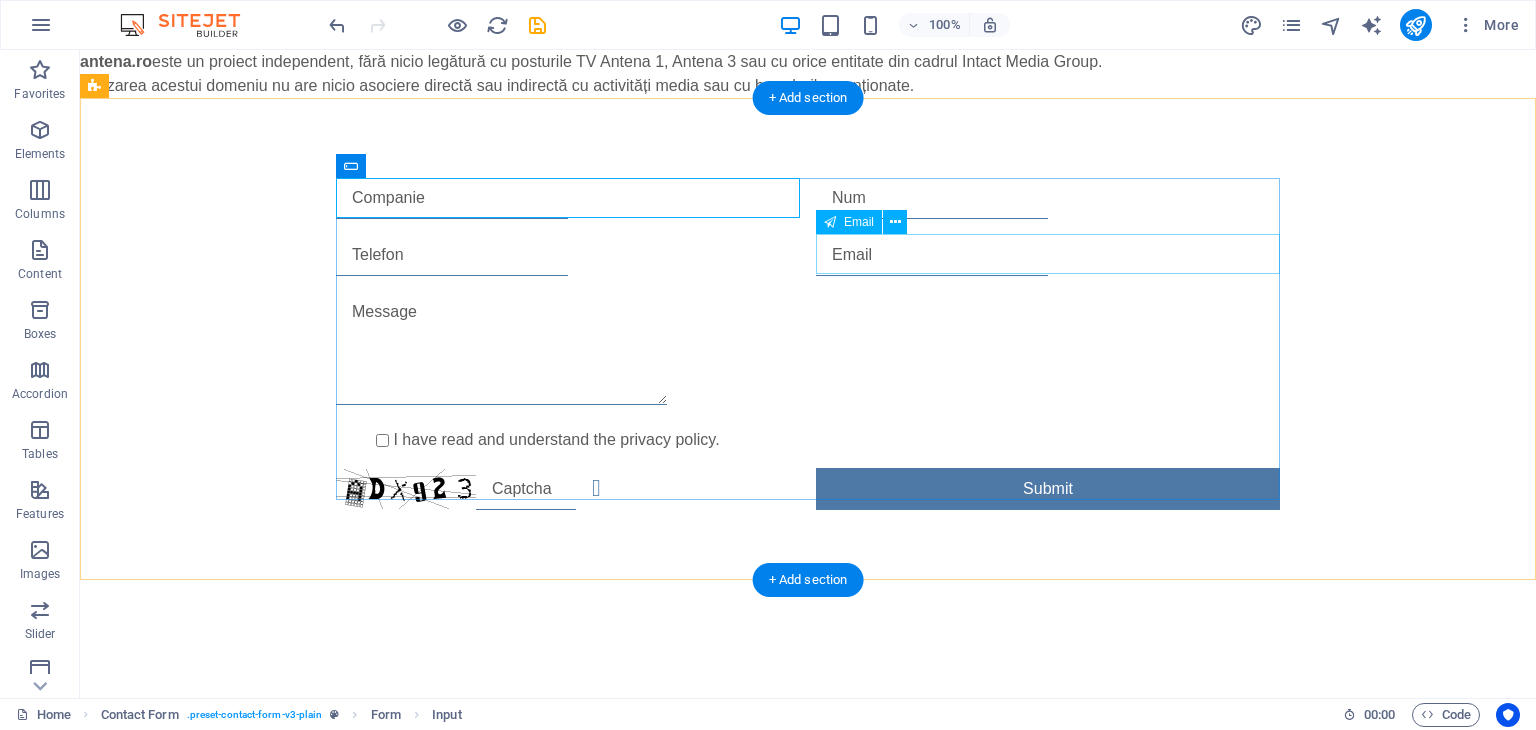 click at bounding box center [1048, 255] 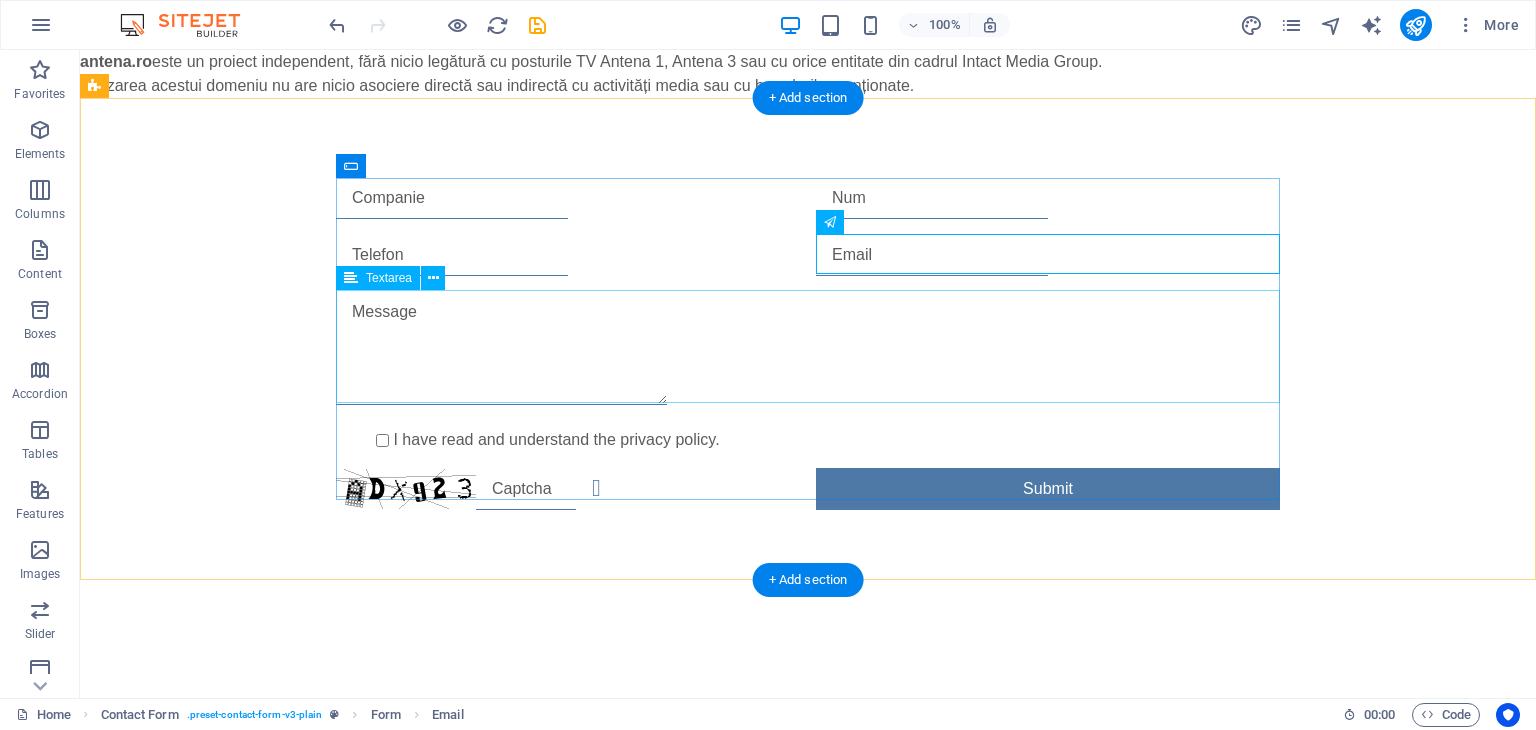 click at bounding box center [808, 352] 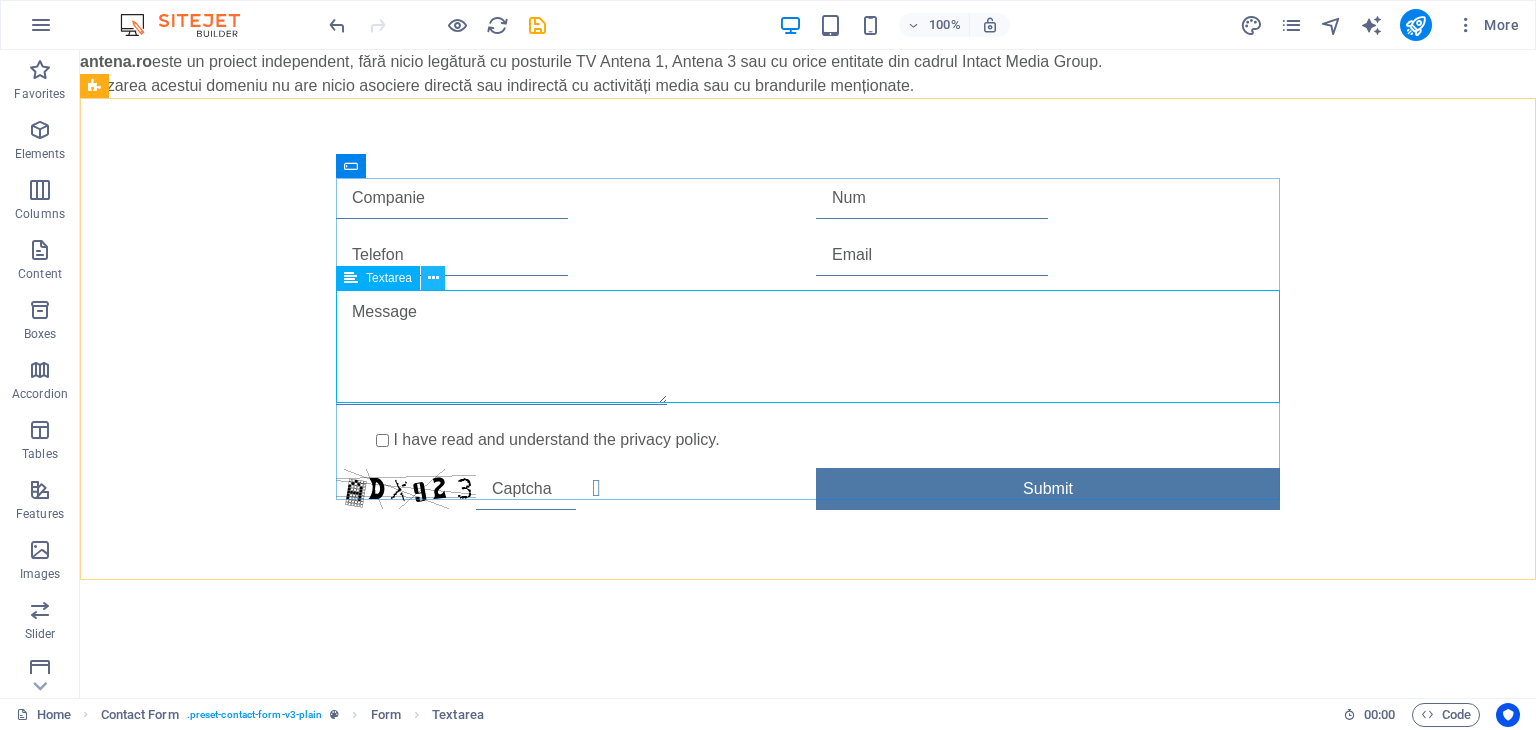 click at bounding box center [433, 278] 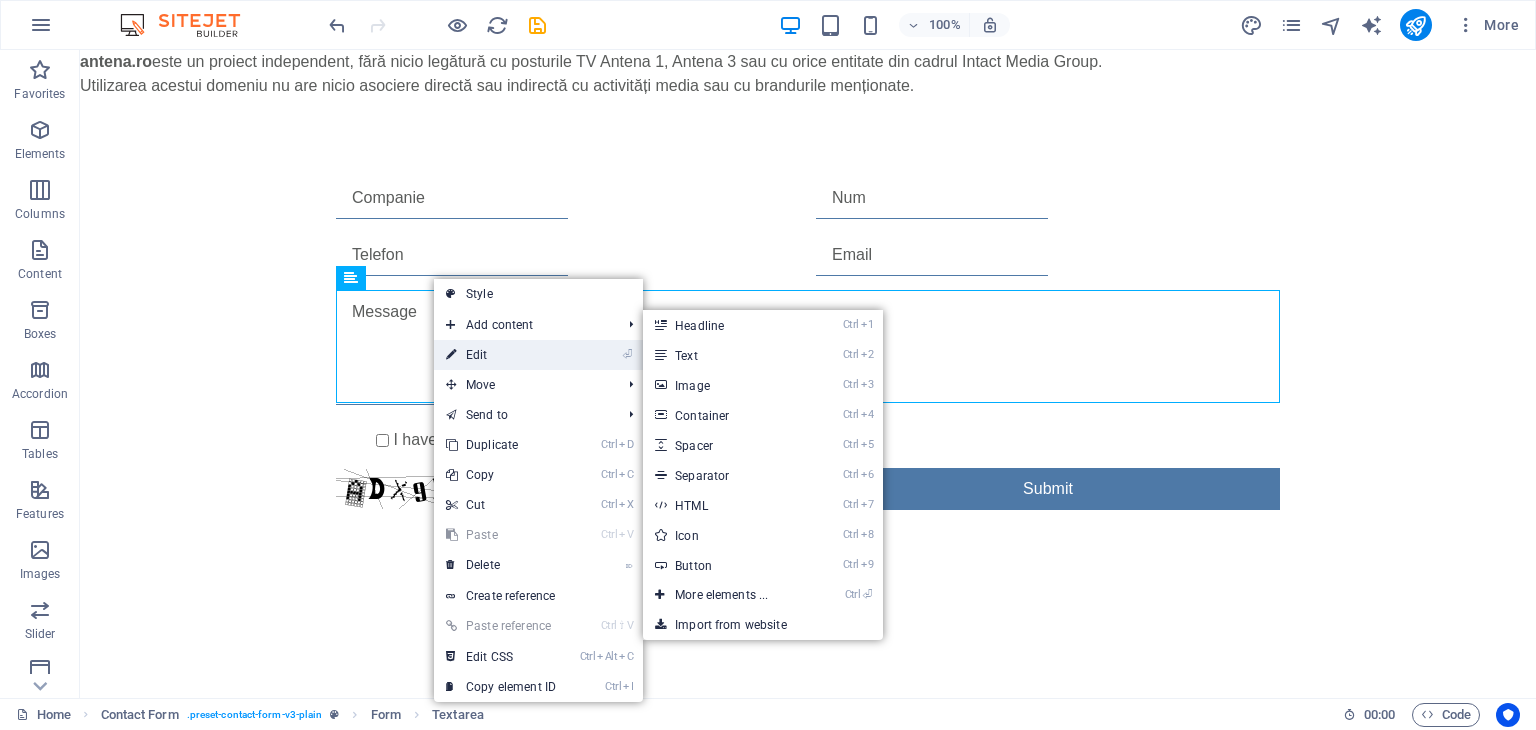 click on "⏎  Edit" at bounding box center [501, 355] 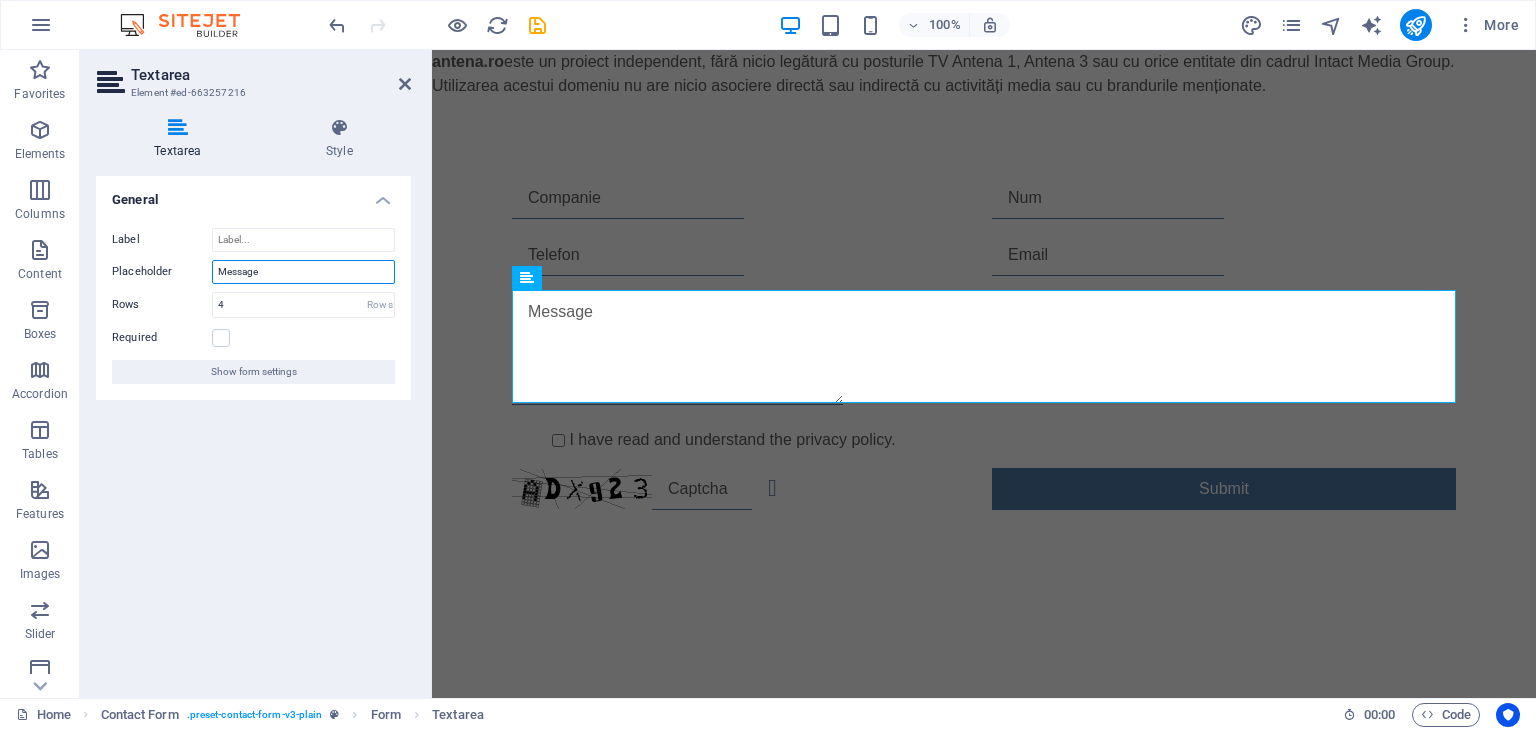 drag, startPoint x: 302, startPoint y: 279, endPoint x: 138, endPoint y: 274, distance: 164.0762 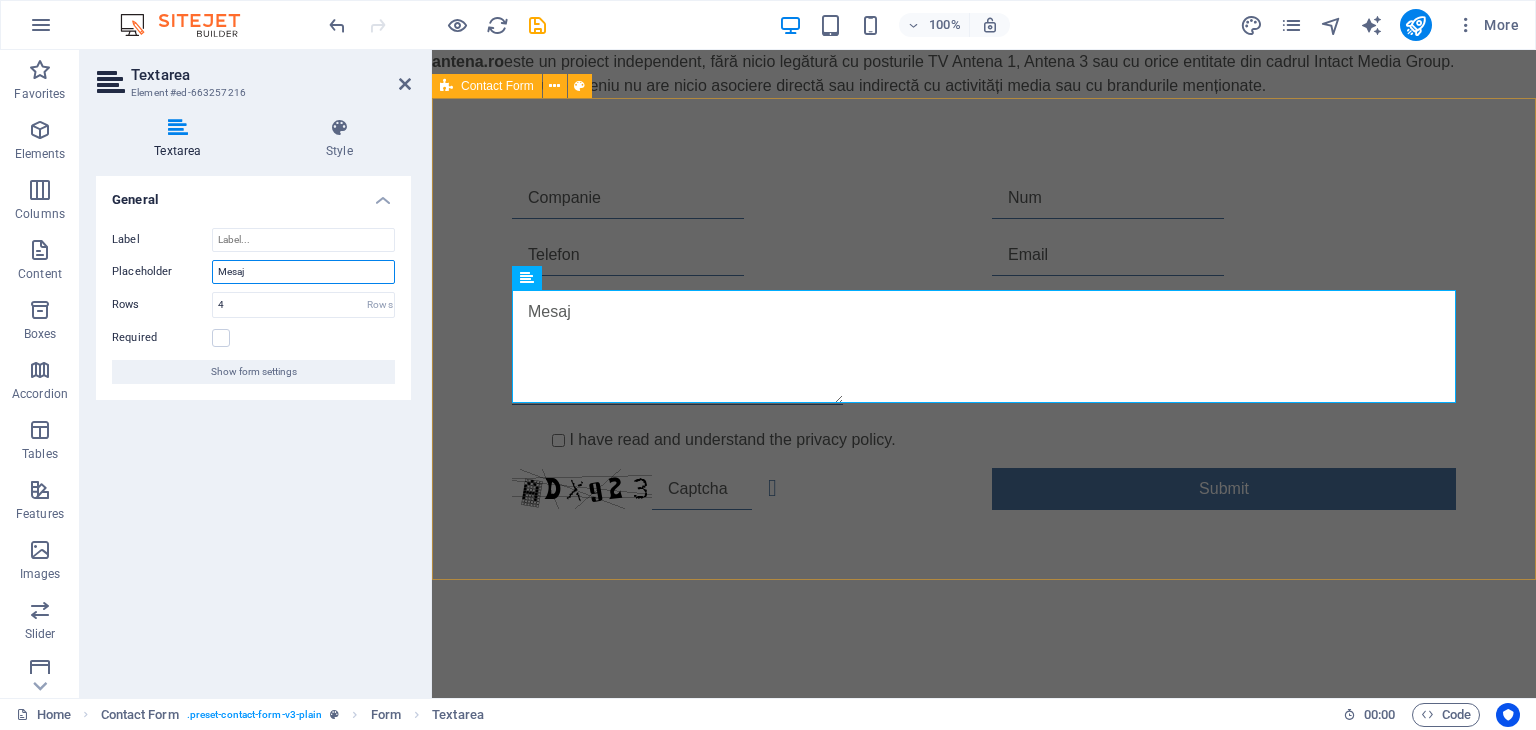 type on "Mesaj" 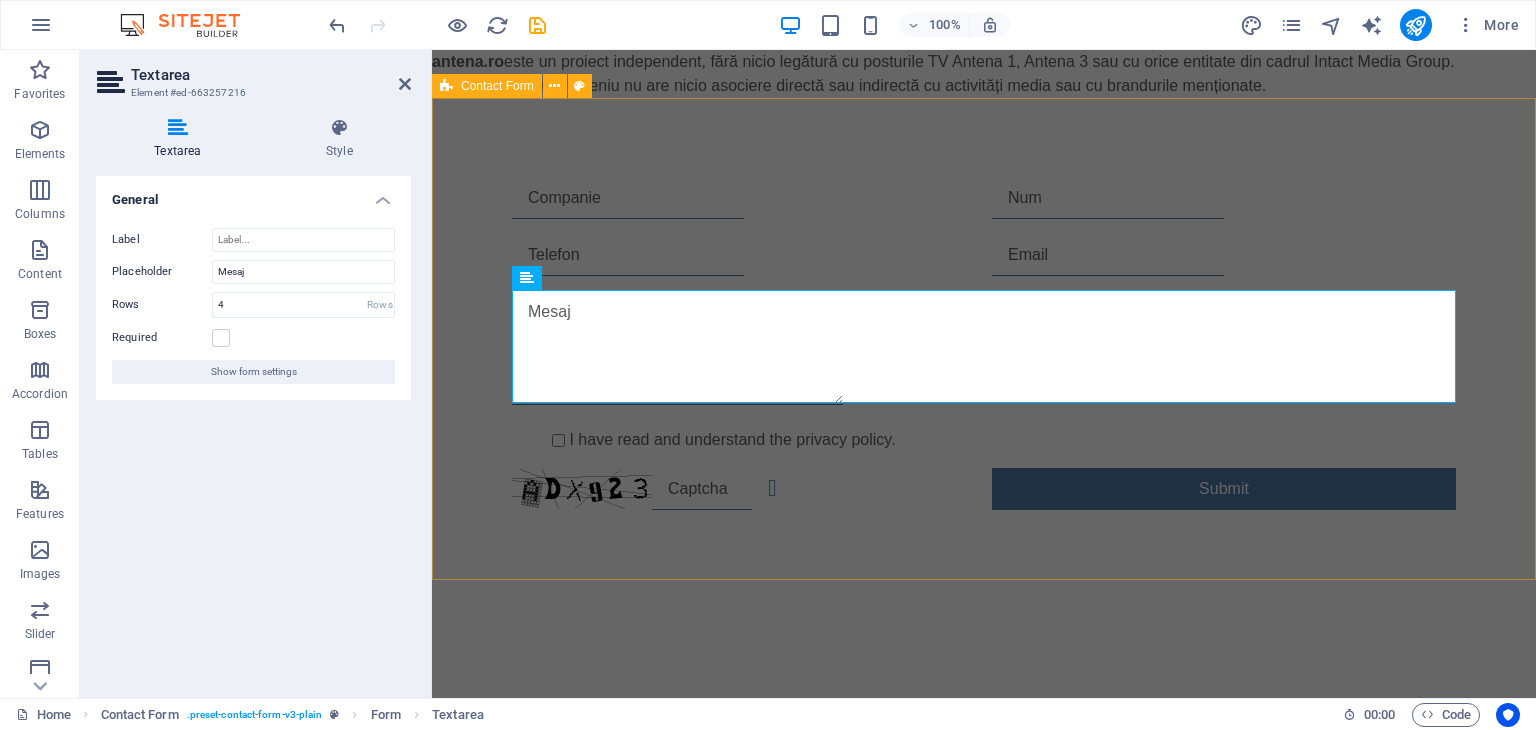 click on "I have read and understand the privacy policy. Unreadable? Load new Submit" at bounding box center (984, 344) 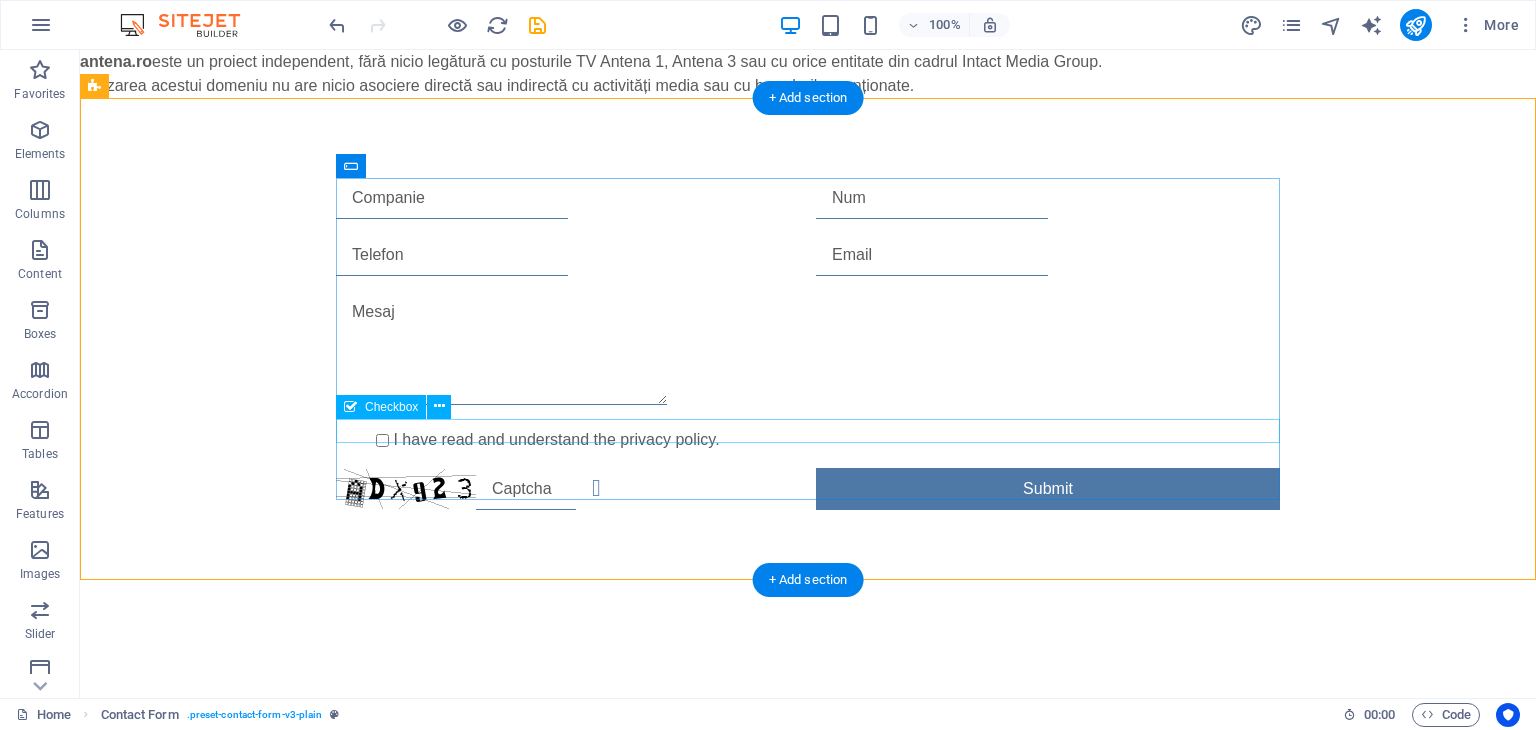 click on "I have read and understand the privacy policy." at bounding box center [808, 440] 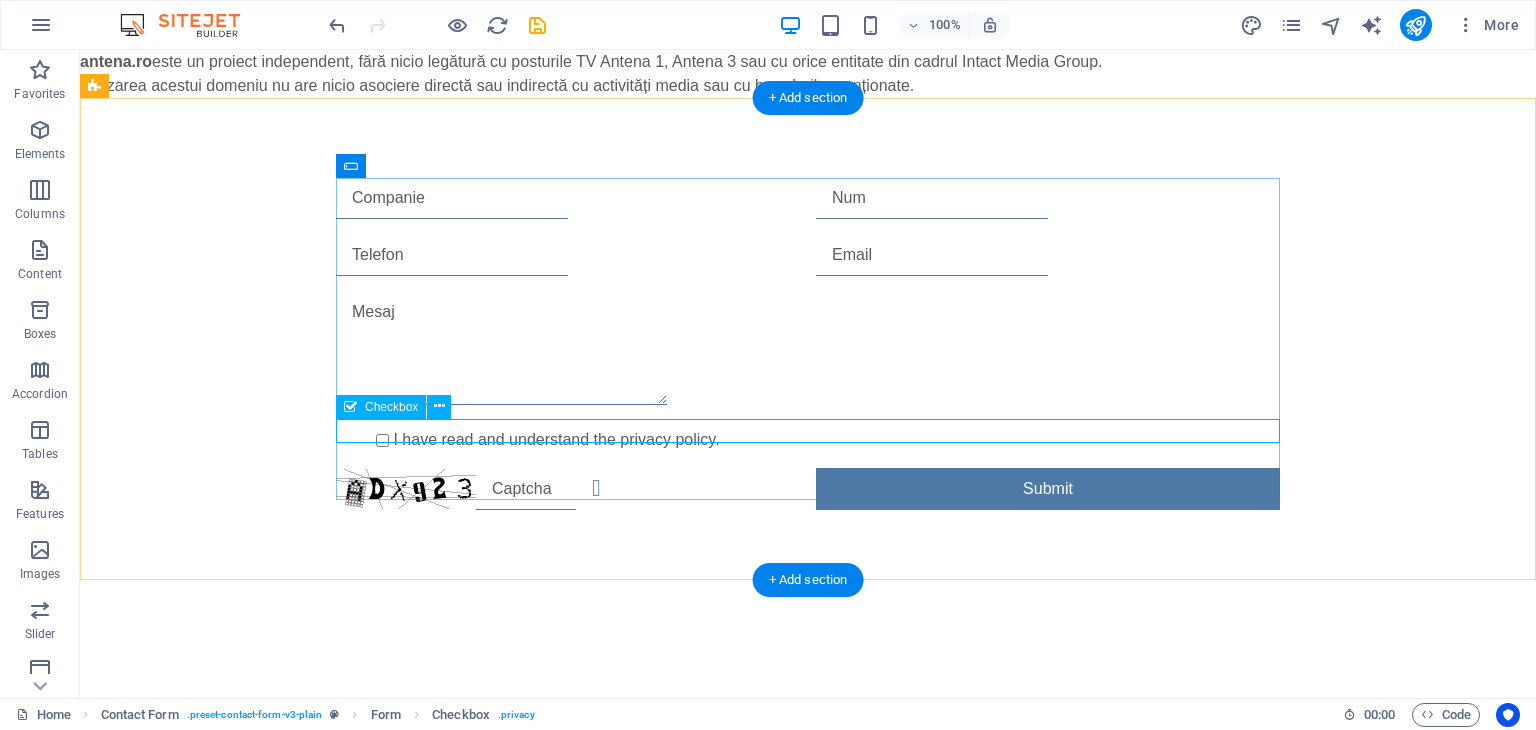 click on "I have read and understand the privacy policy." at bounding box center [808, 440] 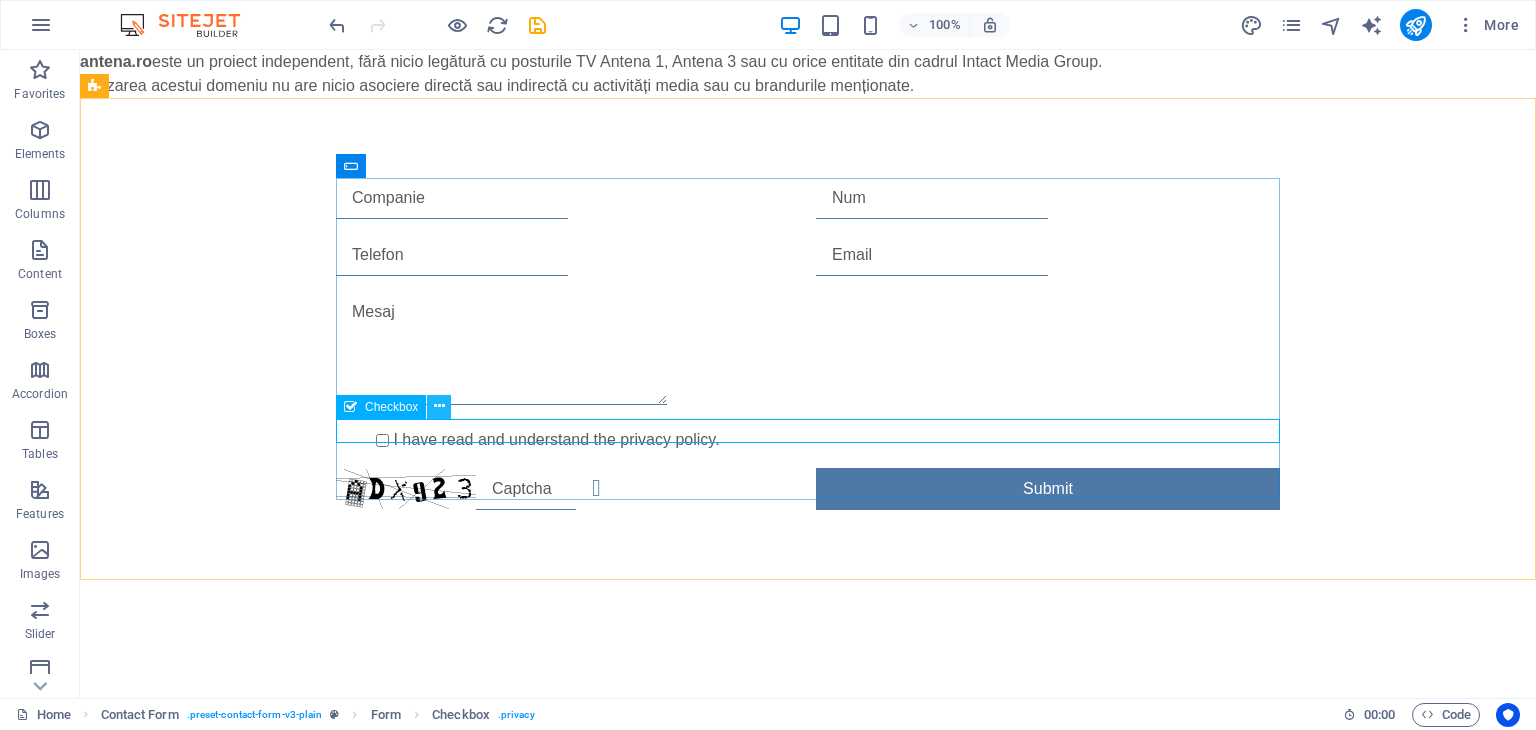 click at bounding box center (439, 406) 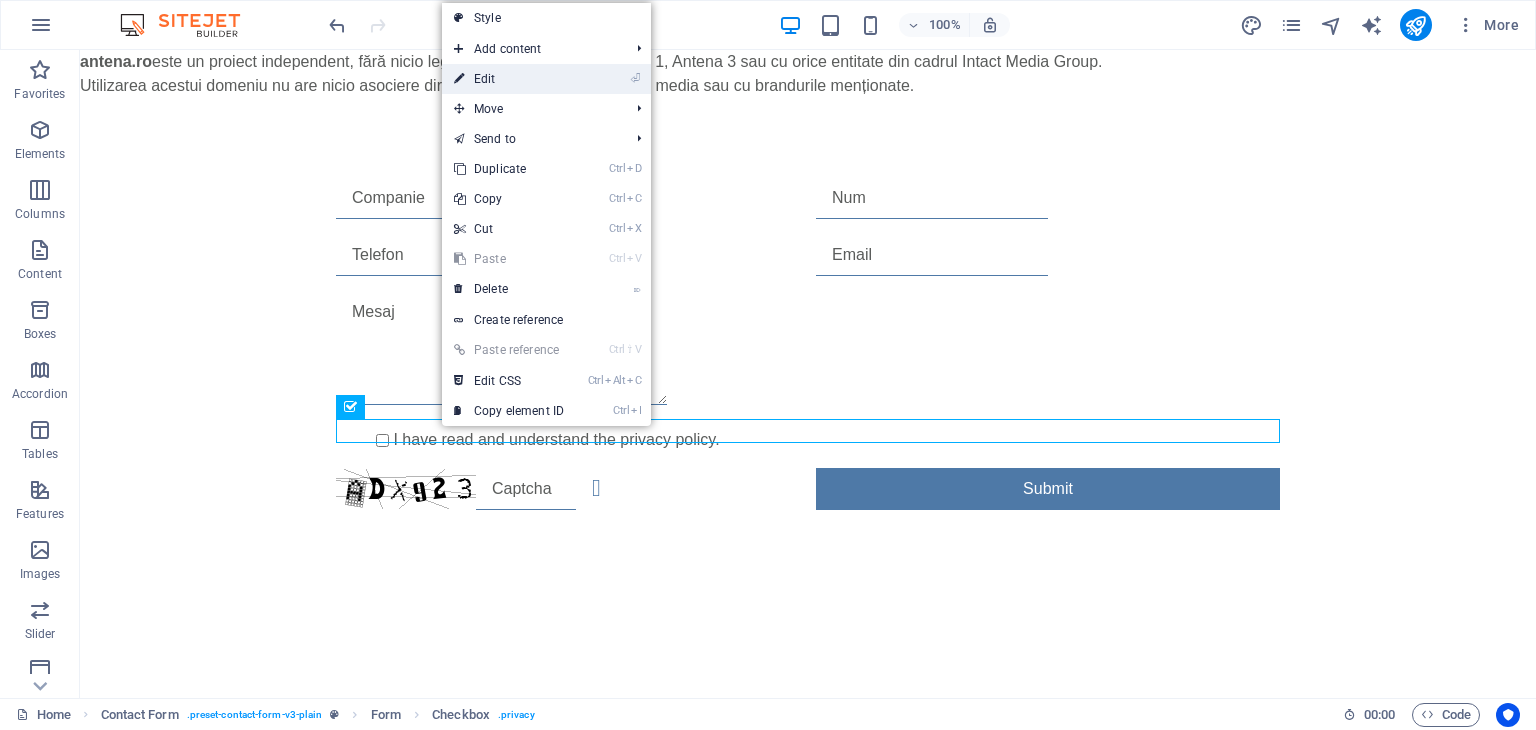 click on "⏎  Edit" at bounding box center [509, 79] 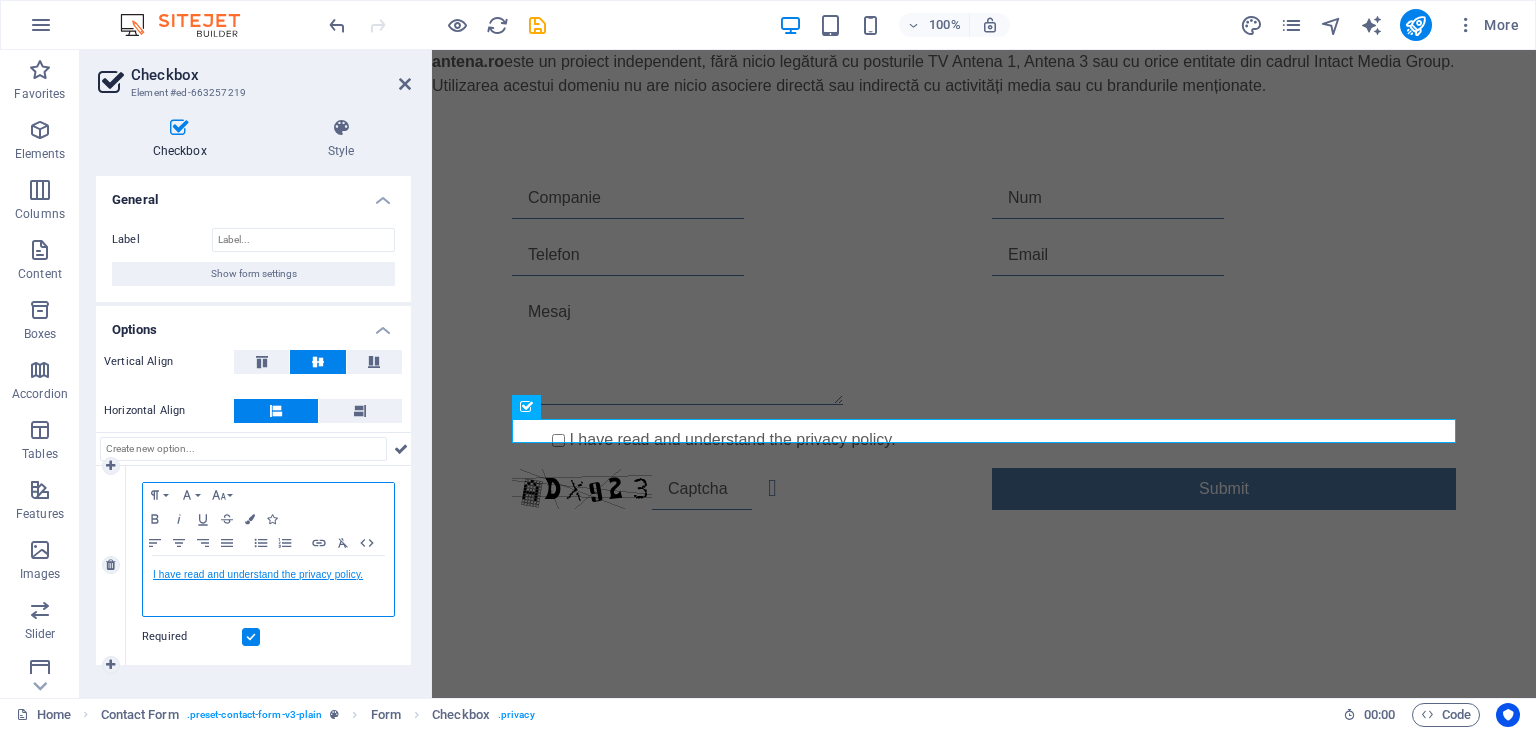 click on "I have read and understand the privacy policy." at bounding box center [258, 574] 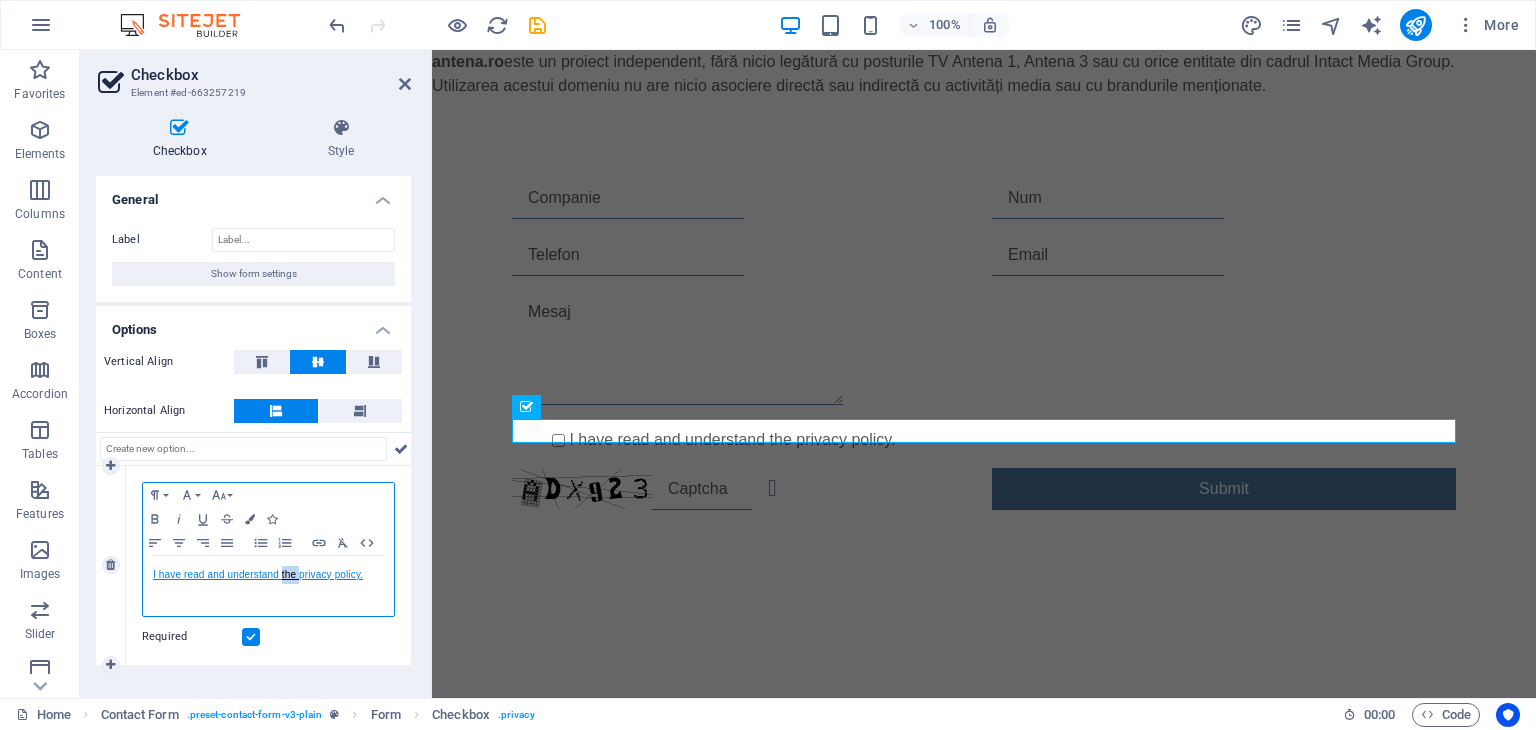 click on "I have read and understand the privacy policy." at bounding box center (258, 574) 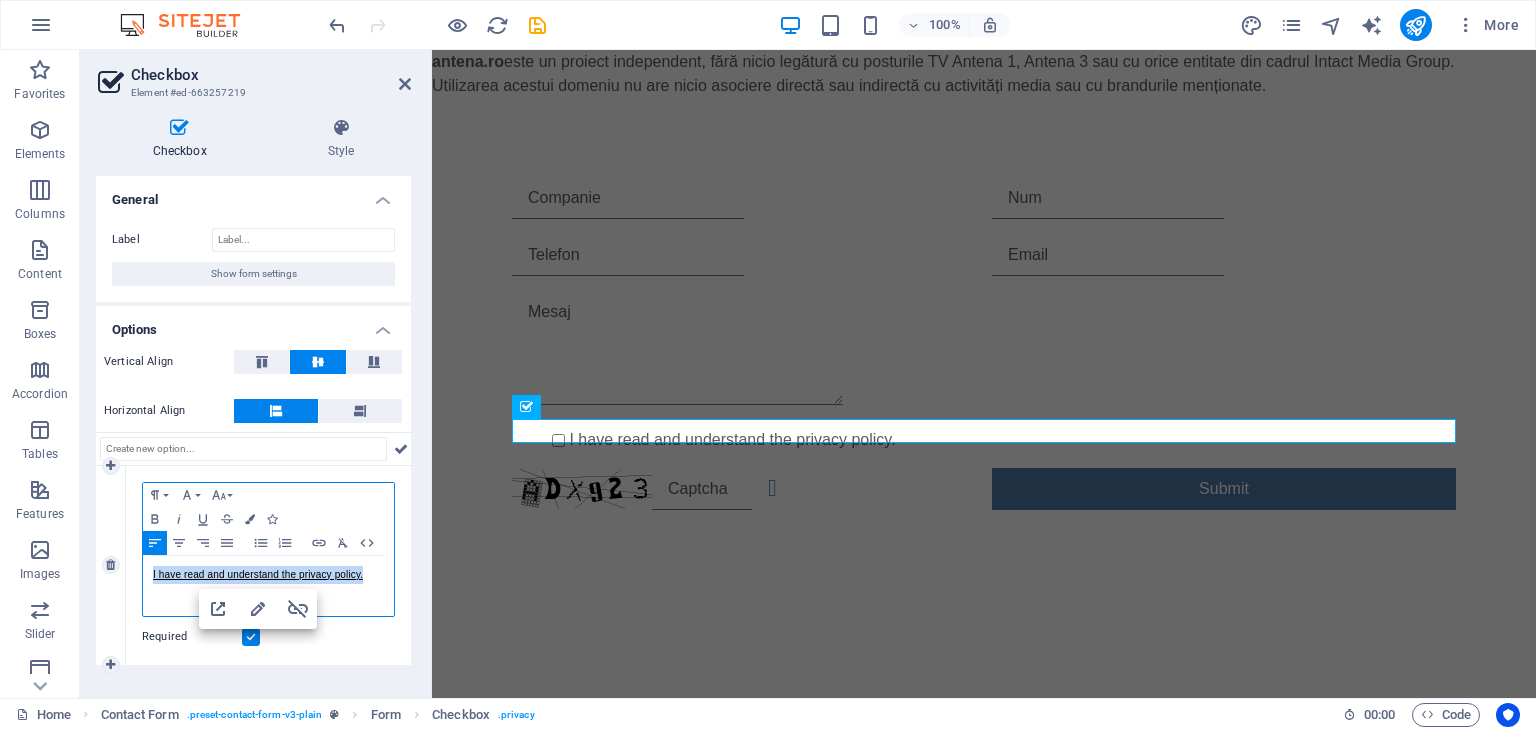 click on "I have read and understand the privacy policy." at bounding box center (258, 574) 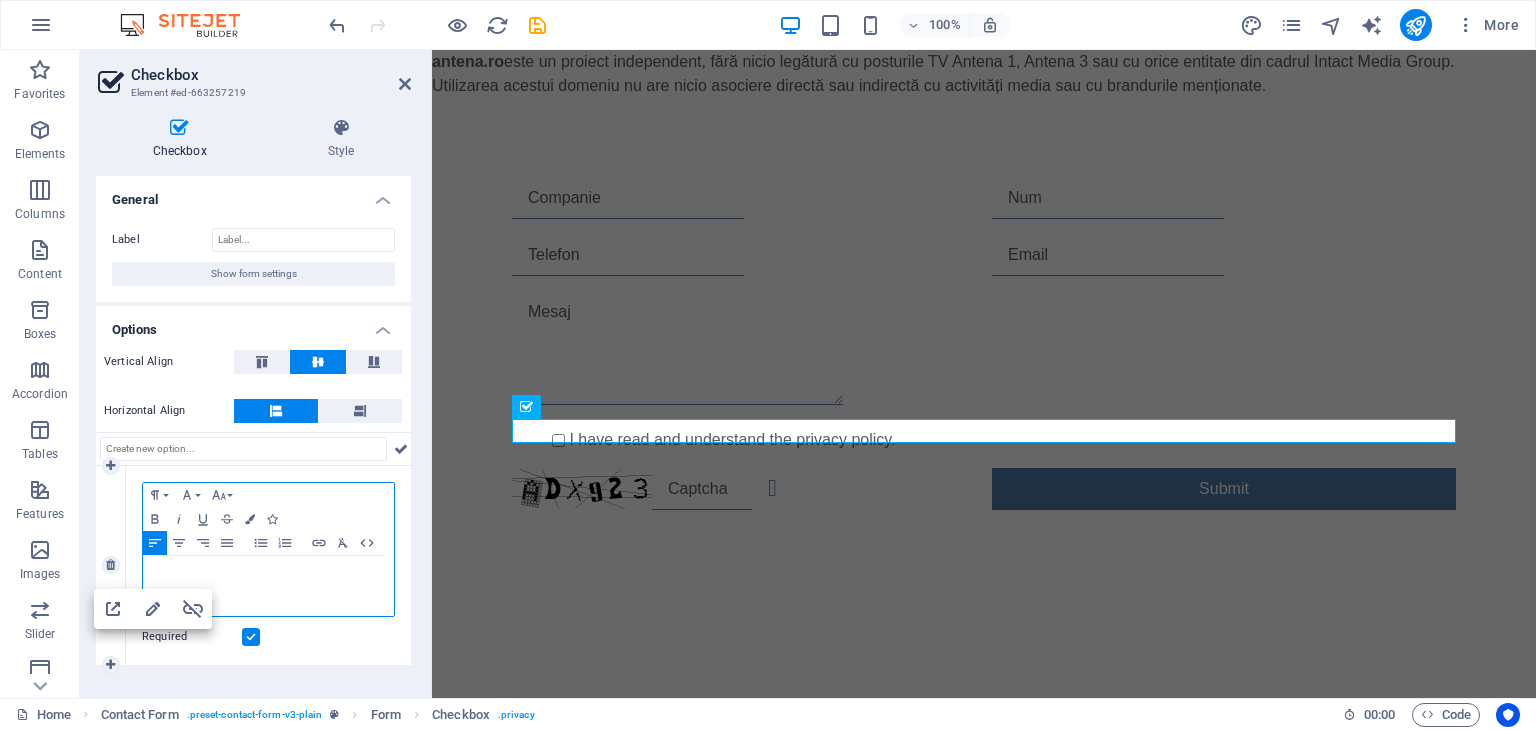 type 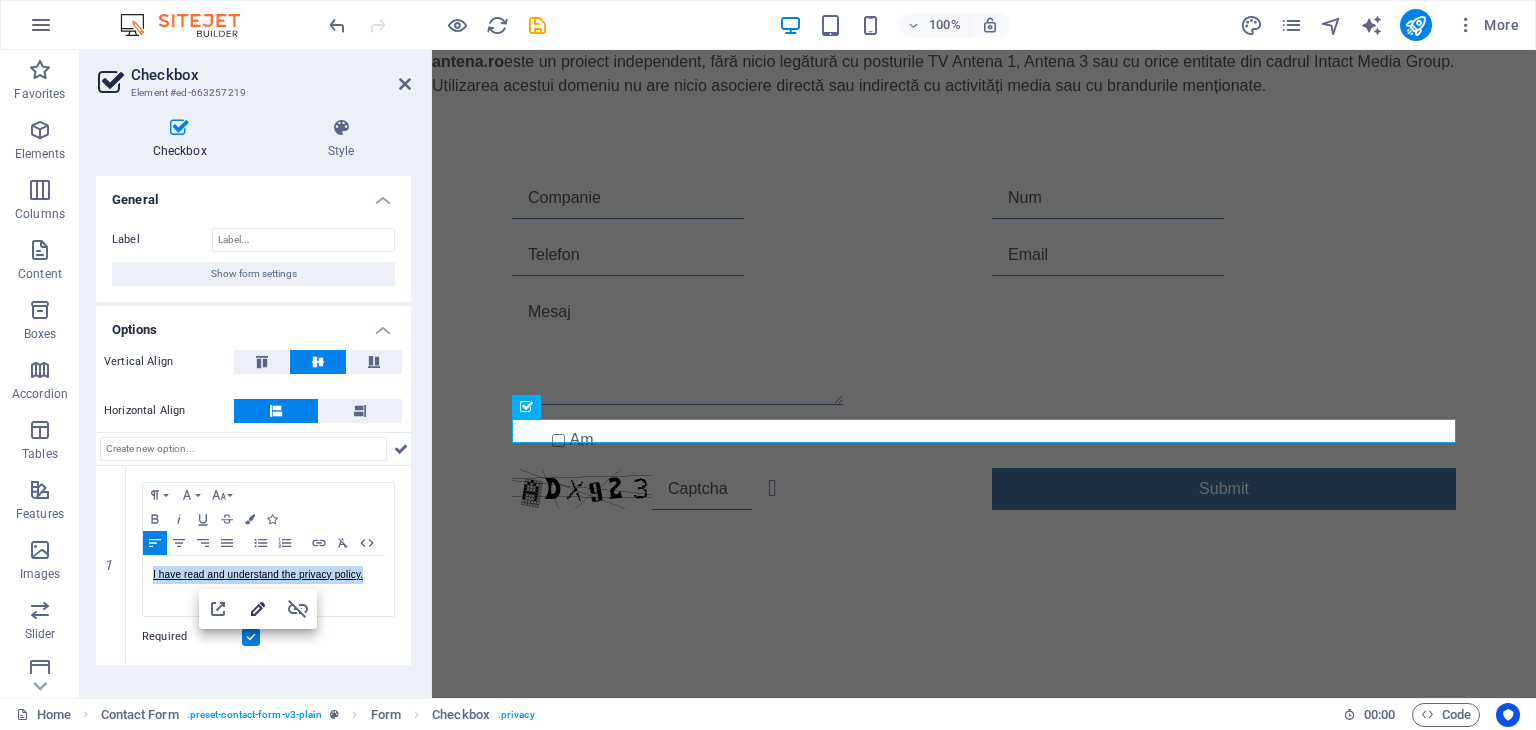 click 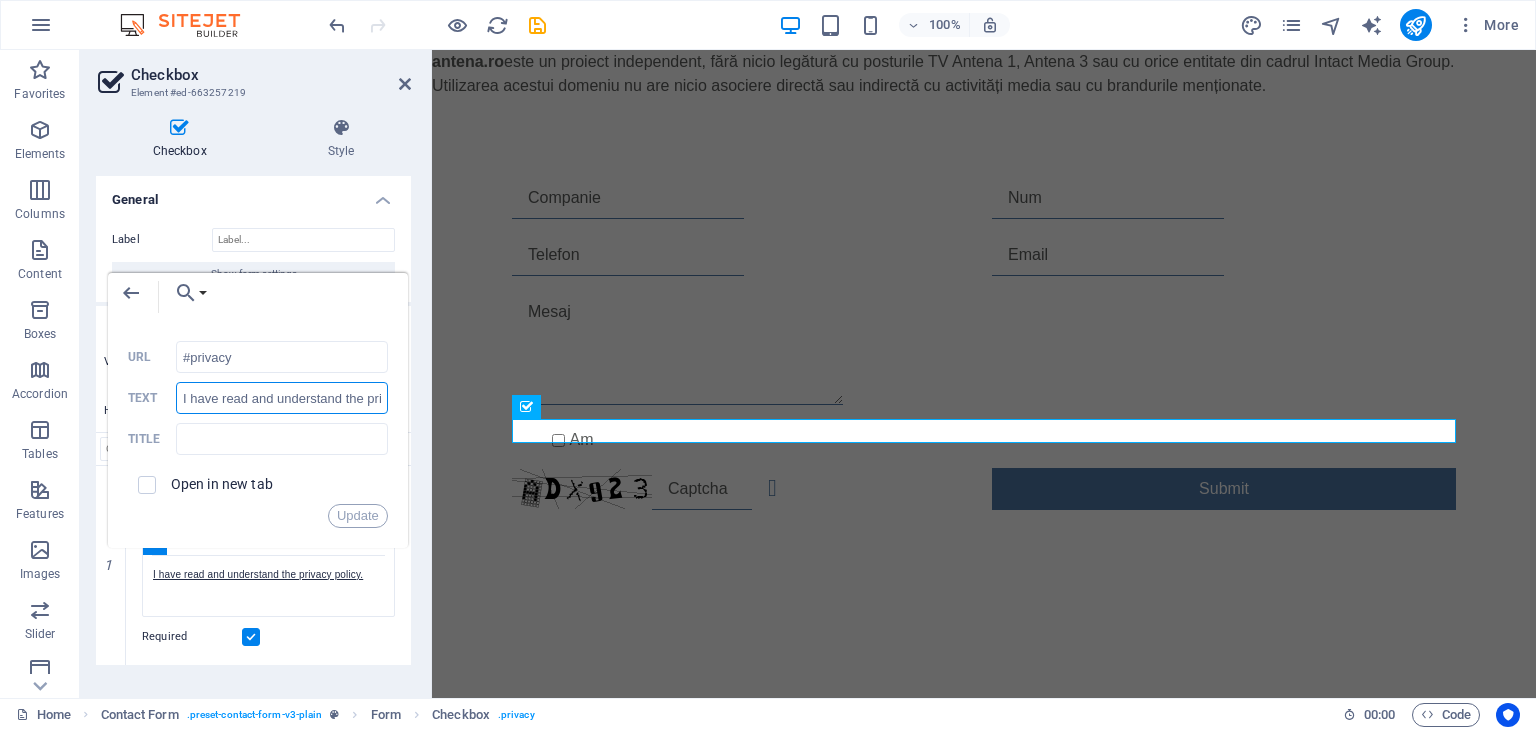 click on "I have read and understand the privacy policy." at bounding box center [282, 398] 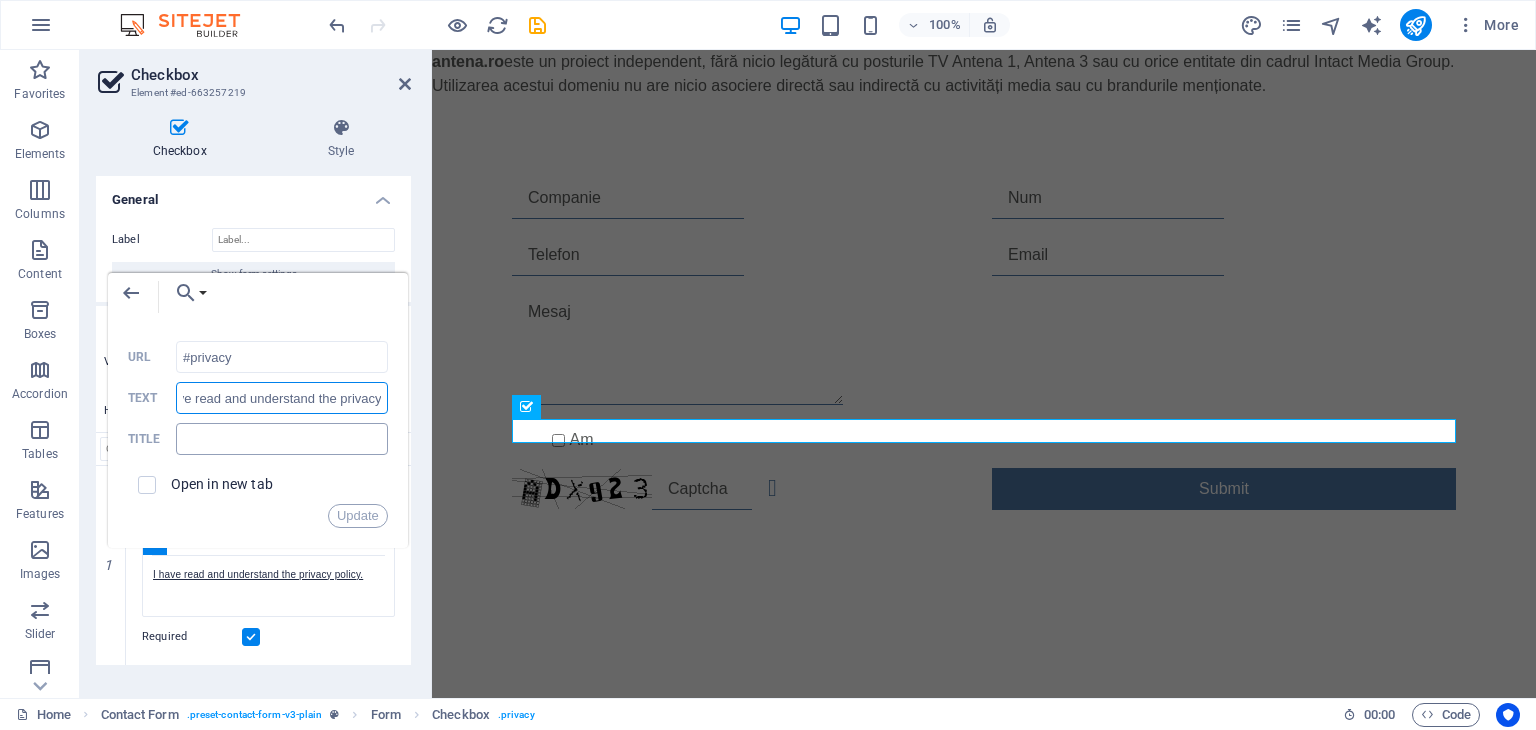 scroll, scrollTop: 0, scrollLeft: 0, axis: both 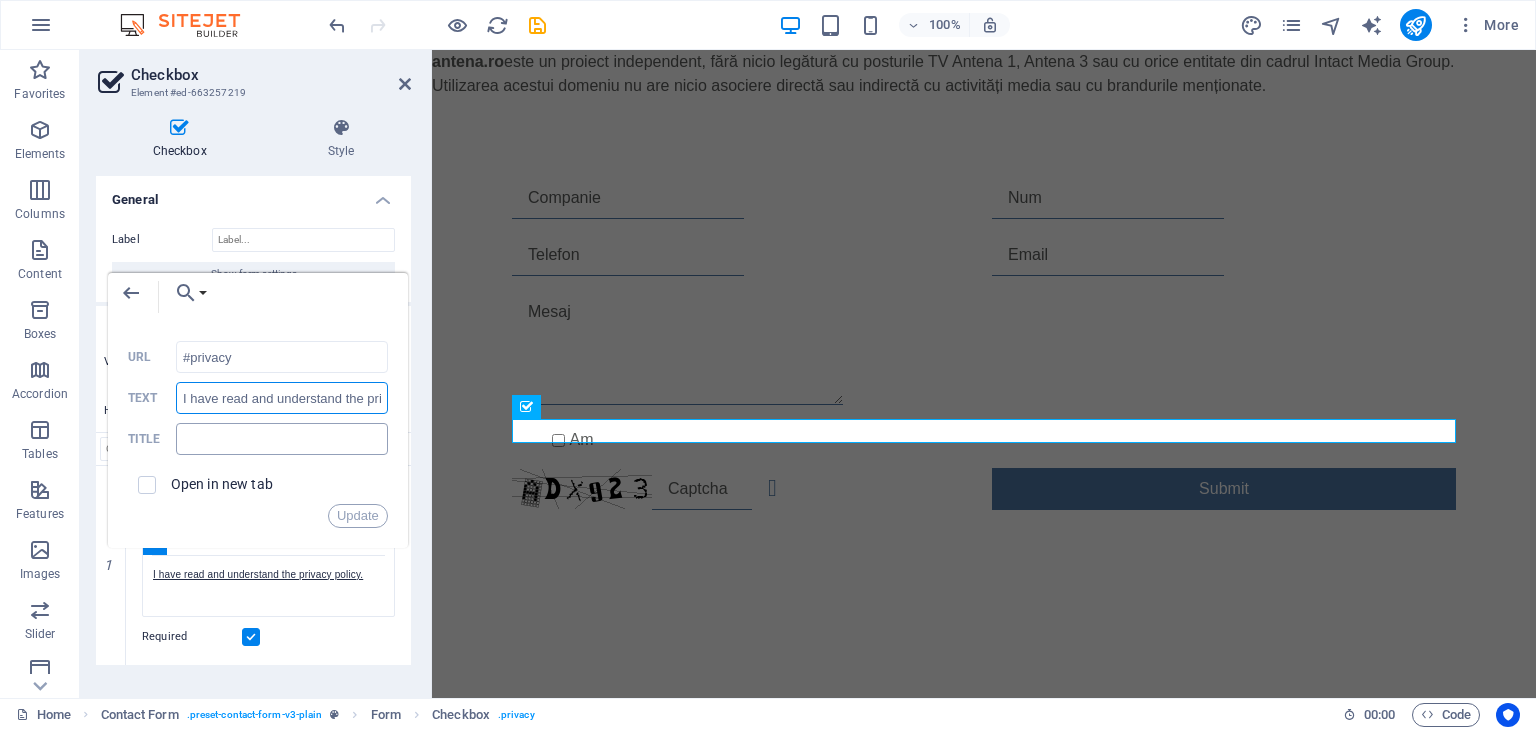 type on "s" 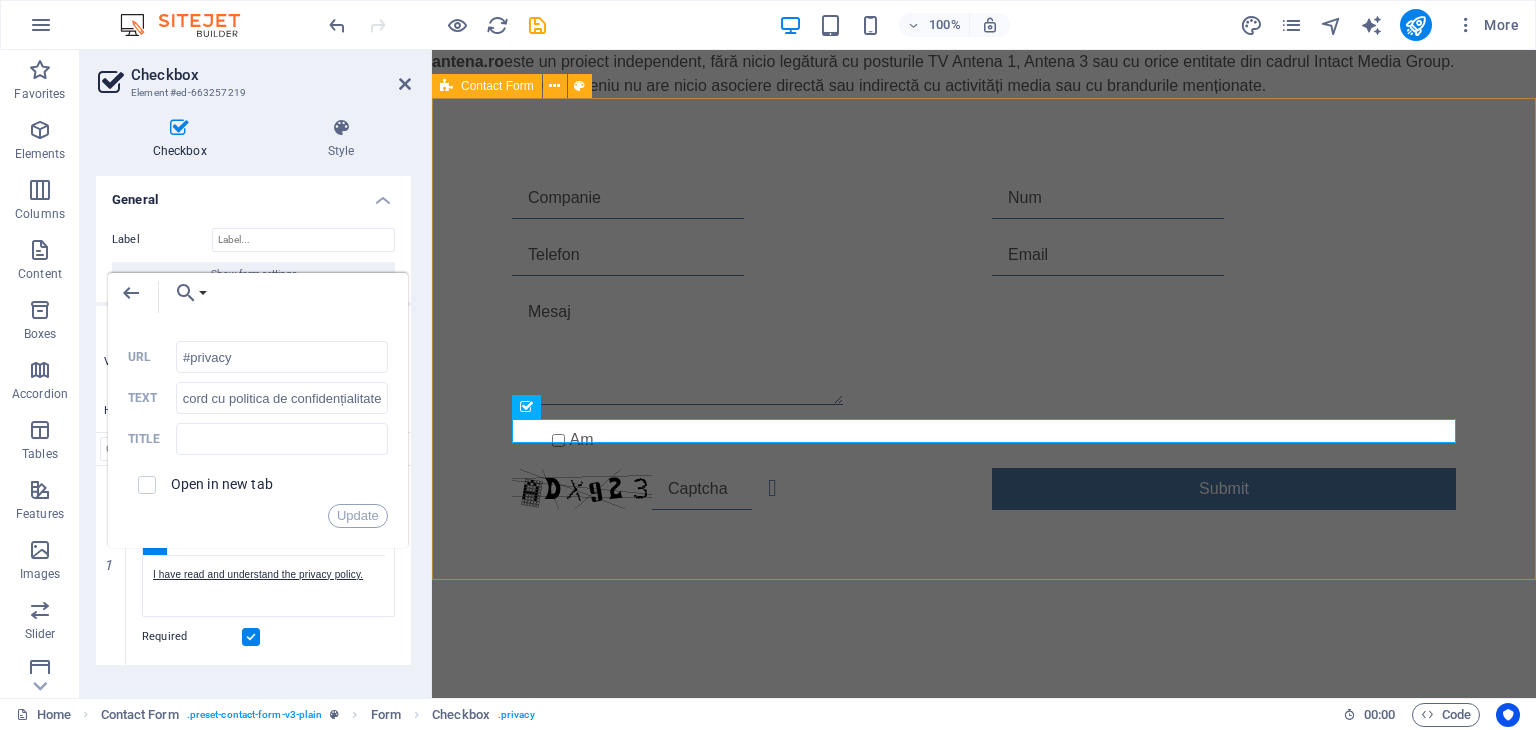 scroll, scrollTop: 0, scrollLeft: 0, axis: both 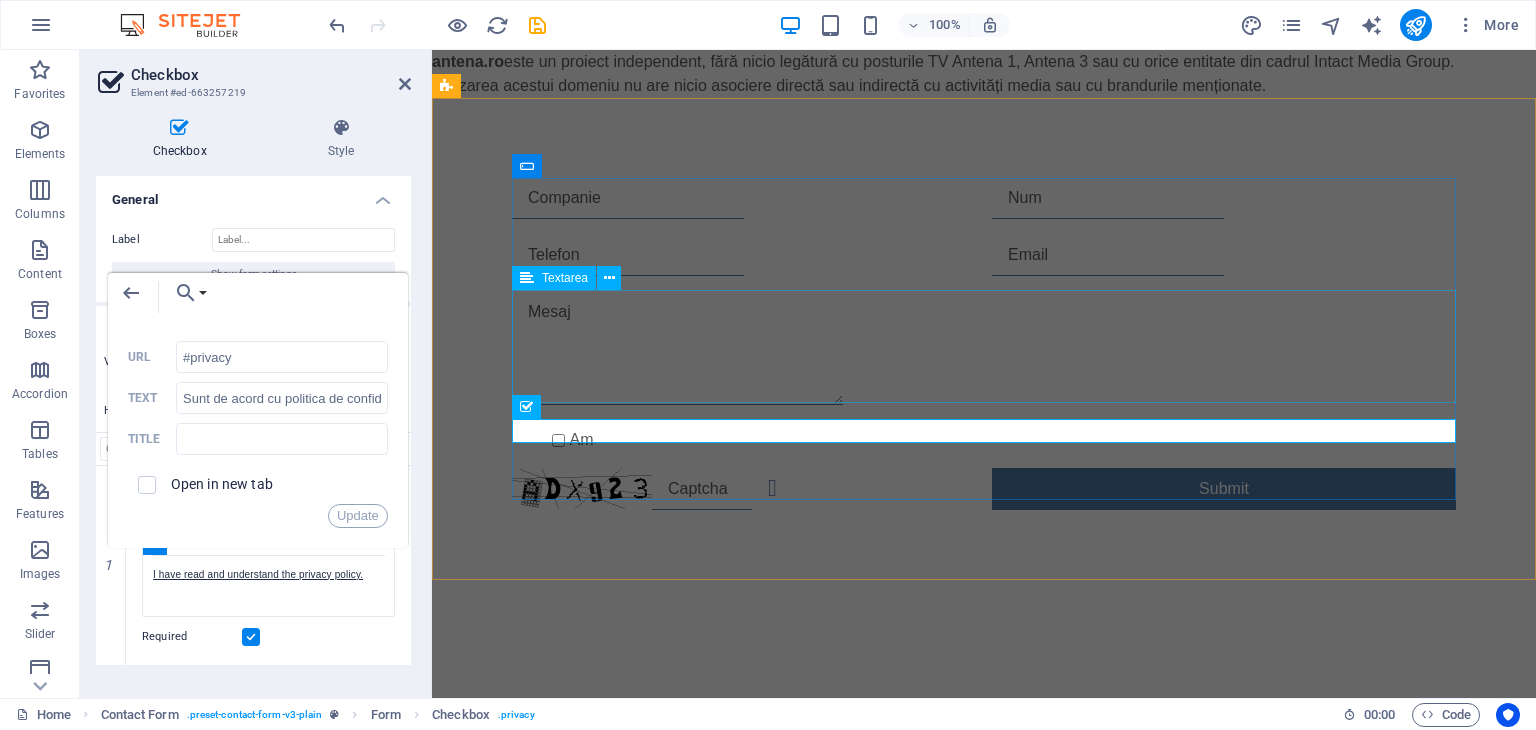 click at bounding box center (984, 352) 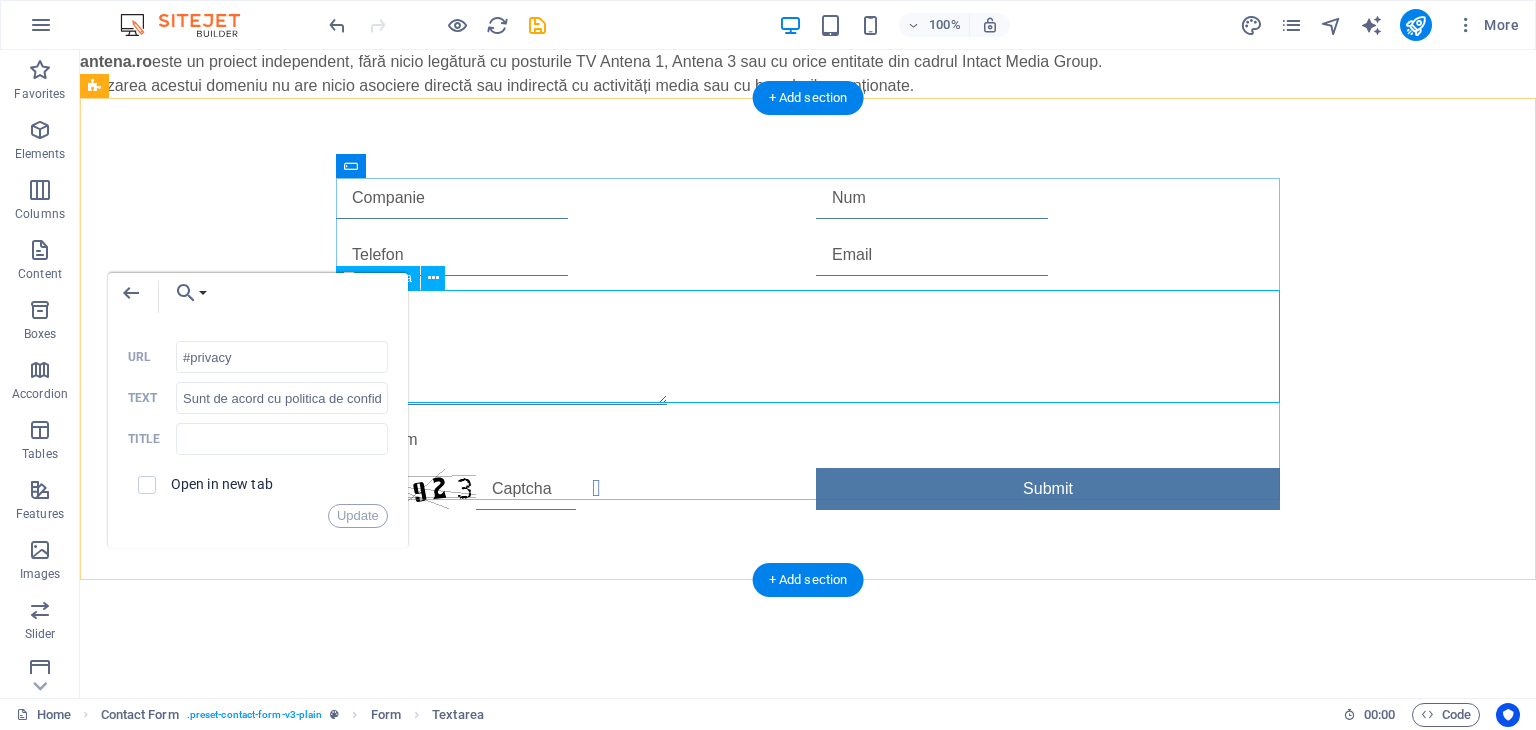 click at bounding box center (808, 352) 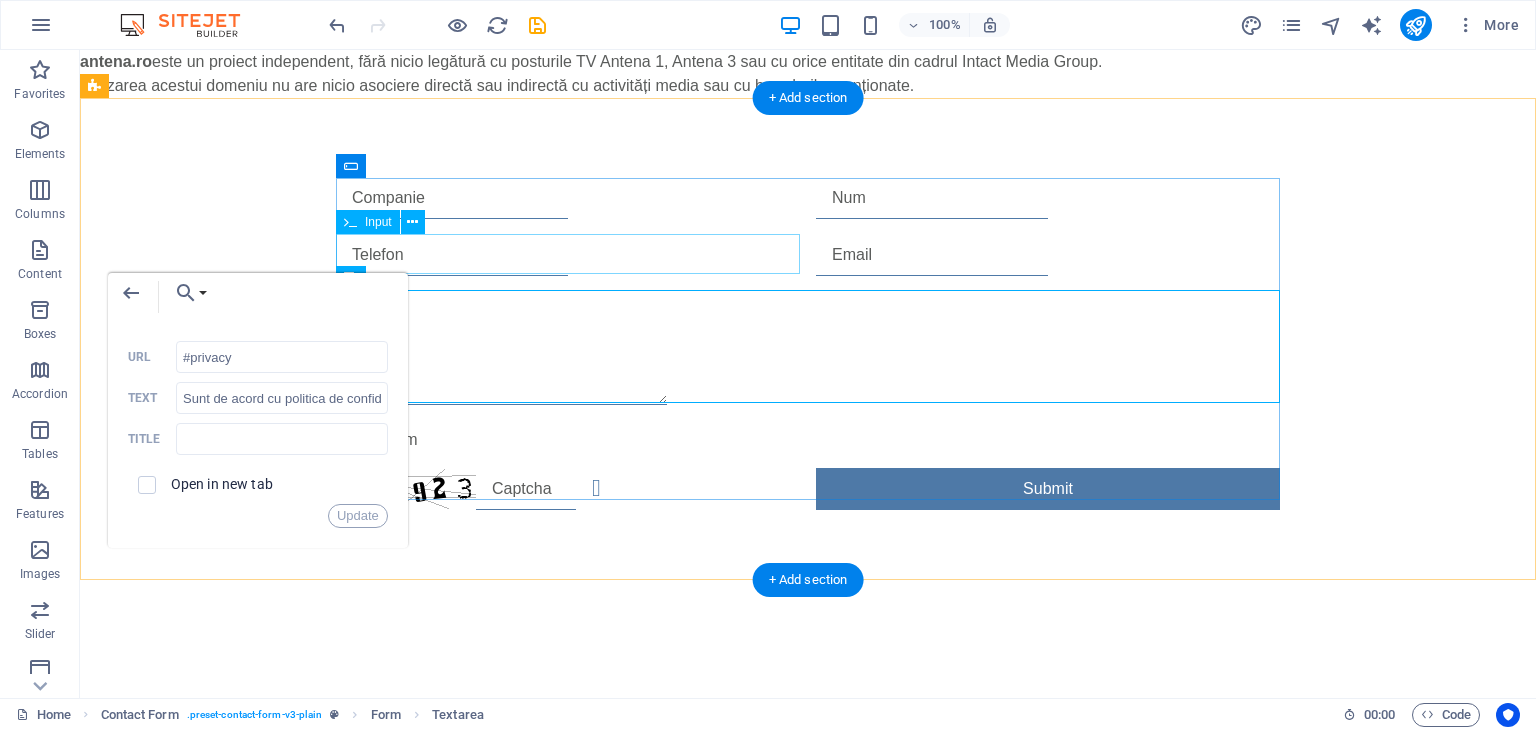 click on "Input" at bounding box center (368, 222) 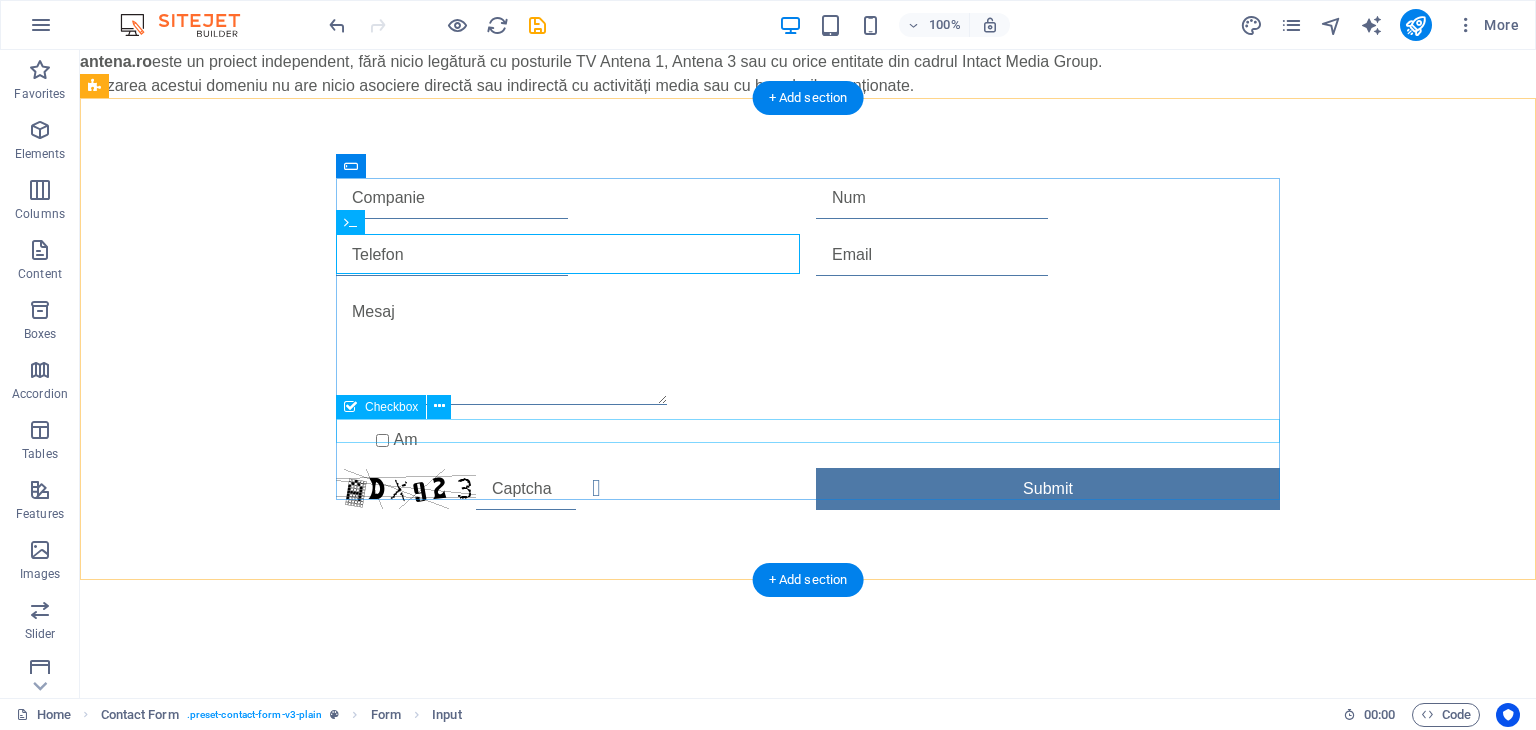 click on "Am" at bounding box center [808, 440] 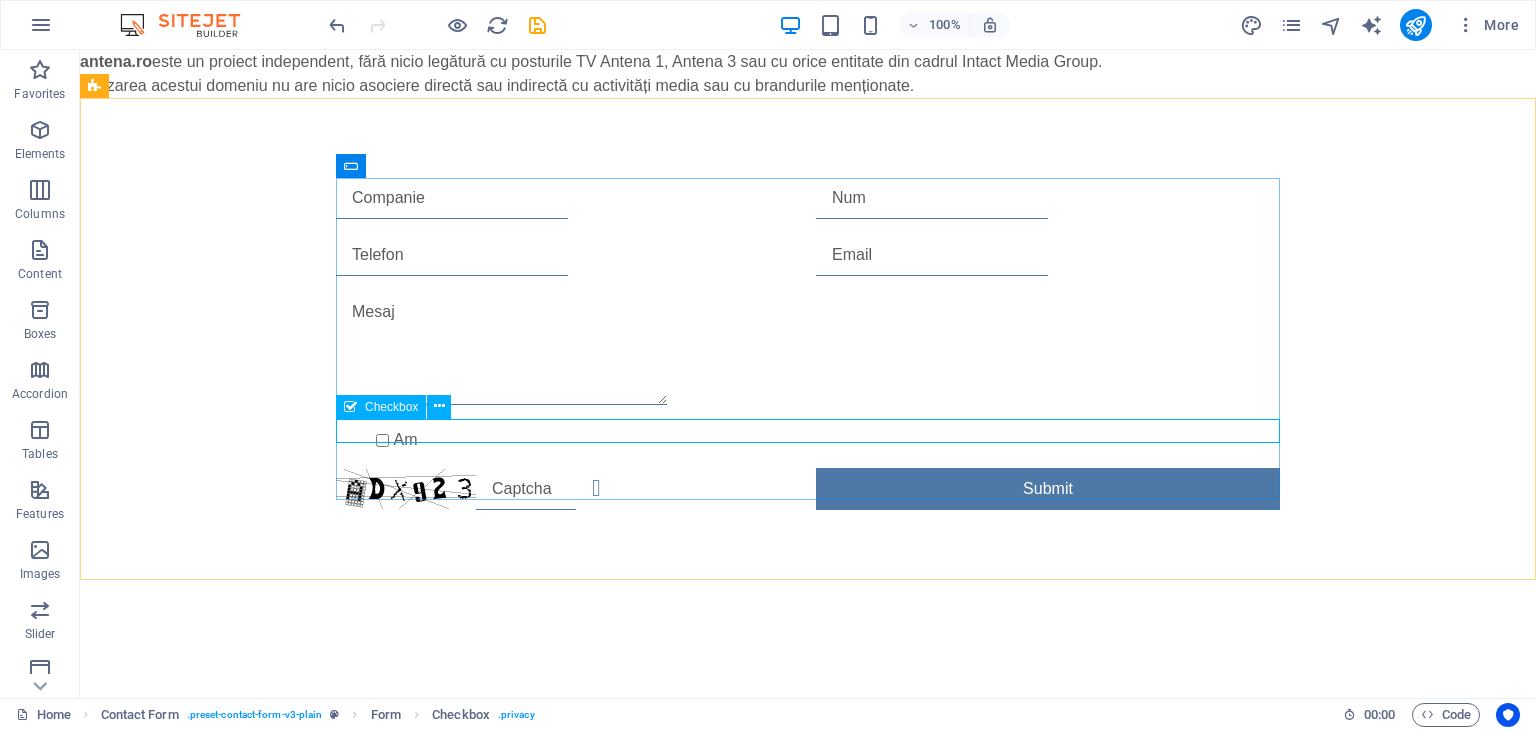 click on "Checkbox" at bounding box center [391, 407] 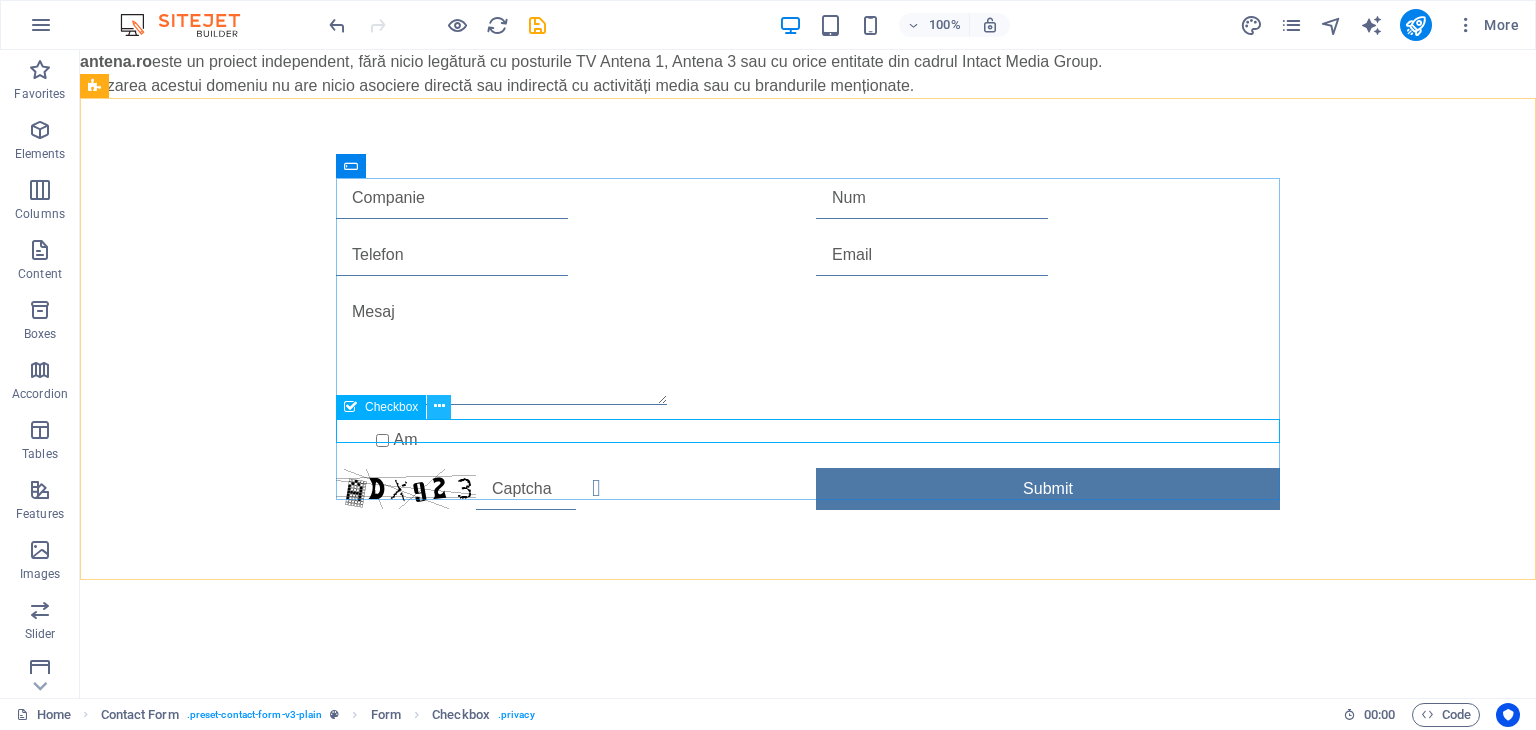 click at bounding box center [439, 407] 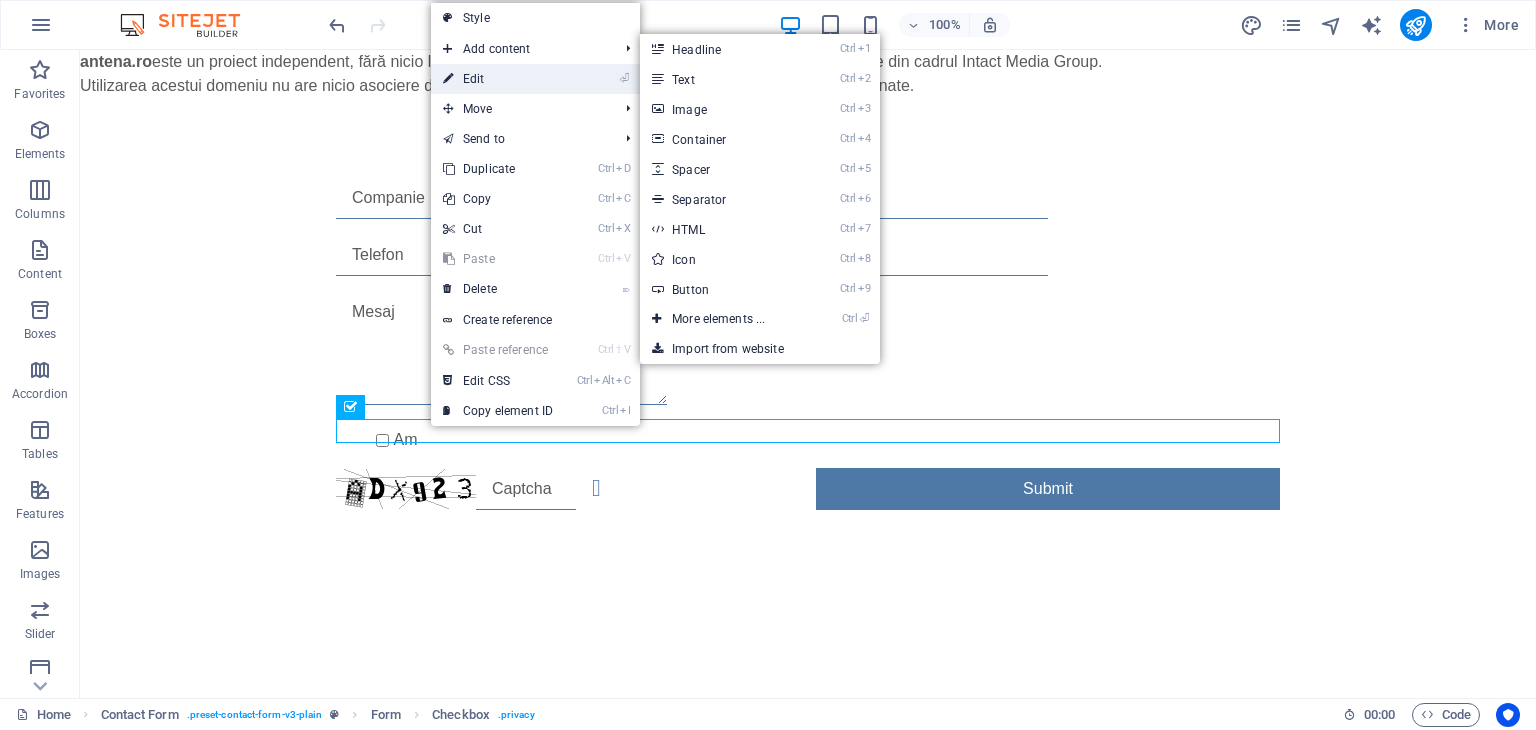 click on "⏎  Edit" at bounding box center (498, 79) 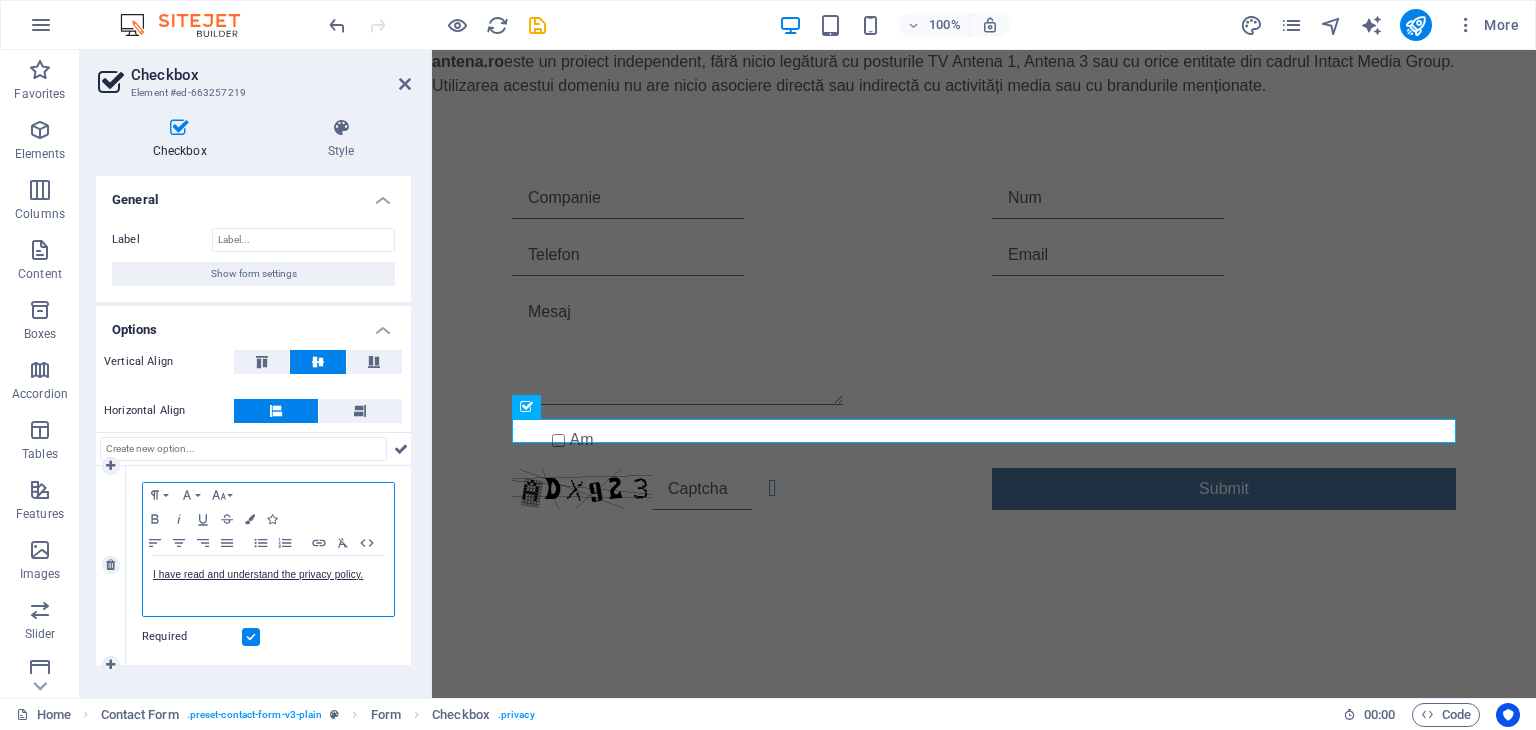 click on "I have read and understand the privacy policy." at bounding box center (268, 586) 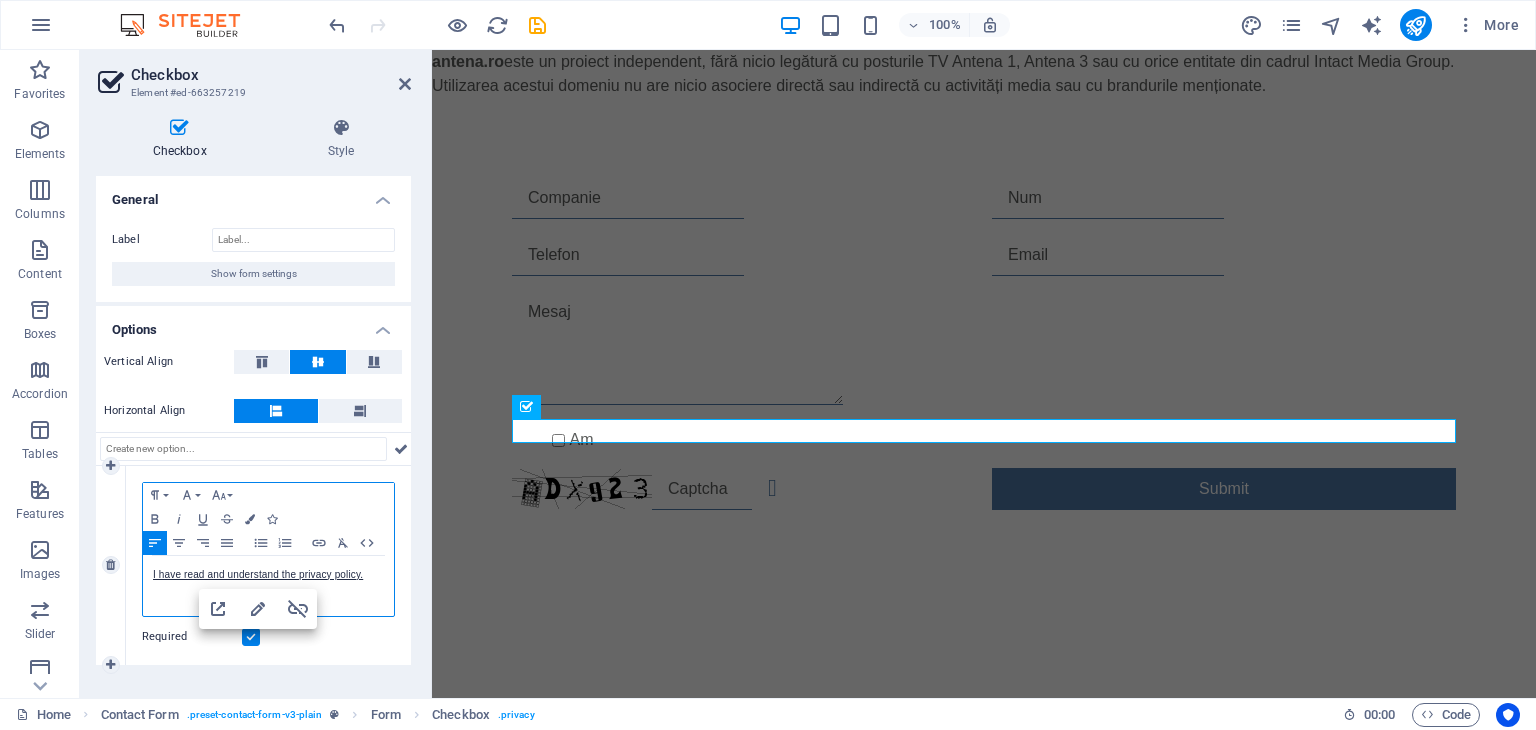 click on "1" at bounding box center (111, 565) 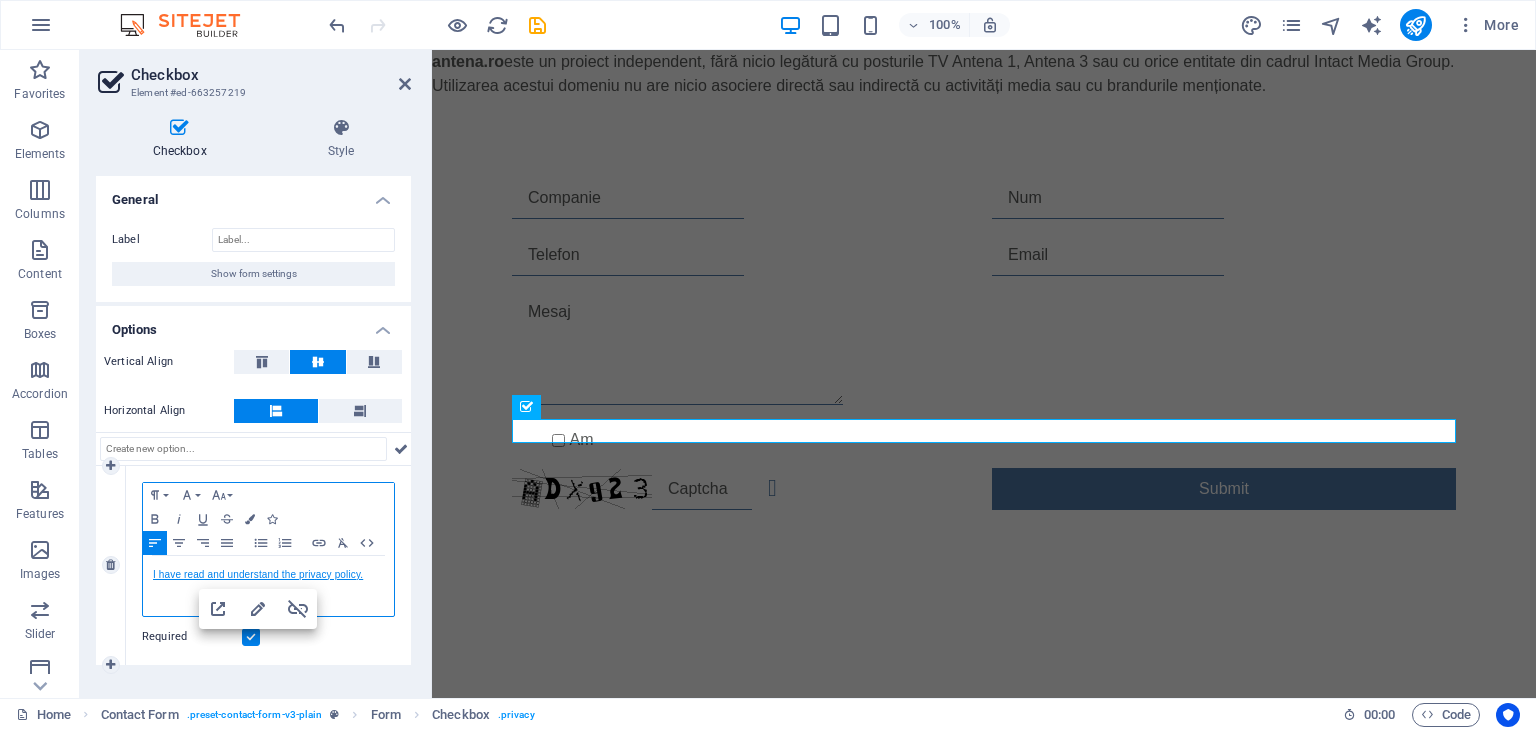 click on "I have read and understand the privacy policy." at bounding box center (258, 574) 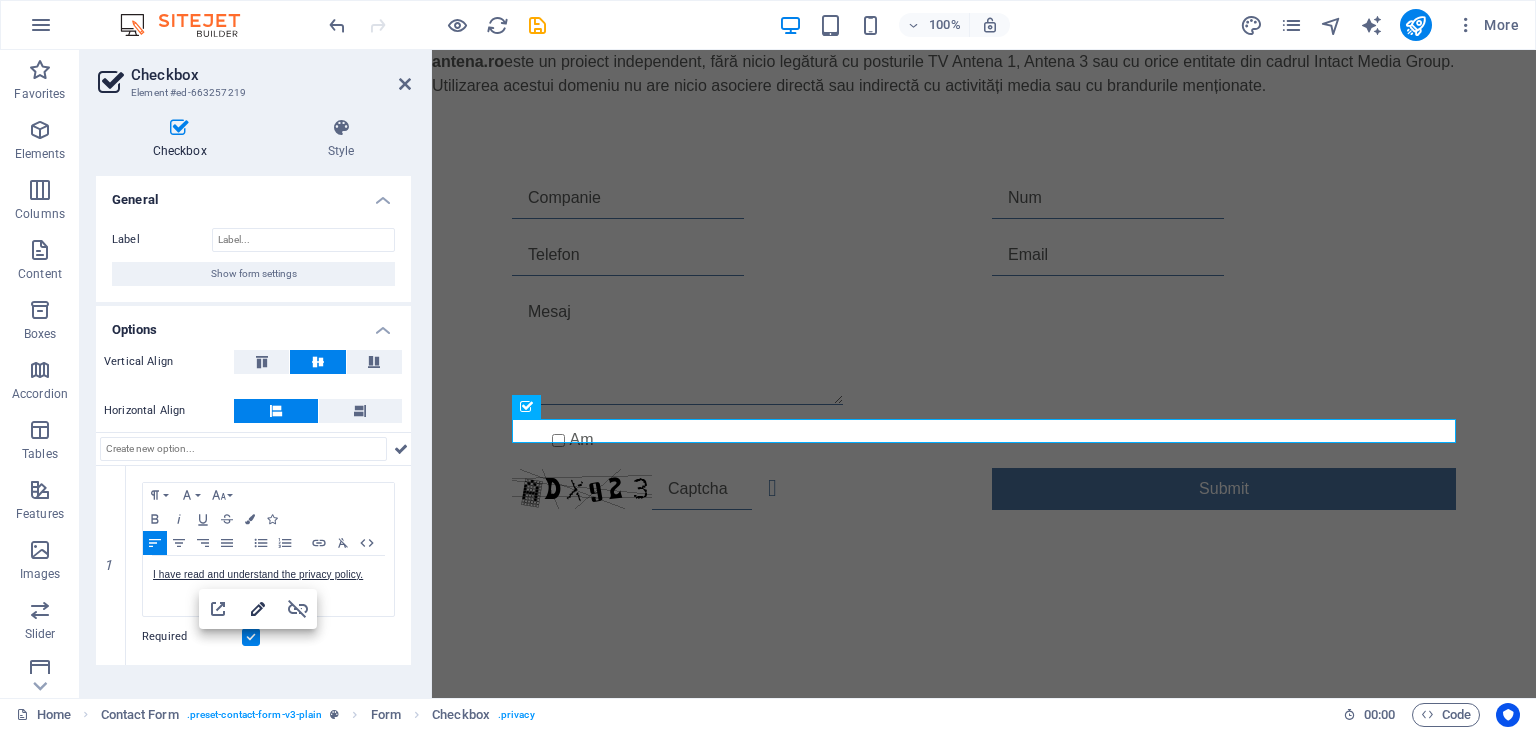 click 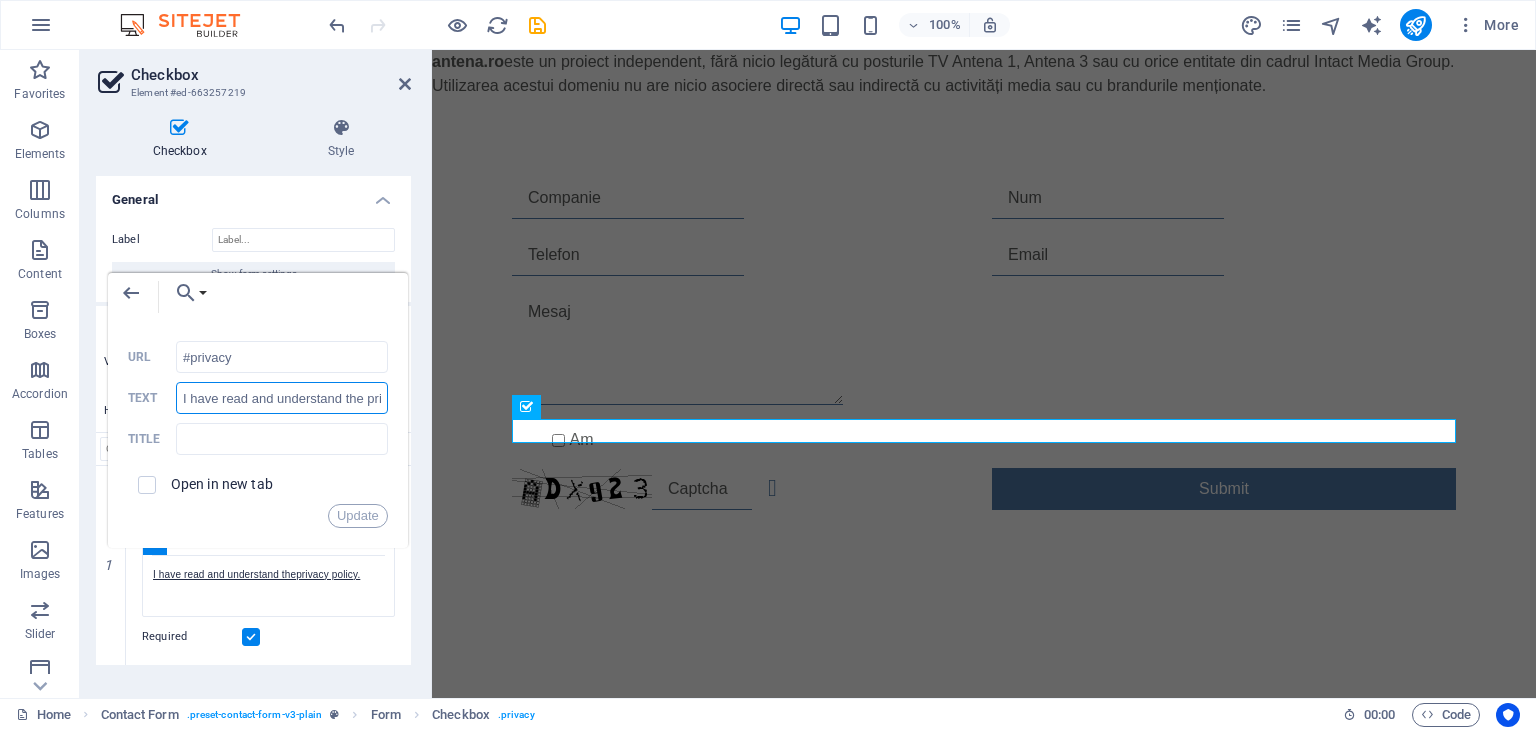 drag, startPoint x: 232, startPoint y: 409, endPoint x: 146, endPoint y: 387, distance: 88.76936 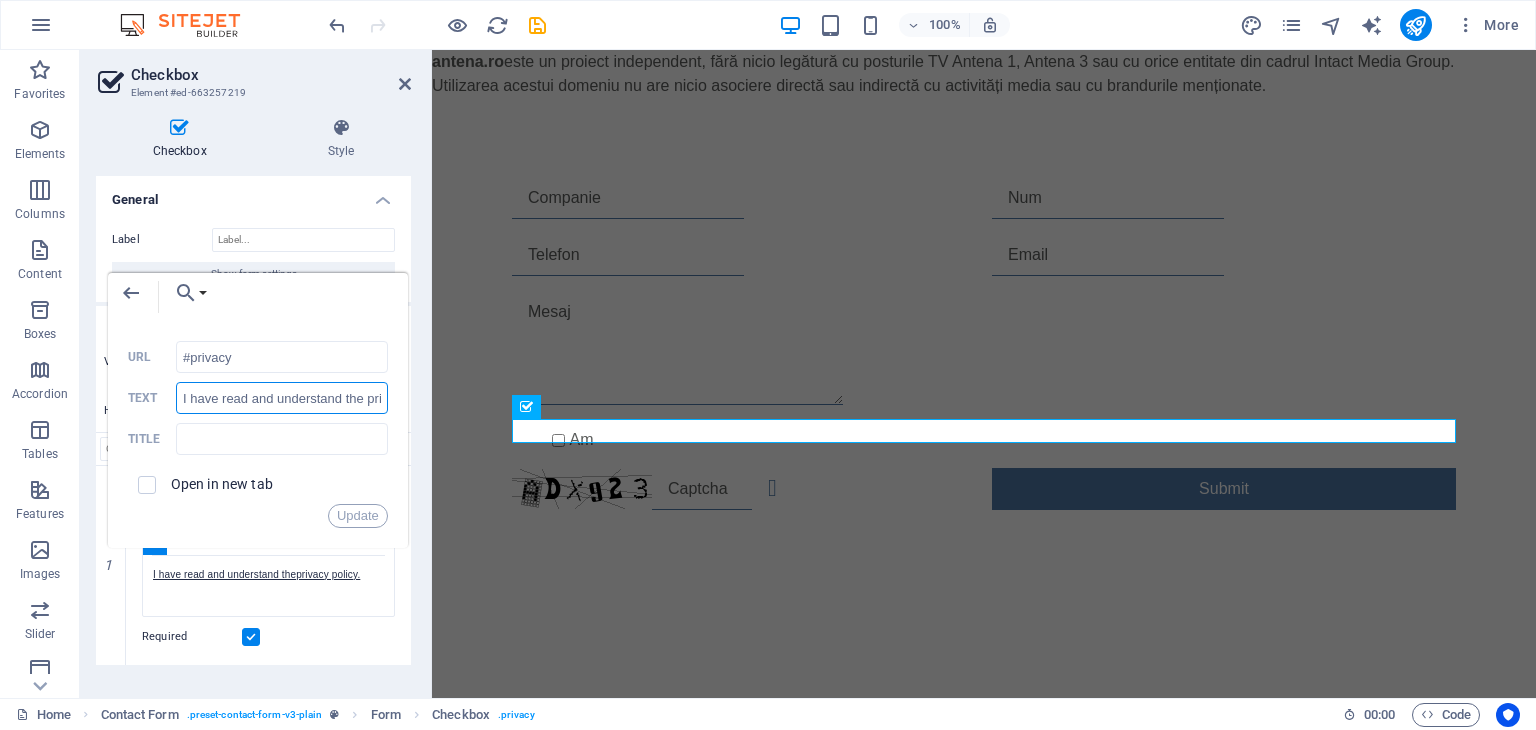 click on "antena.ro Home Favorites Elements Columns Content Boxes Accordion Tables Features Images Slider Header Footer Forms Marketing Collections Checkbox Element #ed-663257219 Checkbox Style General Label Show form settings Options Vertical Align Horizontal Align 1 Paragraph Format Normal Heading 1 Heading 2 Heading 3 Heading 4 Heading 5 Heading 6 Code Font Family Arial Georgia Impact Tahoma Times New Roman Verdana Font Size 8 9 10 11 12 14 18 24 30 36 48 60 72 96 Bold Italic Underline Strikethrough Colors Icons Align Left Align Center Align Right Align Justify Unordered List Ordered List Insert Link Clear Formatting HTML I have read and understand the ​ ​  privacy policy. Required Contact Form Element Layout How this element expands within the layout (Flexbox). Size Default auto px % 1/1 1/2 1/3 1/4 1/5 1/6 1/7 1/8 1/9 1/10 Grow Shrink Order Container layout Visible Visible Opacity 100 % Overflow Spacing Margin Default auto px % rem" at bounding box center (768, 365) 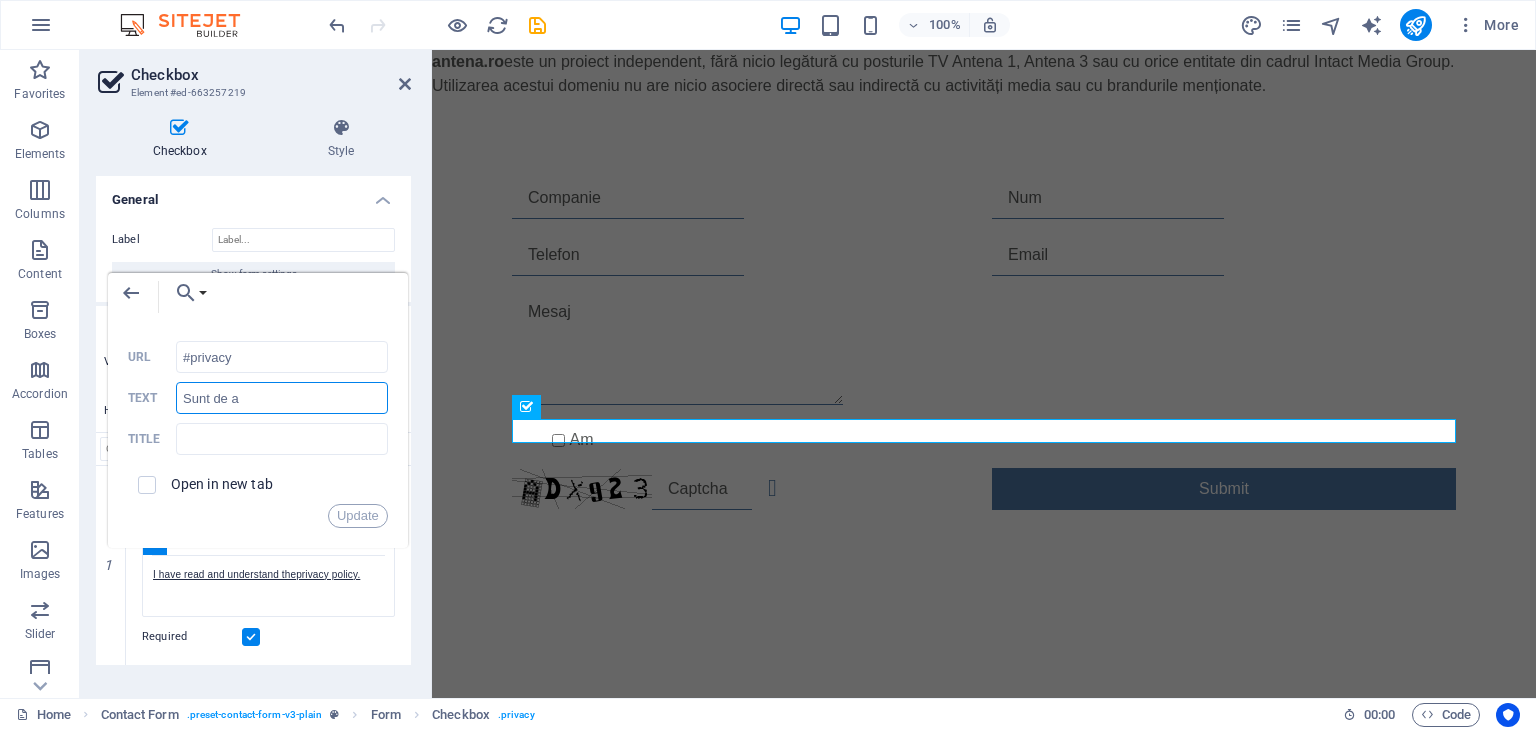 type on "Sunt de acord cu politica de confidențialitate" 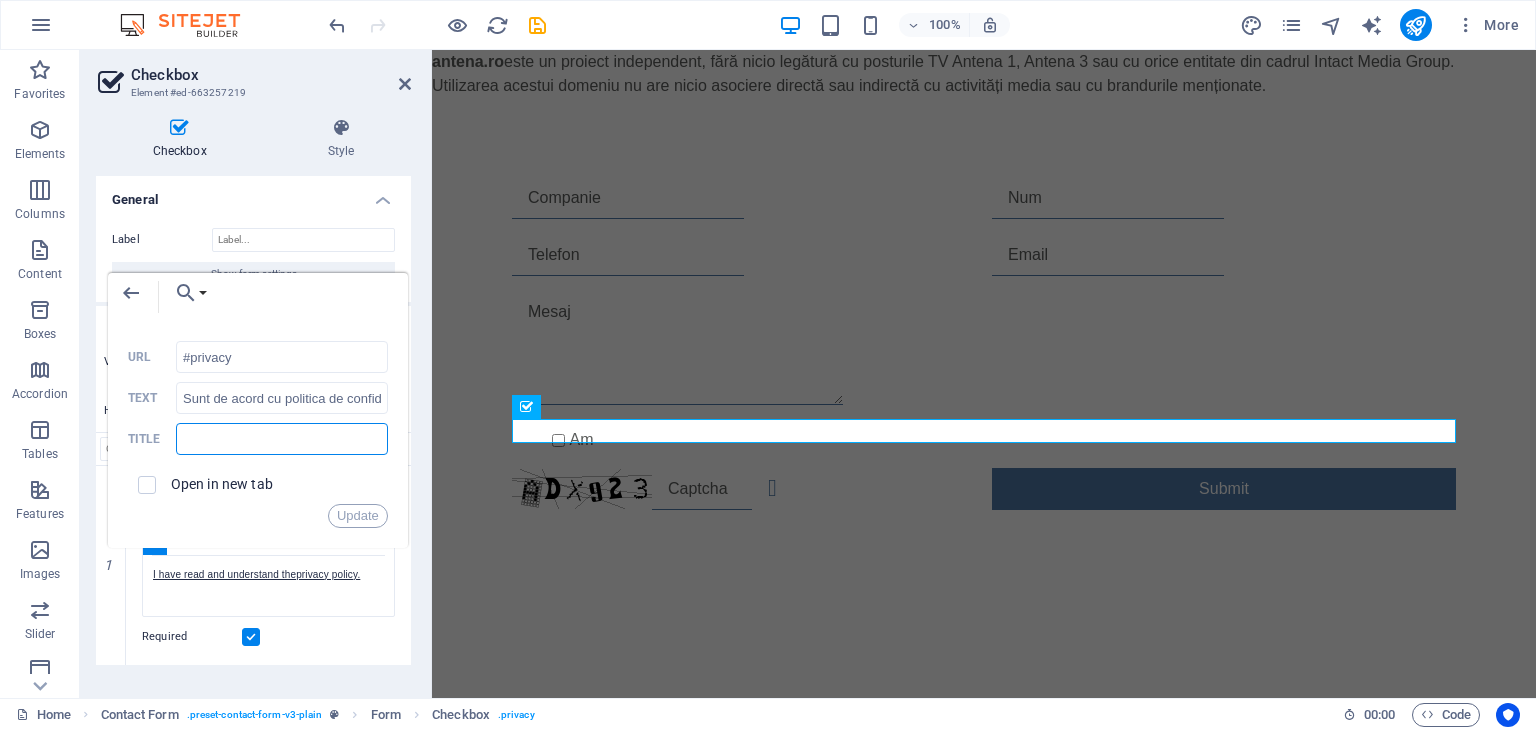 click at bounding box center (282, 439) 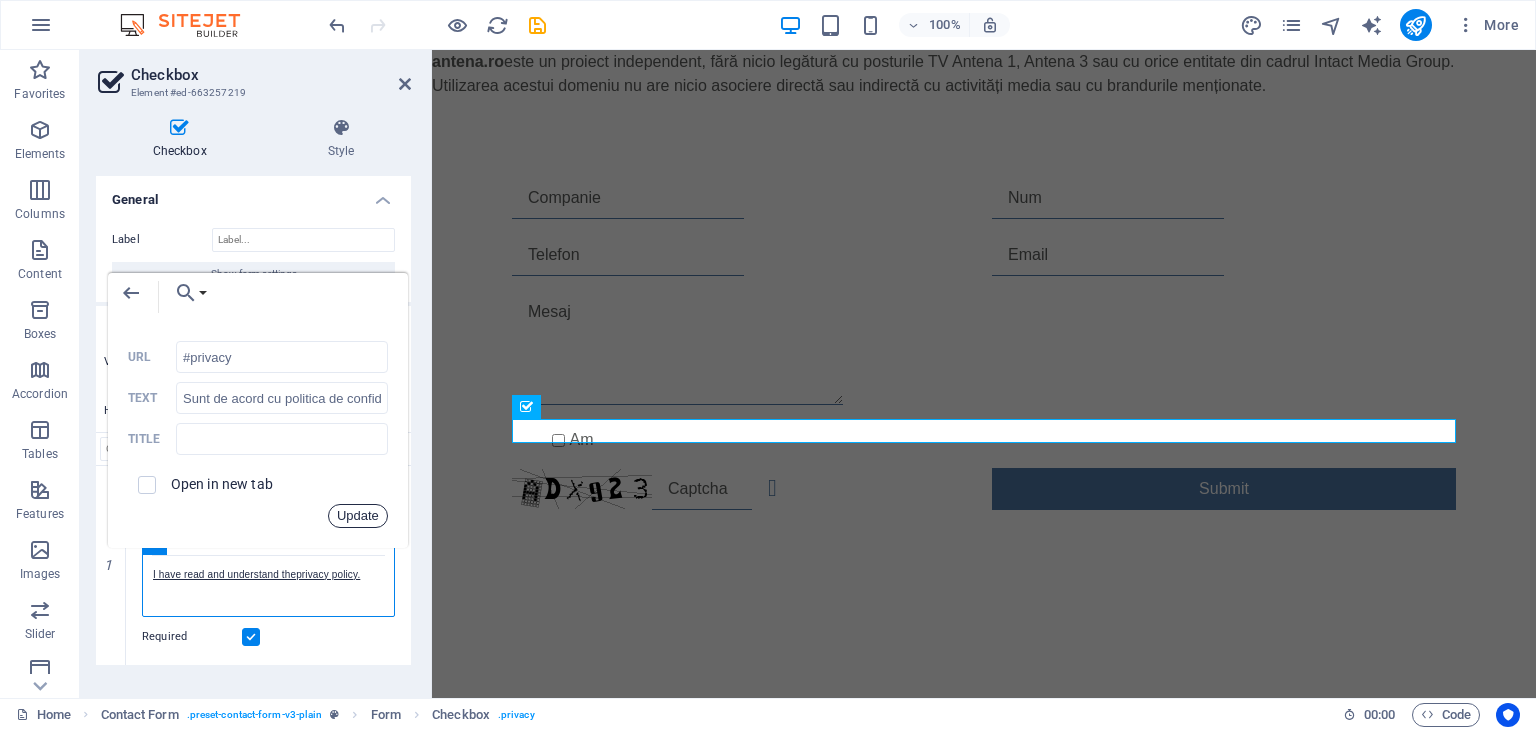 click on "Update" at bounding box center [358, 516] 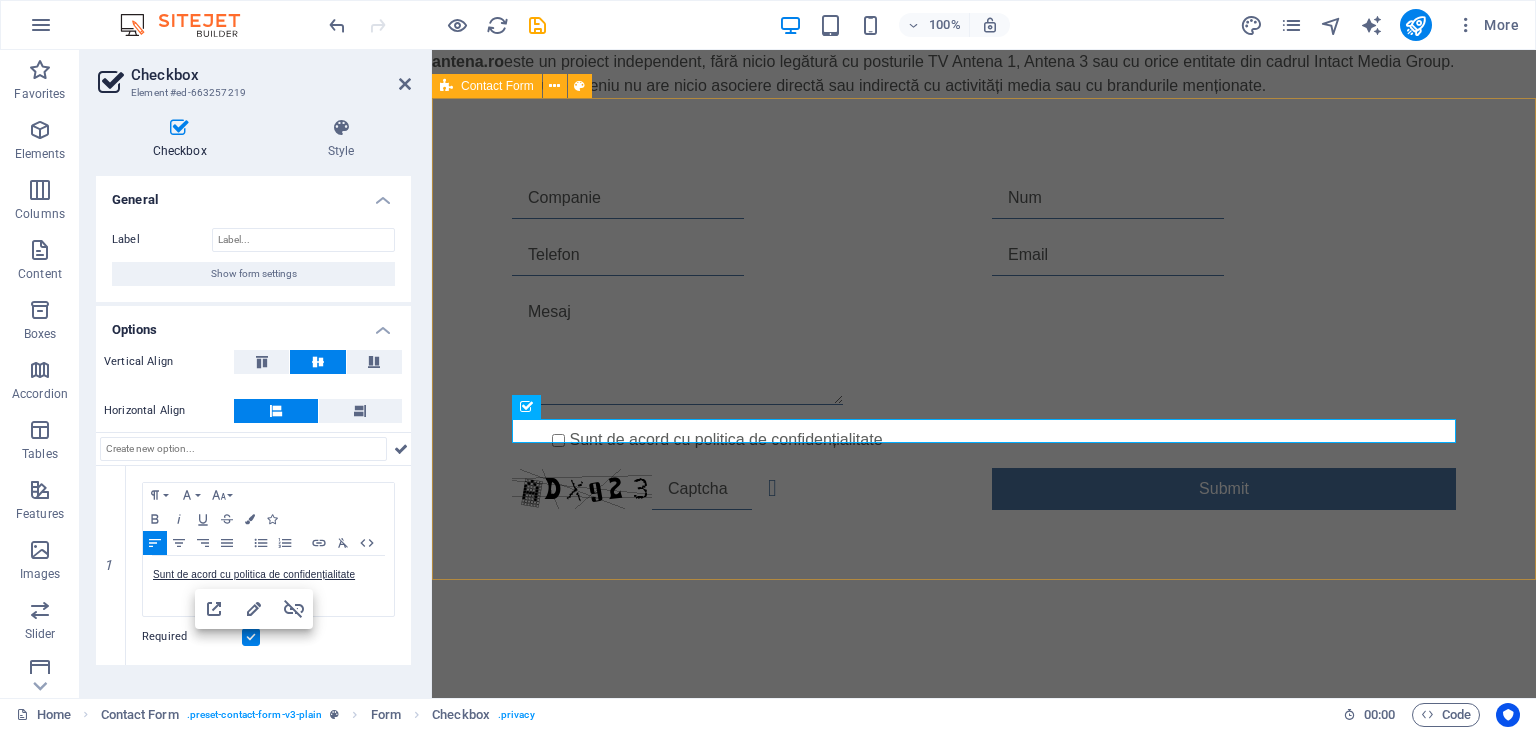 click on "Sunt de acord cu politica de confidențialitate Unreadable? Load new Submit" at bounding box center [984, 344] 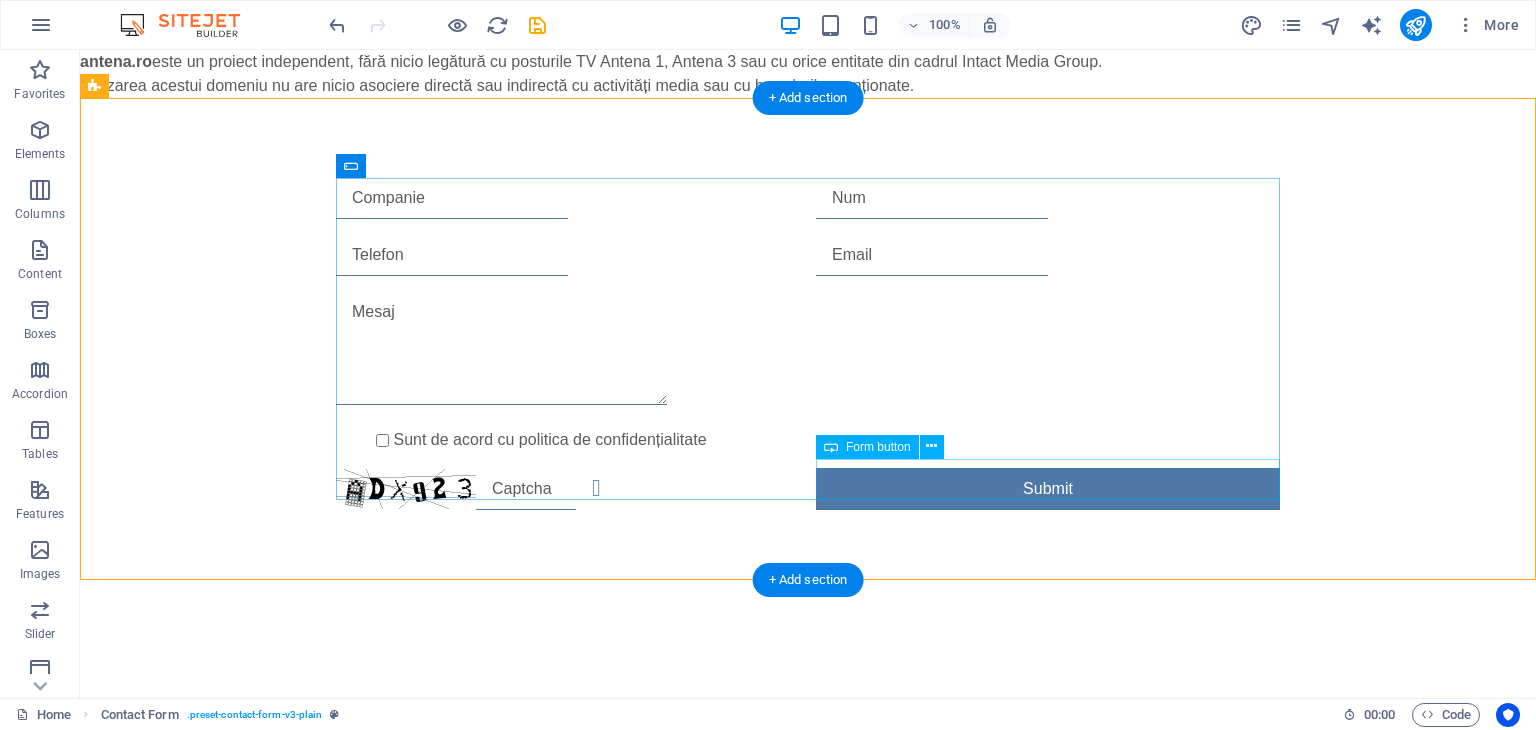 click on "Submit" at bounding box center (1048, 489) 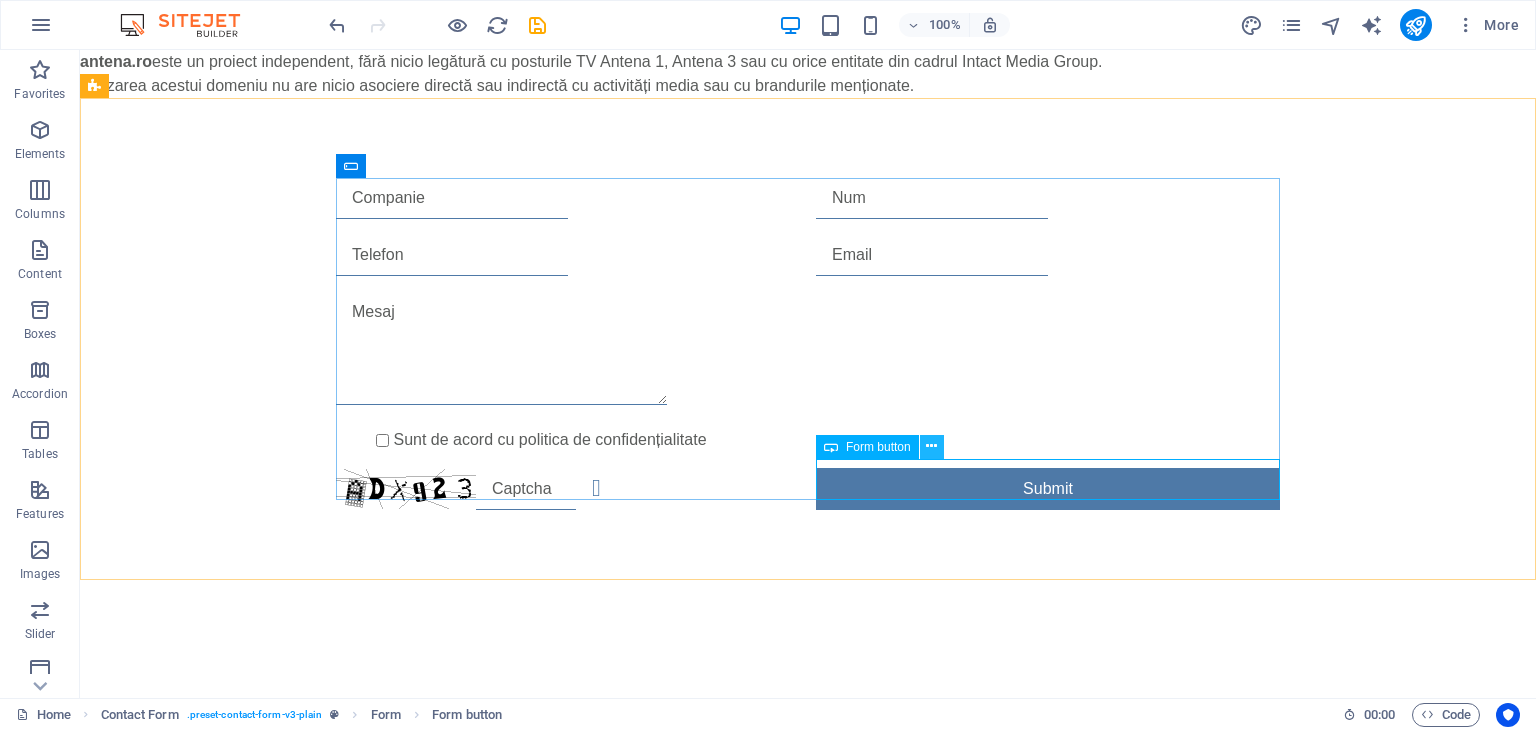 click at bounding box center [932, 447] 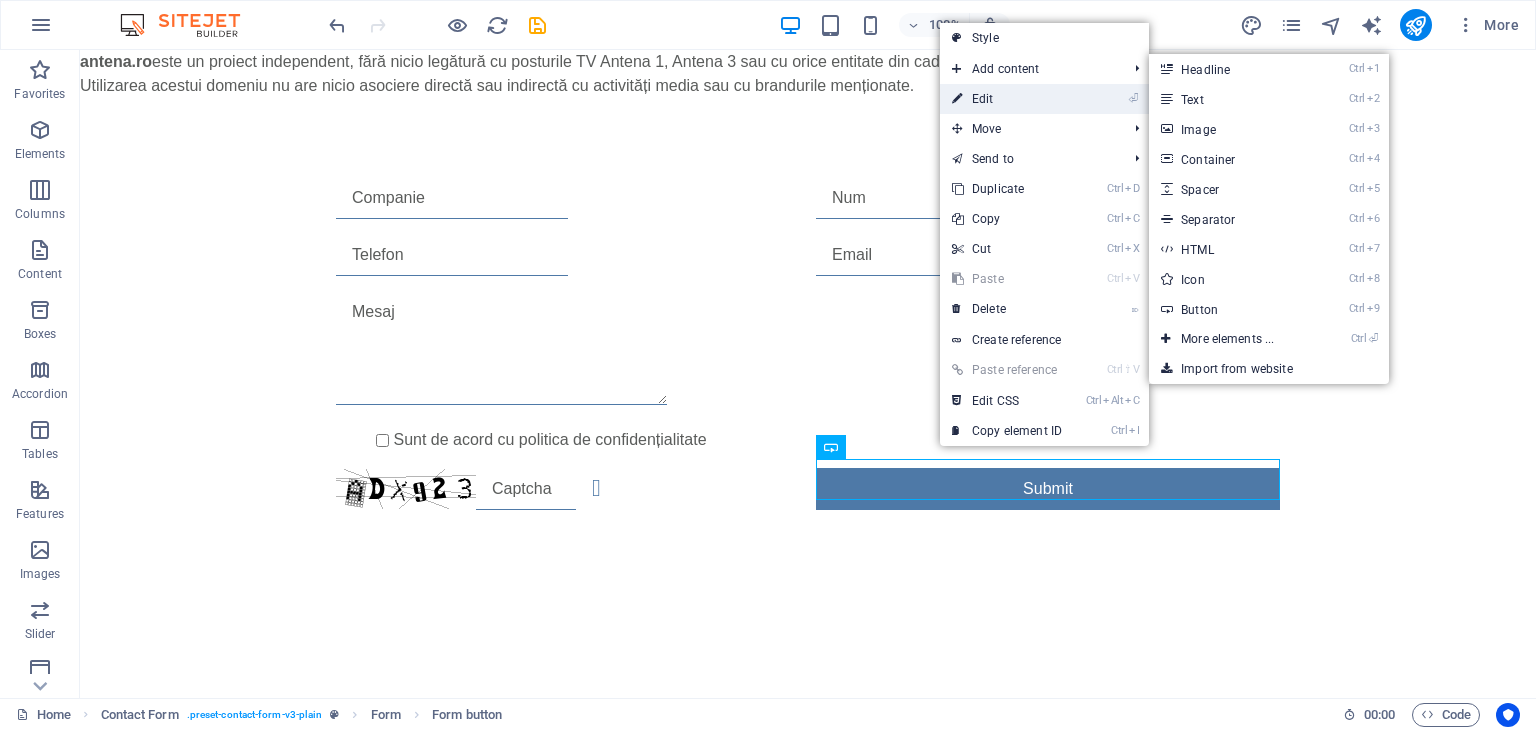 click on "⏎  Edit" at bounding box center (1007, 99) 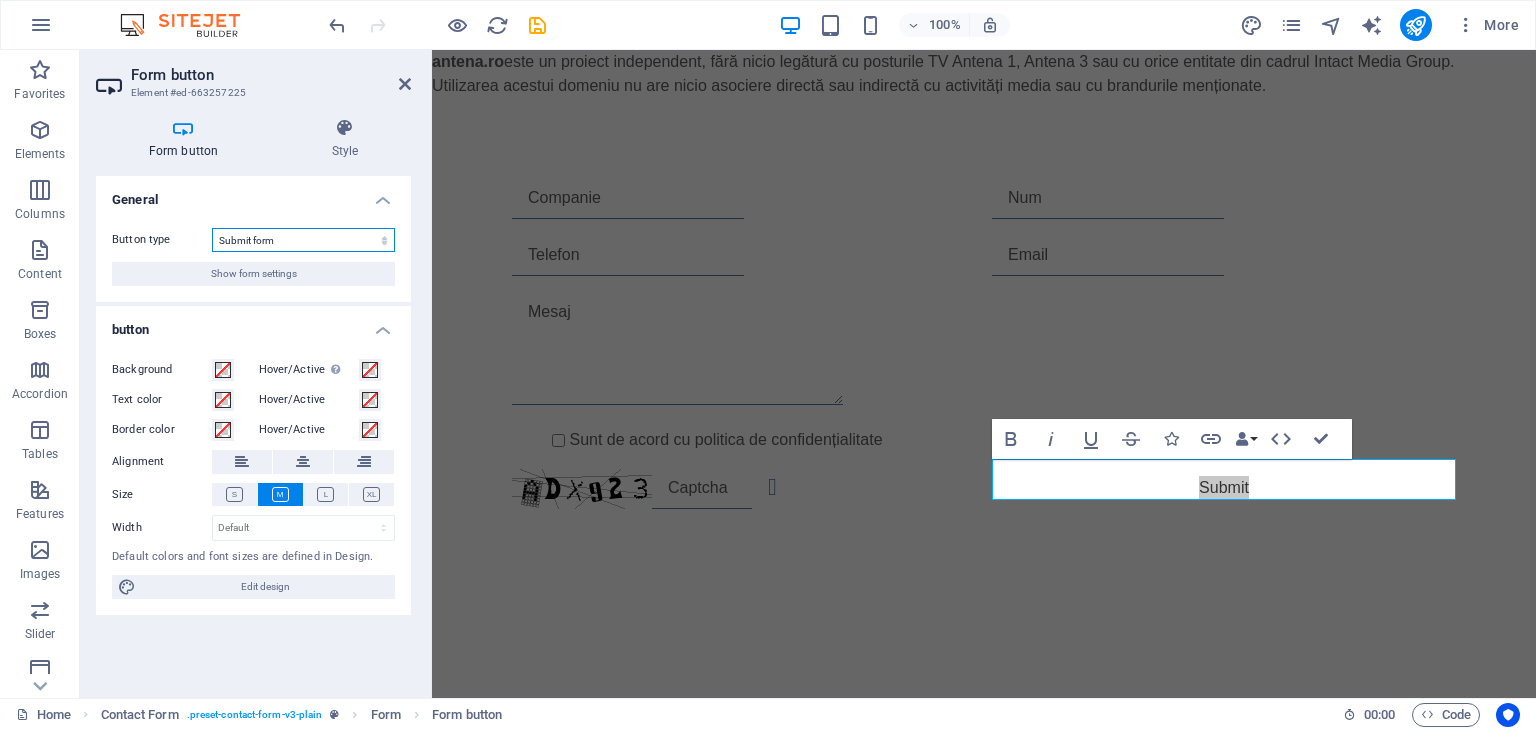click on "Submit form Reset form No action" at bounding box center [303, 240] 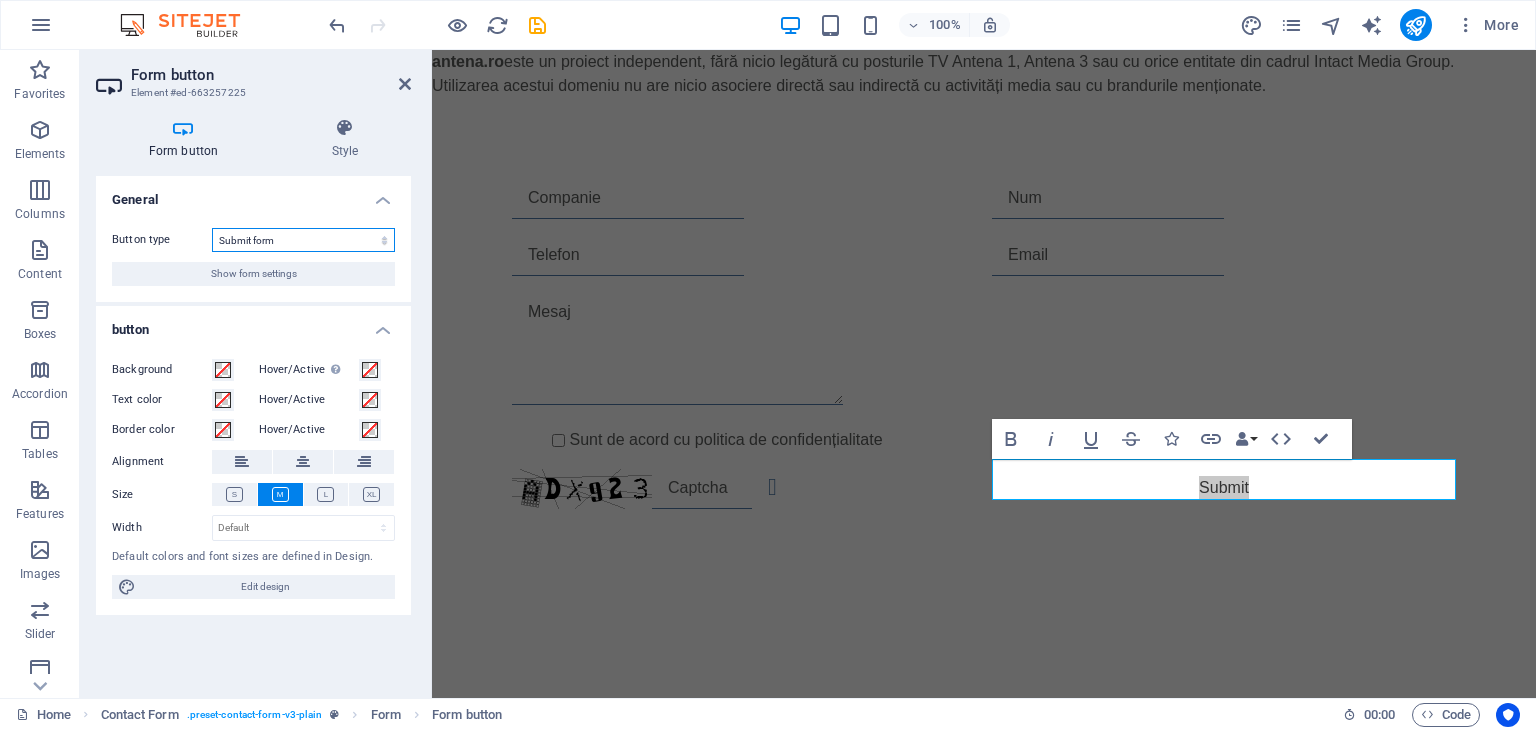 click on "Submit form Reset form No action" at bounding box center [303, 240] 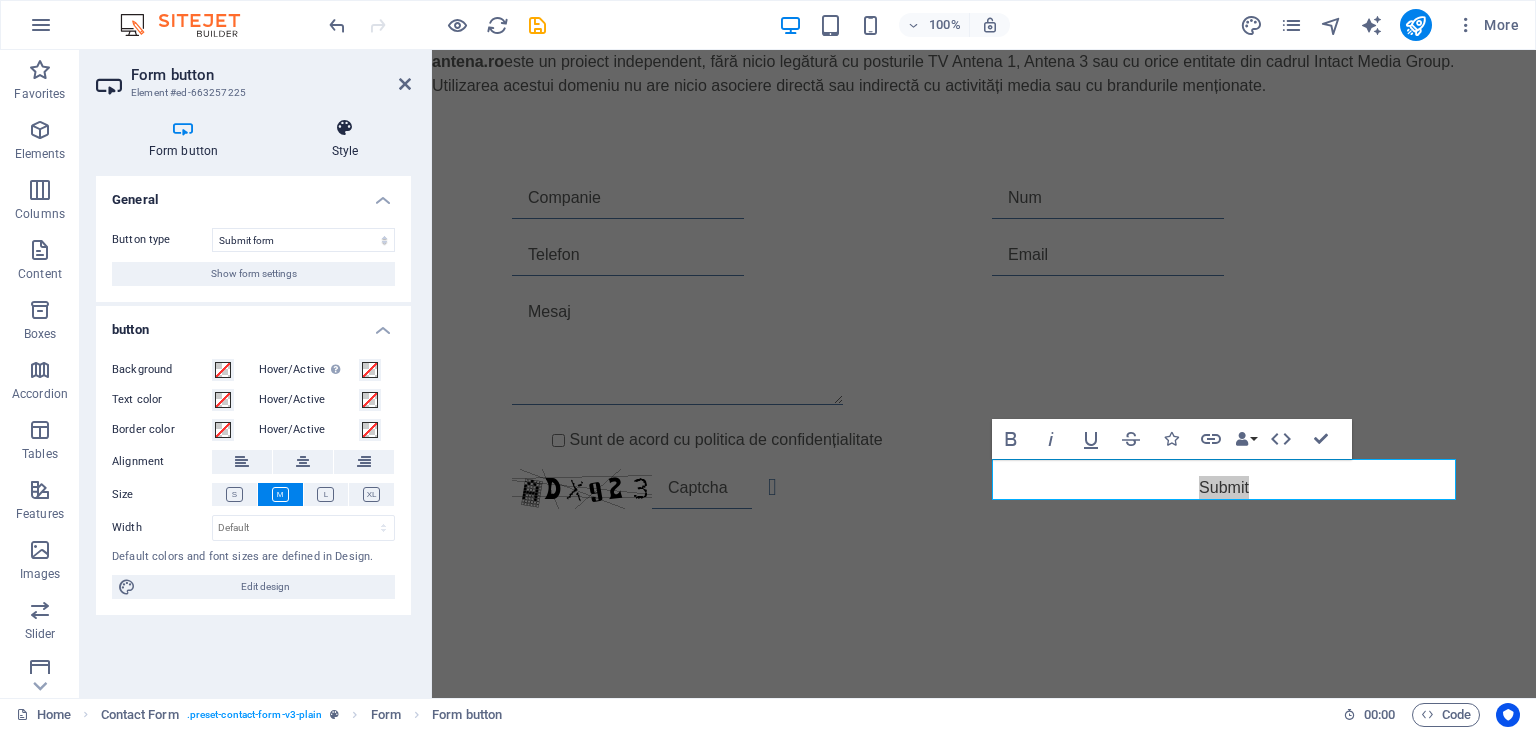 click on "Style" at bounding box center (345, 139) 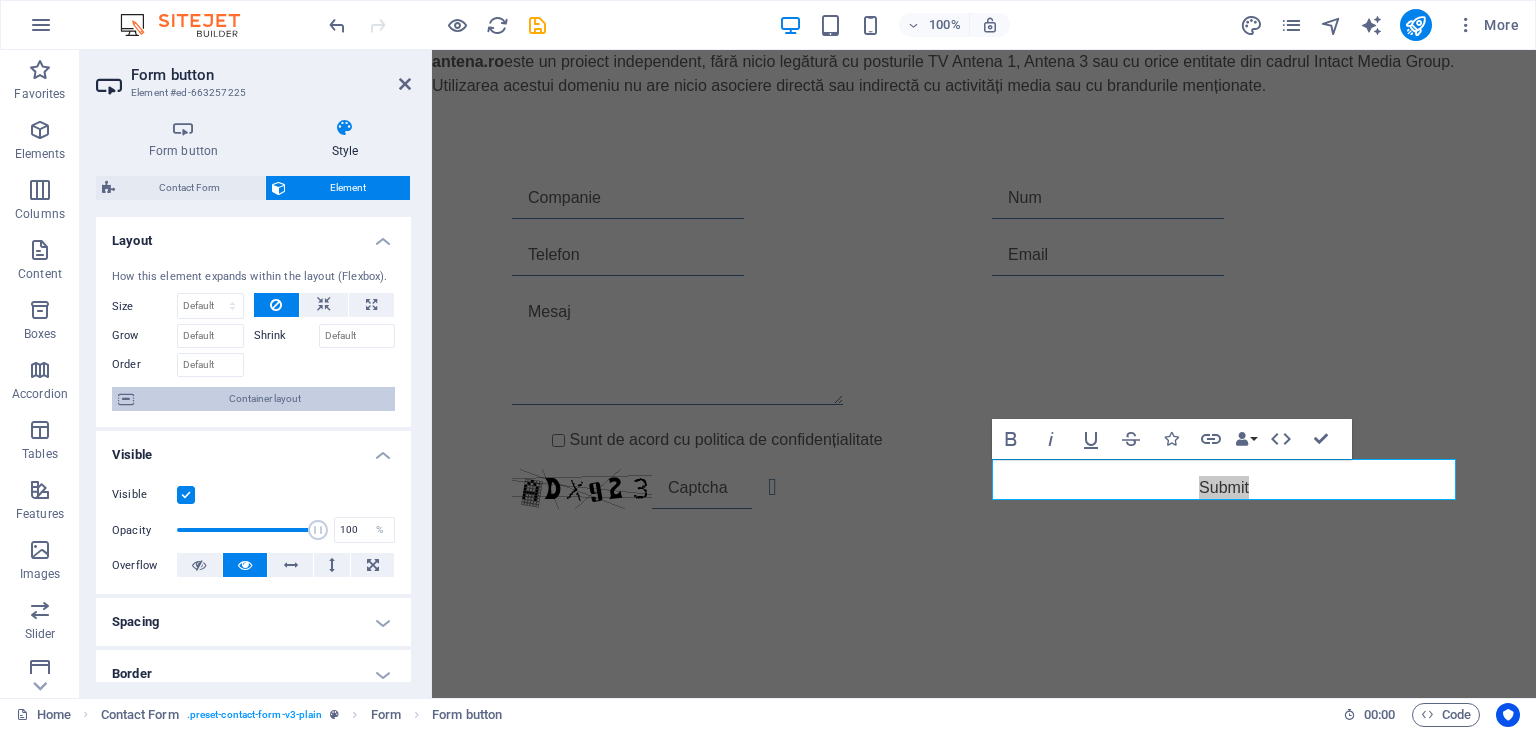 scroll, scrollTop: 380, scrollLeft: 0, axis: vertical 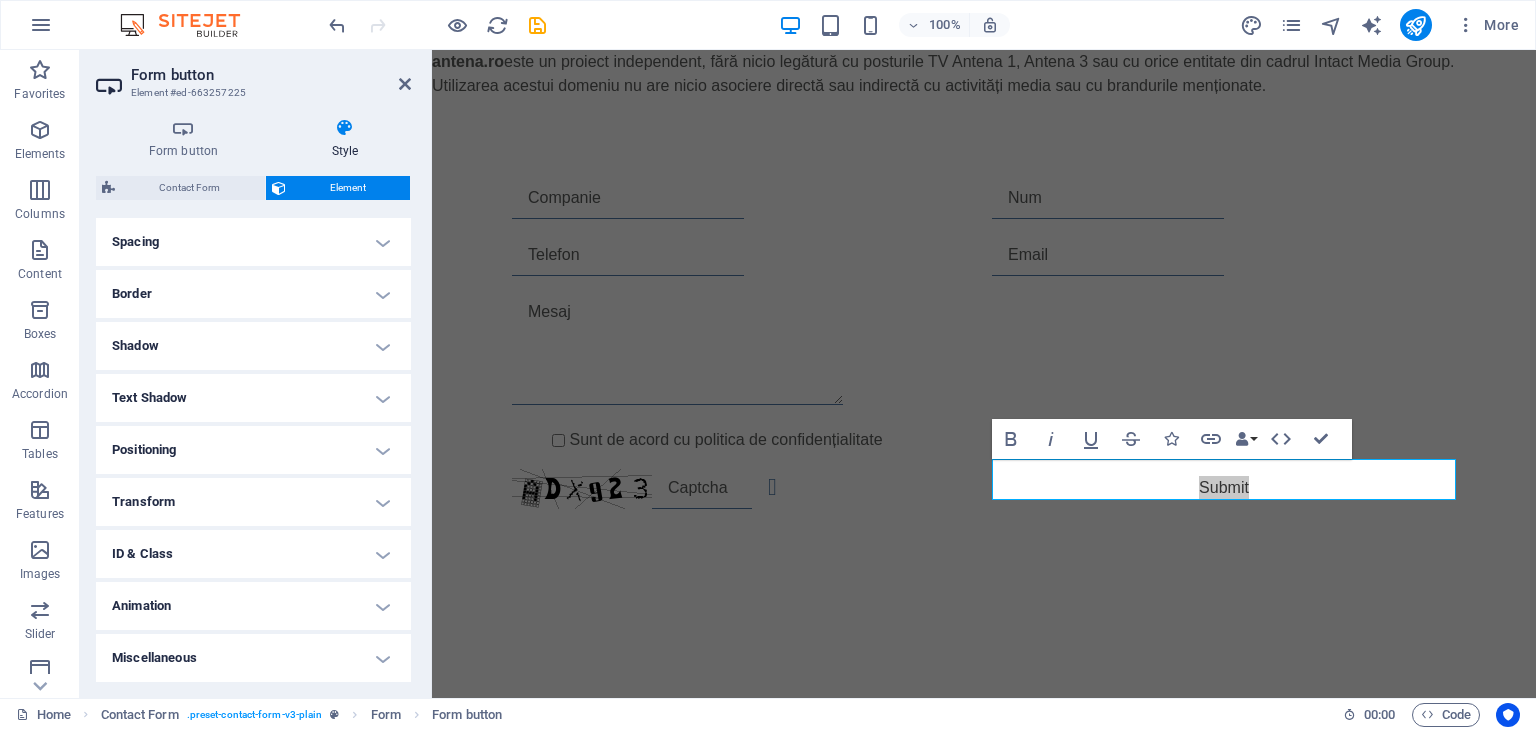 click on "Home Contact Form . preset-contact-form-v3-plain Form Form button" at bounding box center [671, 715] 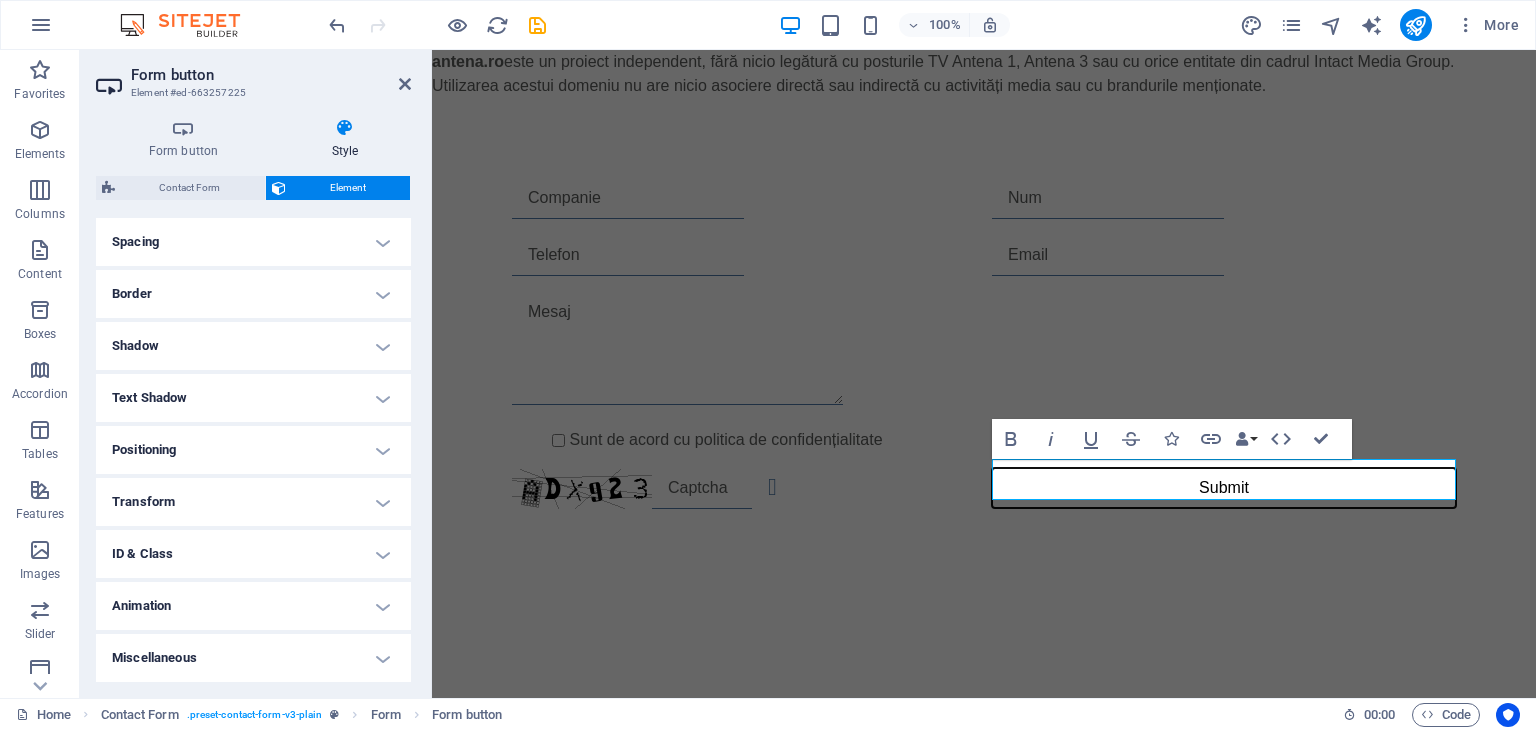 click on "antena.ro  este un proiect independent, fără nicio legătură cu posturile TV Antena 1, Antena 3 sau cu orice entitate din cadrul Intact Media Group. Utilizarea acestui domeniu nu are nicio asociere directă sau indirectă cu activități media sau cu brandurile menționate.   Sunt de acord cu politica de confidențialitate Unreadable? Load new Submit" at bounding box center [984, 319] 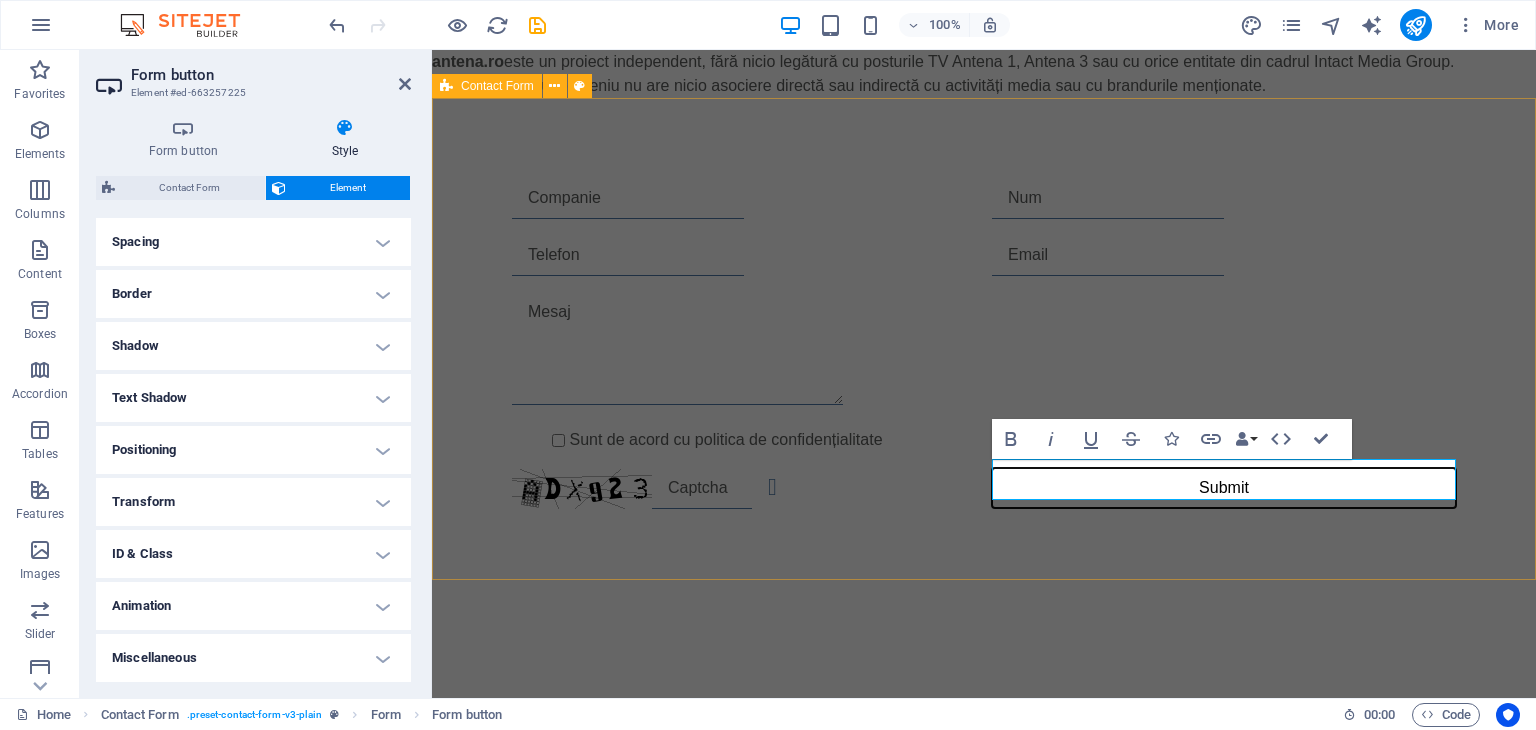 click on "Sunt de acord cu politica de confidențialitate Unreadable? Load new Submit" at bounding box center [984, 343] 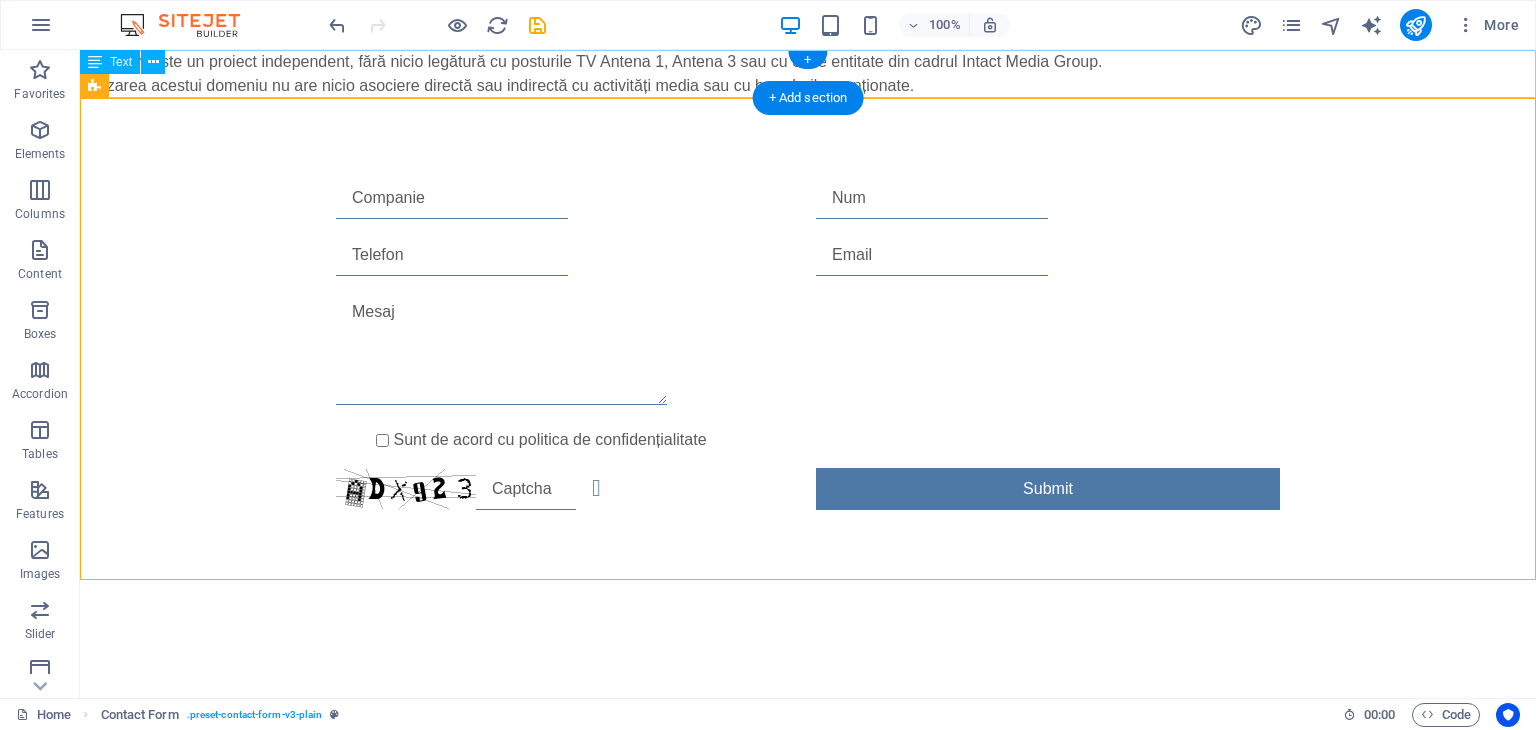 click on "antena.ro  este un proiect independent, fără nicio legătură cu posturile TV Antena 1, Antena 3 sau cu orice entitate din cadrul Intact Media Group. Utilizarea acestui domeniu nu are nicio asociere directă sau indirectă cu activități media sau cu brandurile menționate." at bounding box center [808, 74] 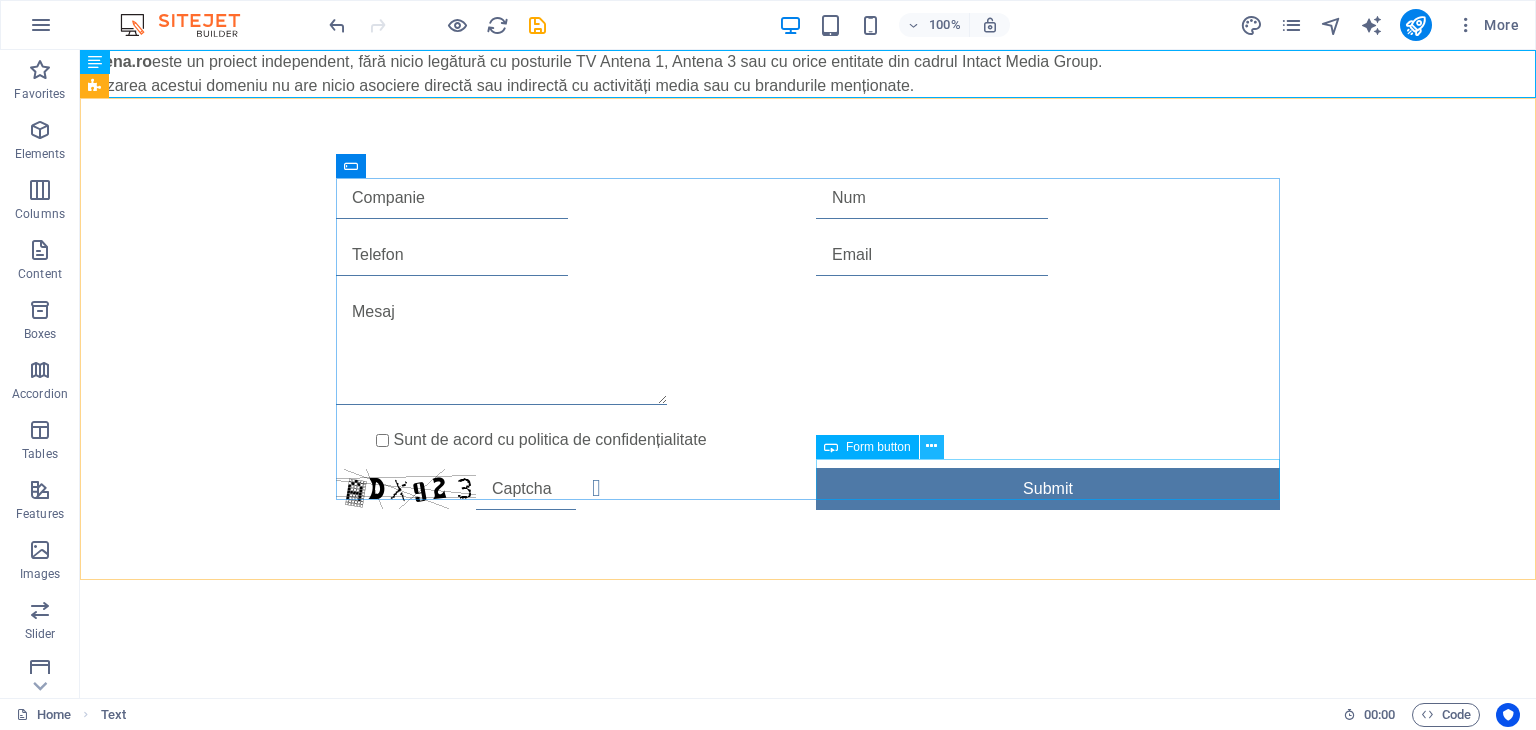 click at bounding box center [931, 446] 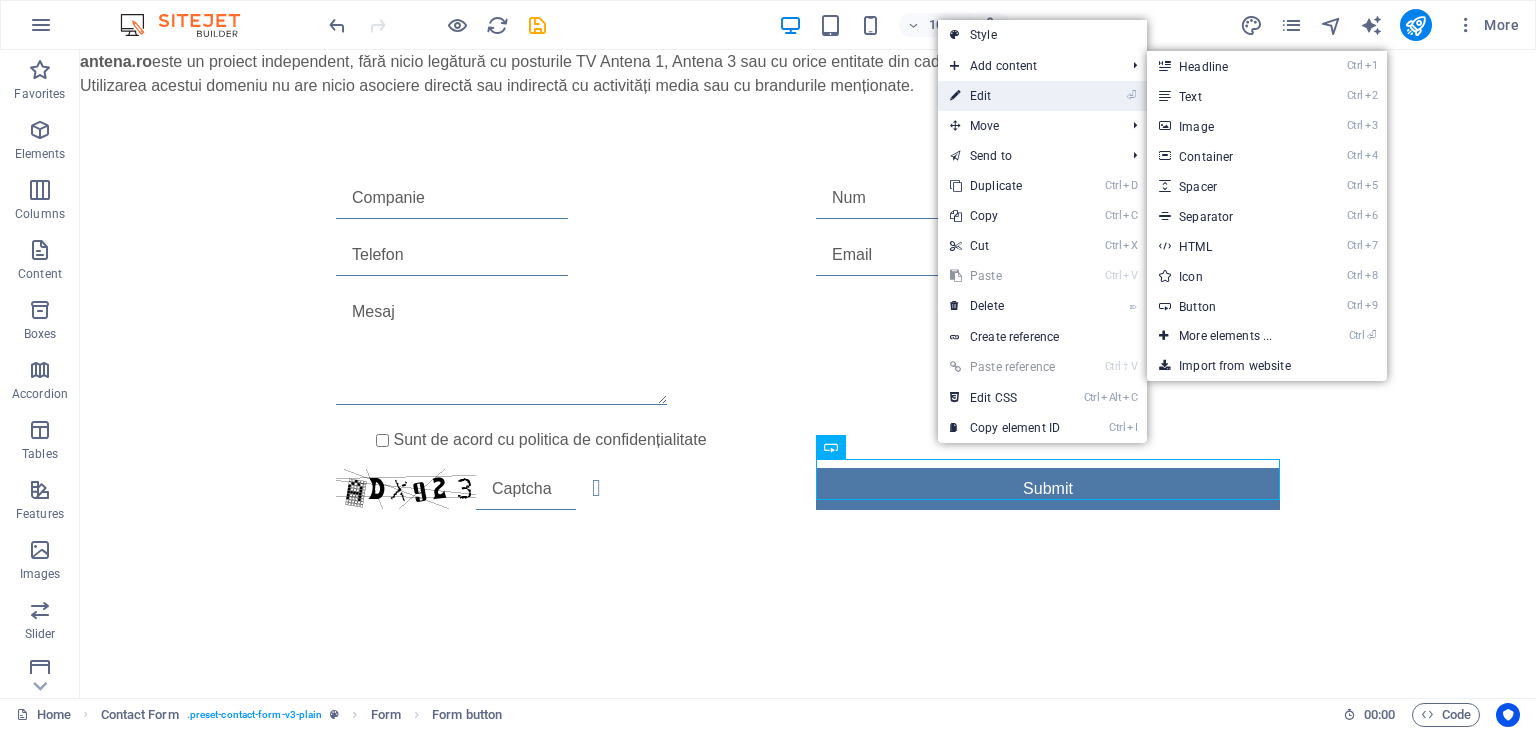 click on "⏎  Edit" at bounding box center [1005, 96] 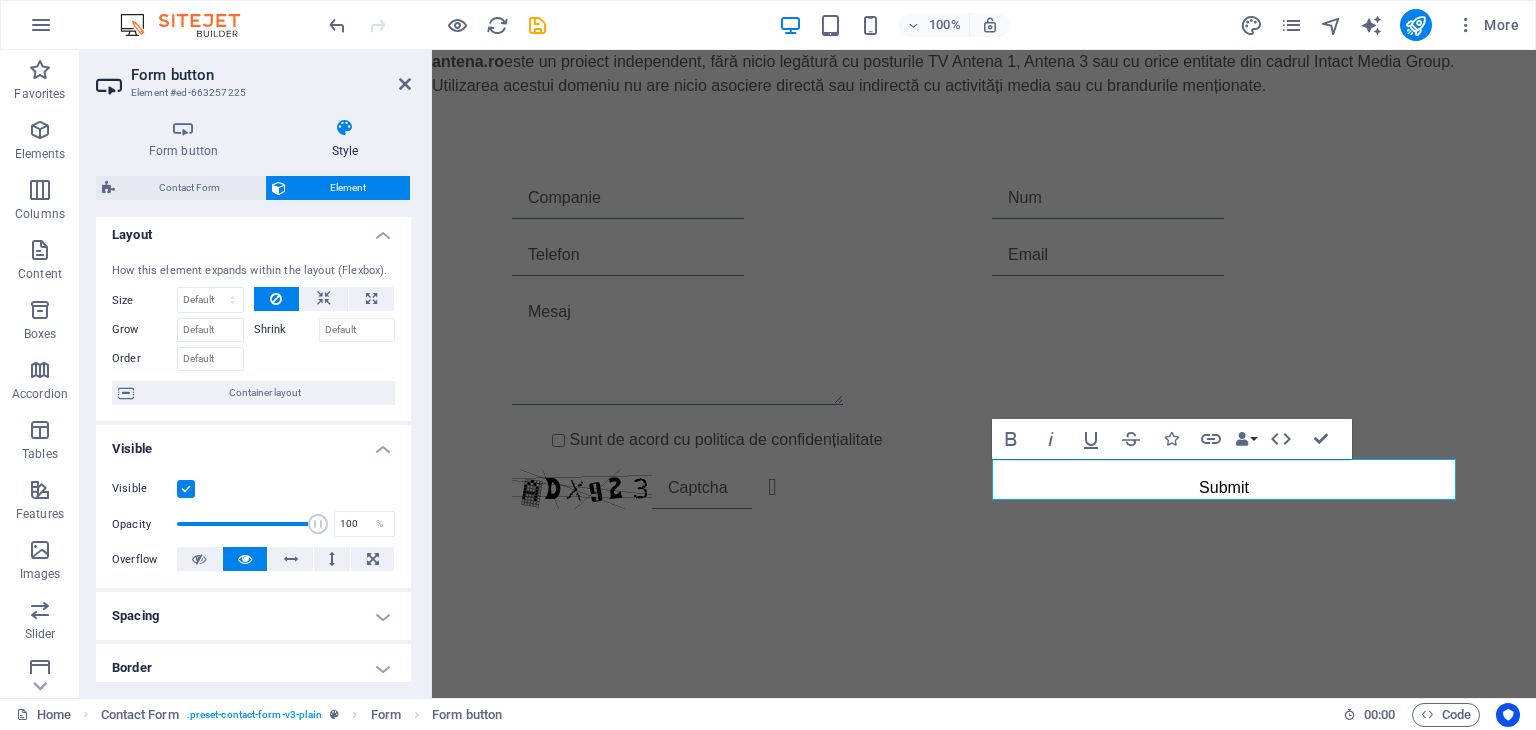 scroll, scrollTop: 0, scrollLeft: 0, axis: both 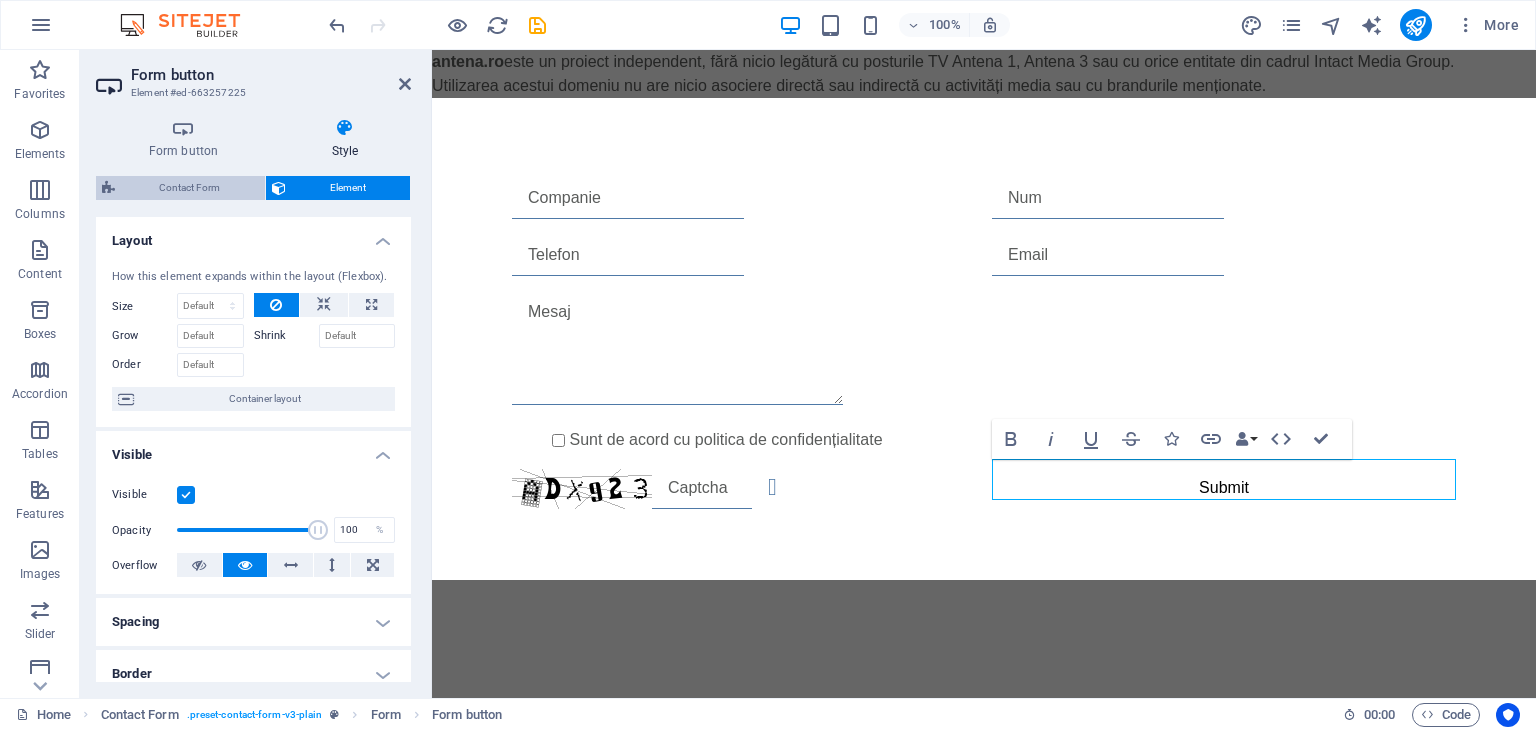 click on "Contact Form" at bounding box center (190, 188) 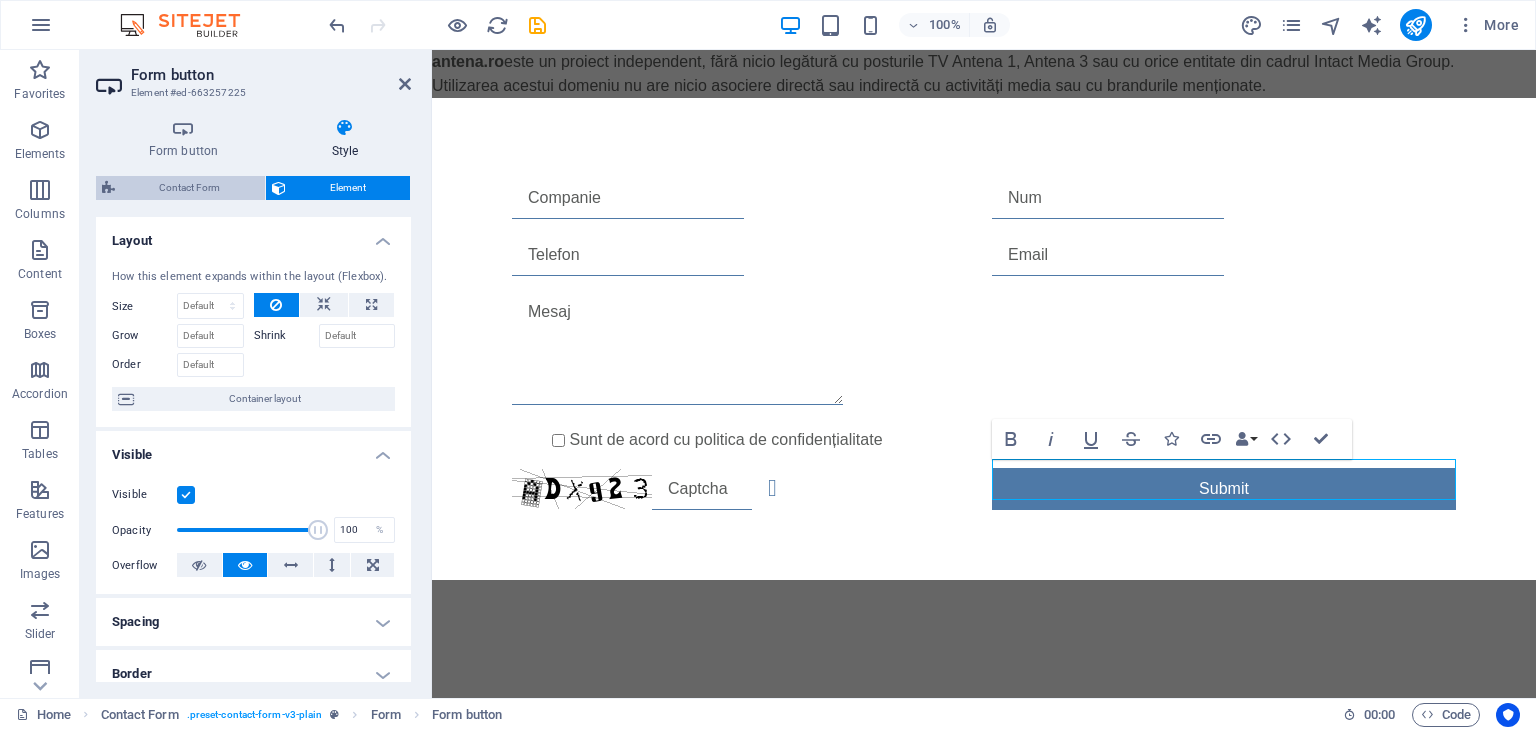 select on "rem" 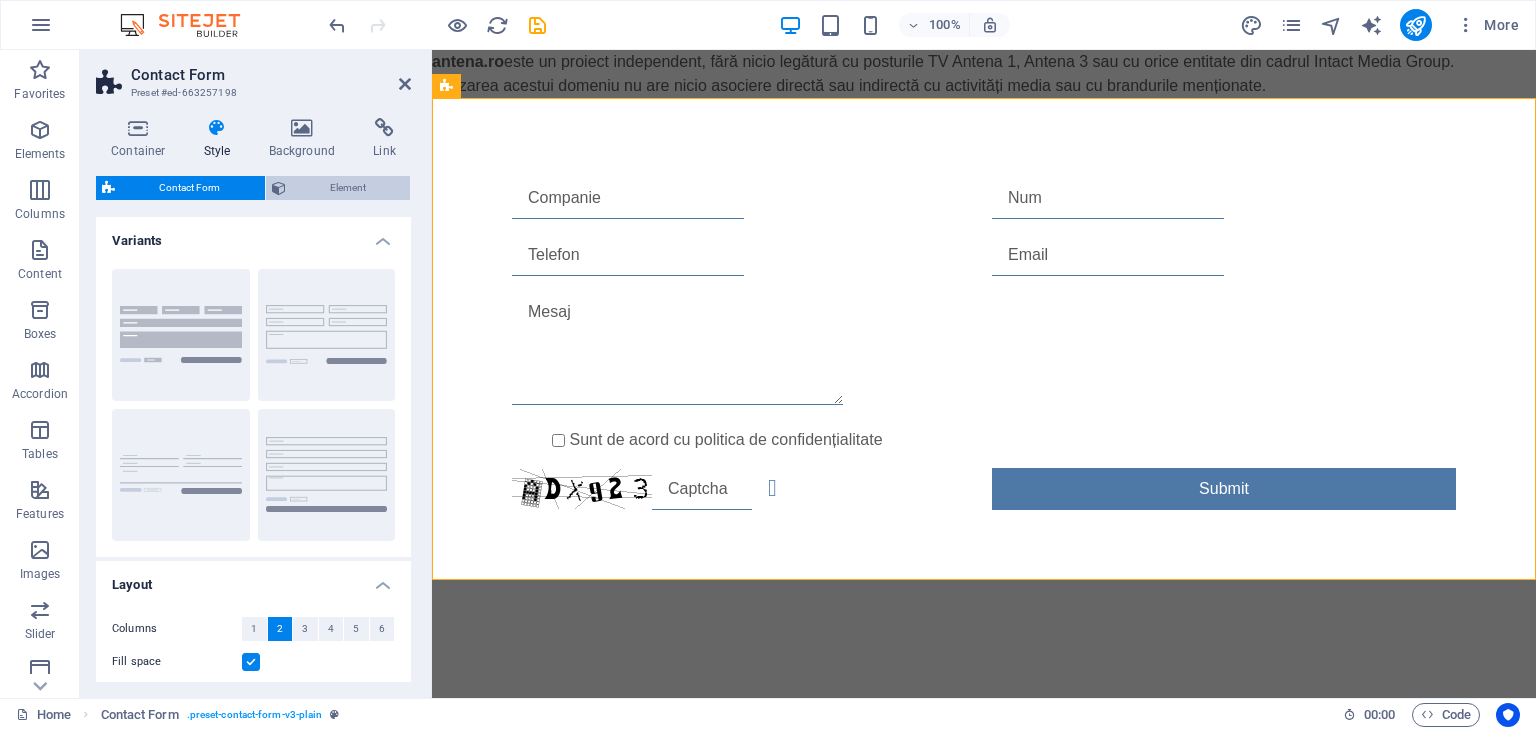 click on "Element" at bounding box center (348, 188) 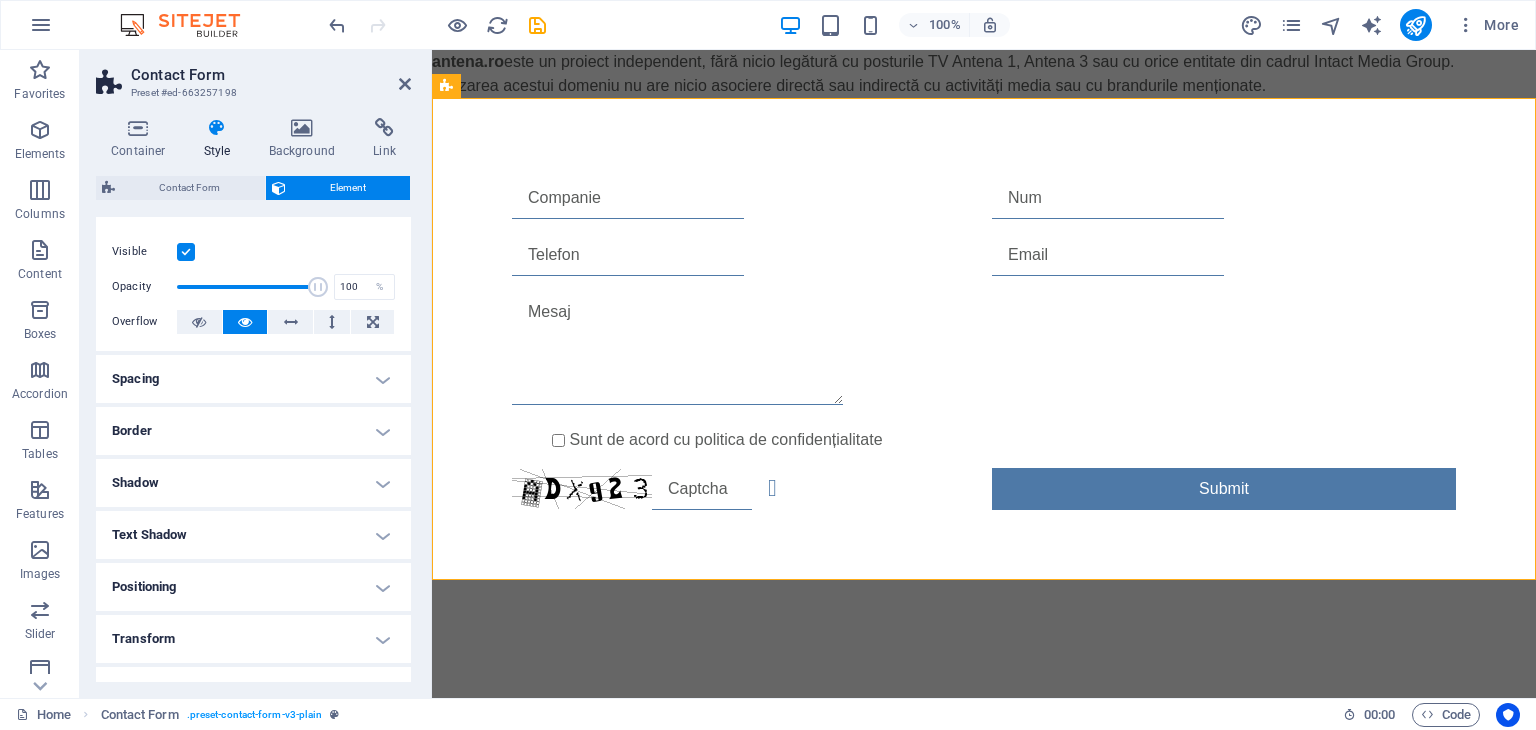 scroll, scrollTop: 0, scrollLeft: 0, axis: both 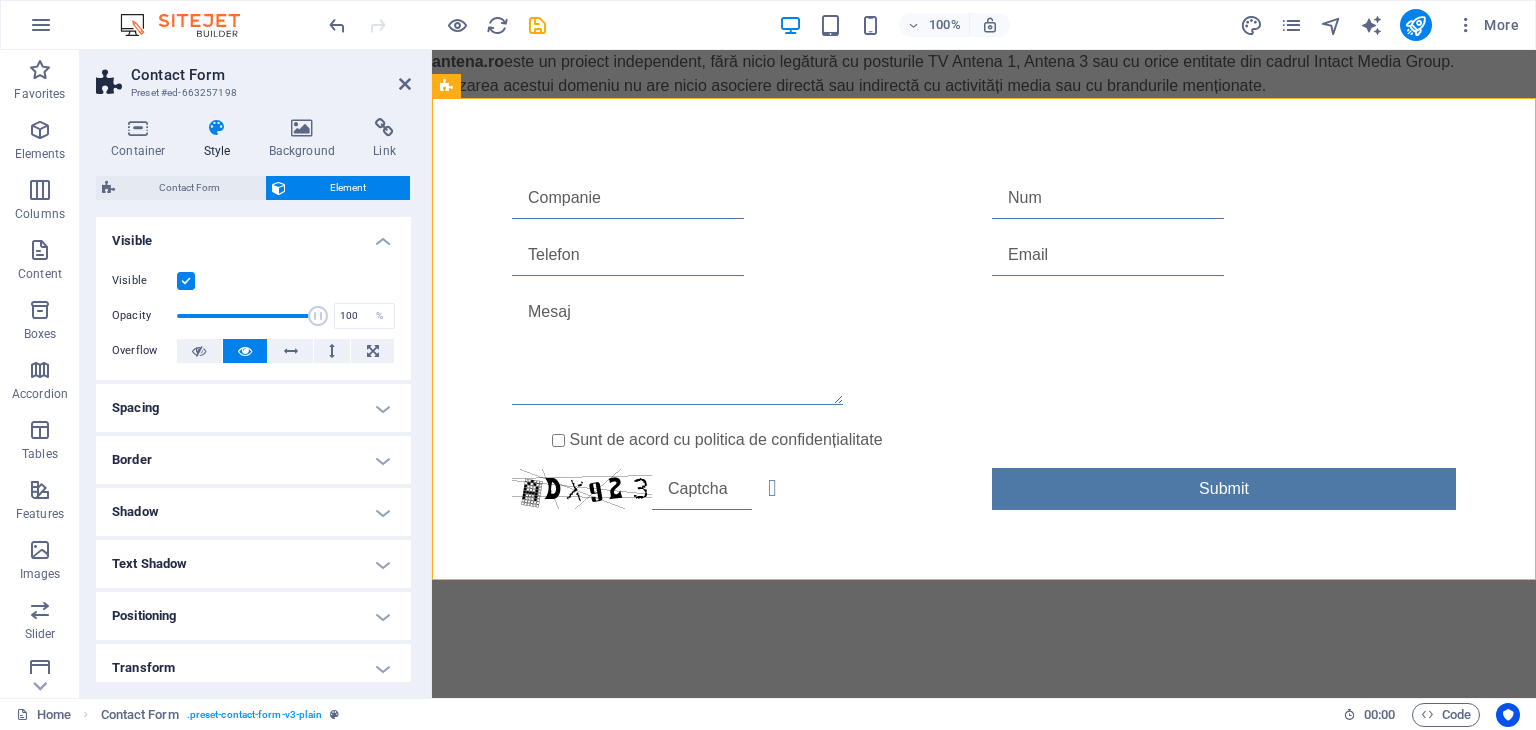 drag, startPoint x: 1089, startPoint y: 589, endPoint x: 1096, endPoint y: 581, distance: 10.630146 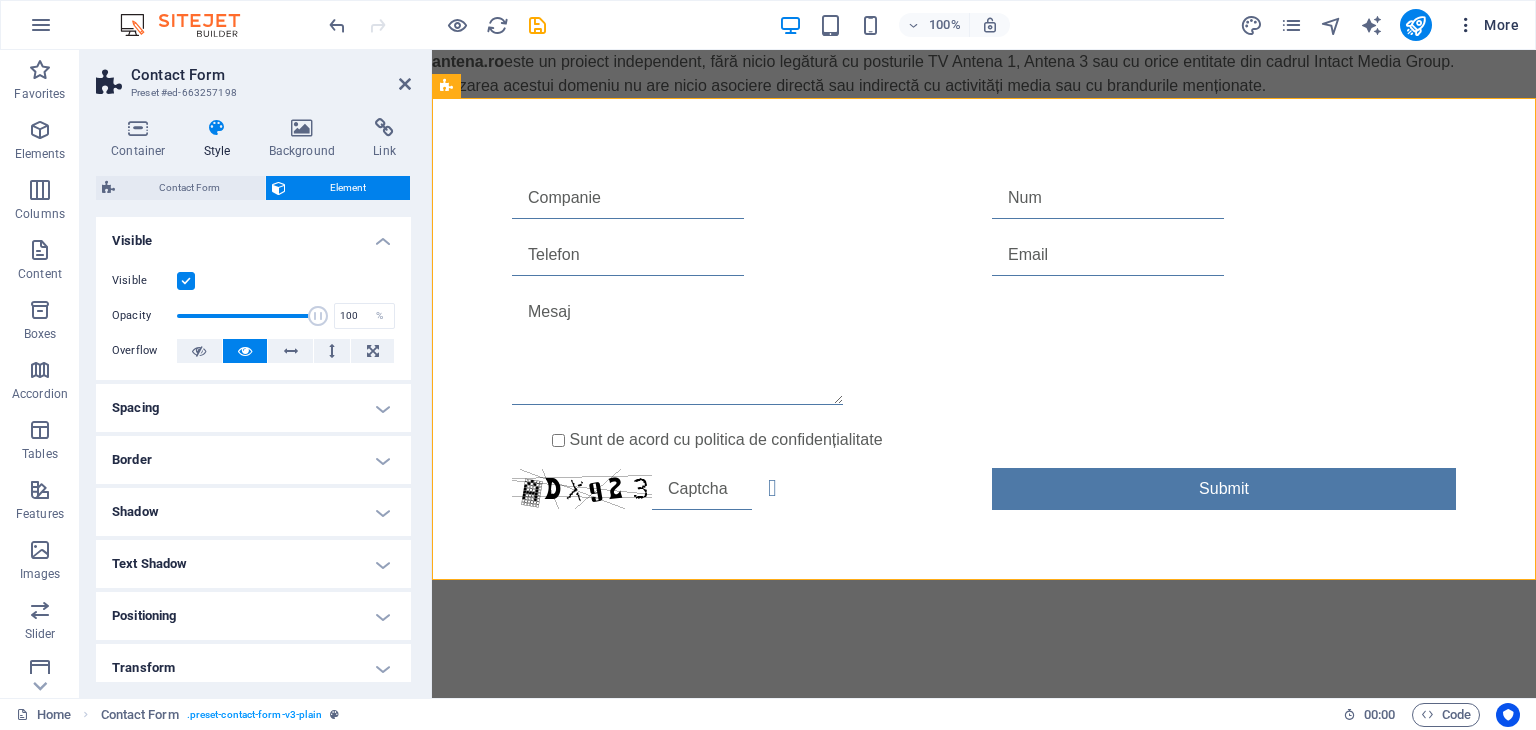 click on "More" at bounding box center [1487, 25] 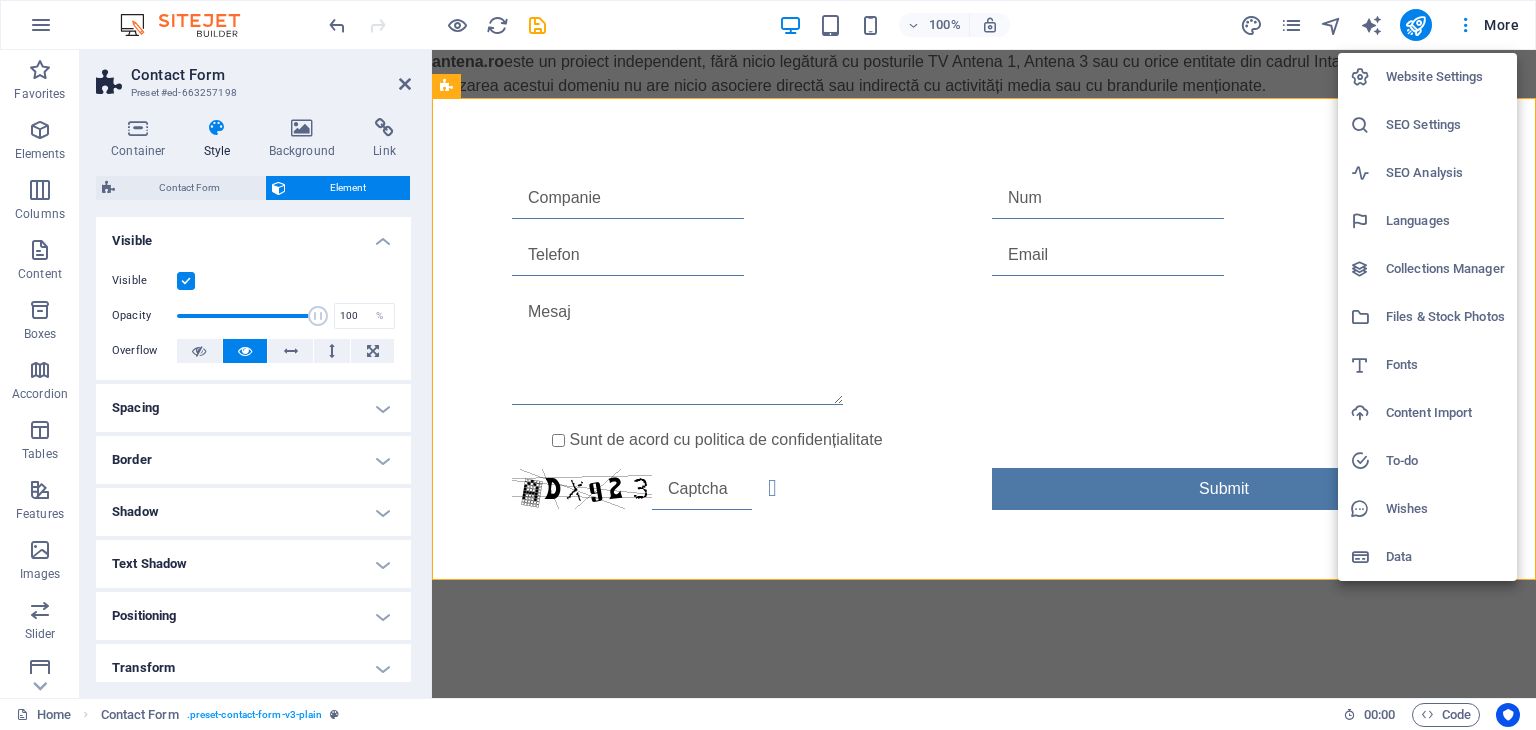 click at bounding box center [768, 365] 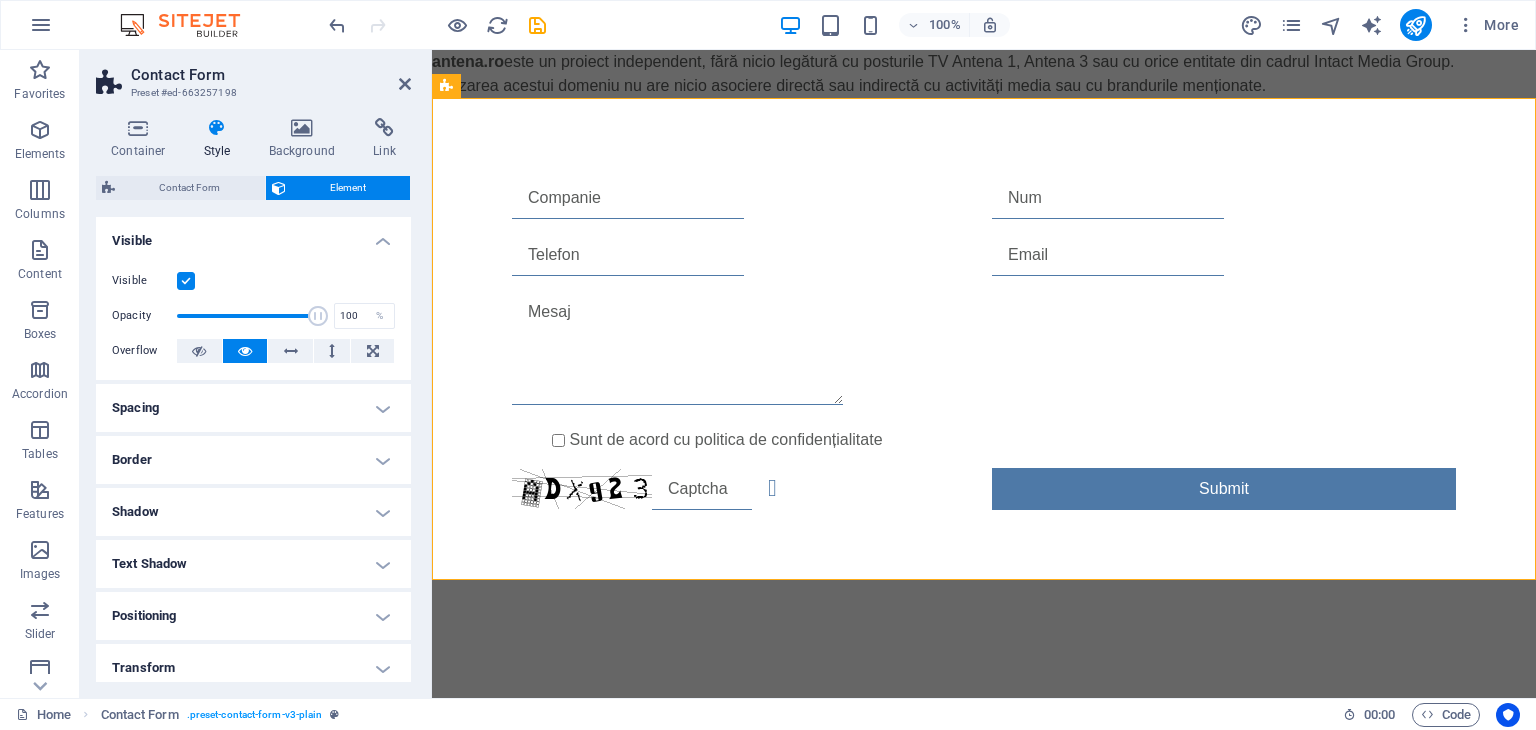 click at bounding box center (677, 348) 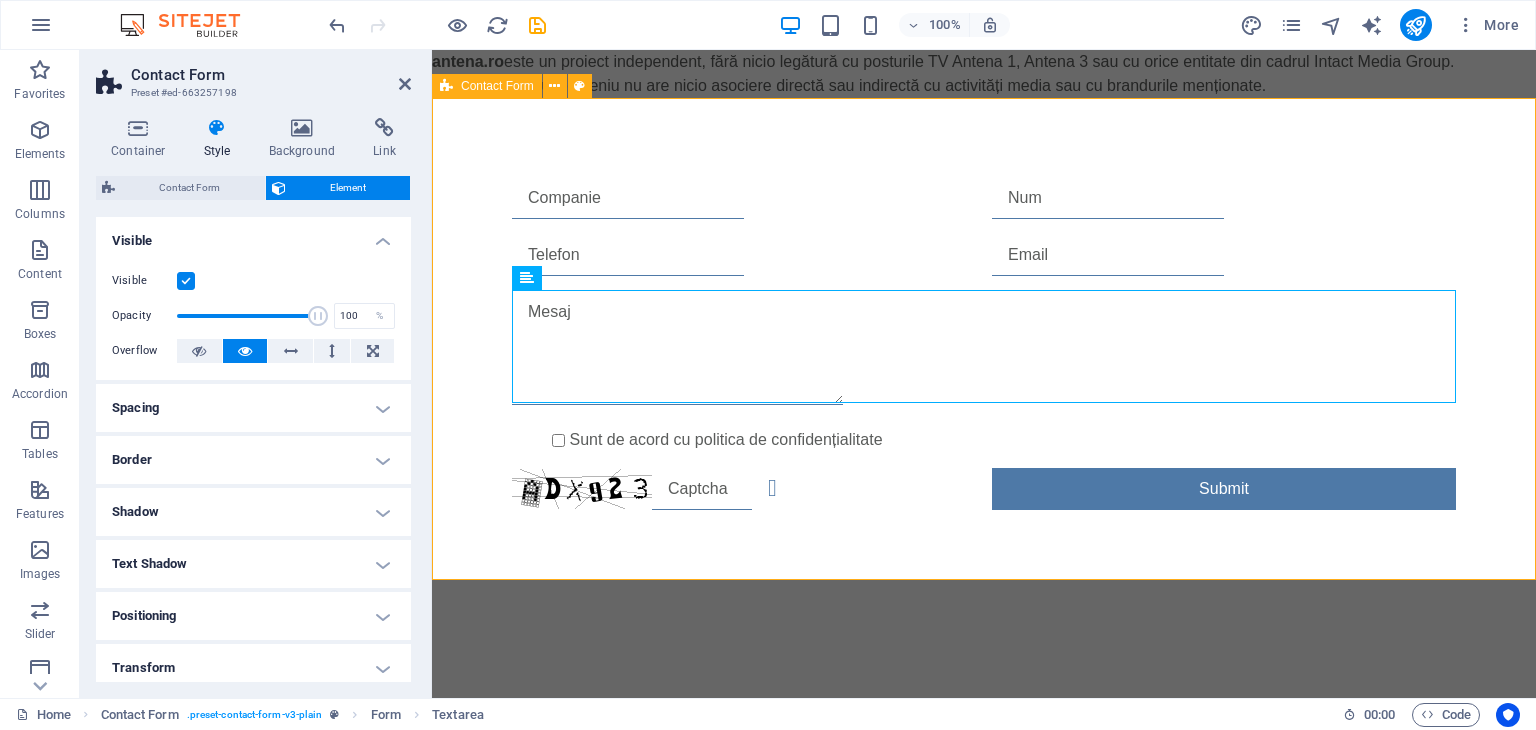 click on "Sunt de acord cu politica de confidențialitate Unreadable? Load new Submit" at bounding box center (984, 344) 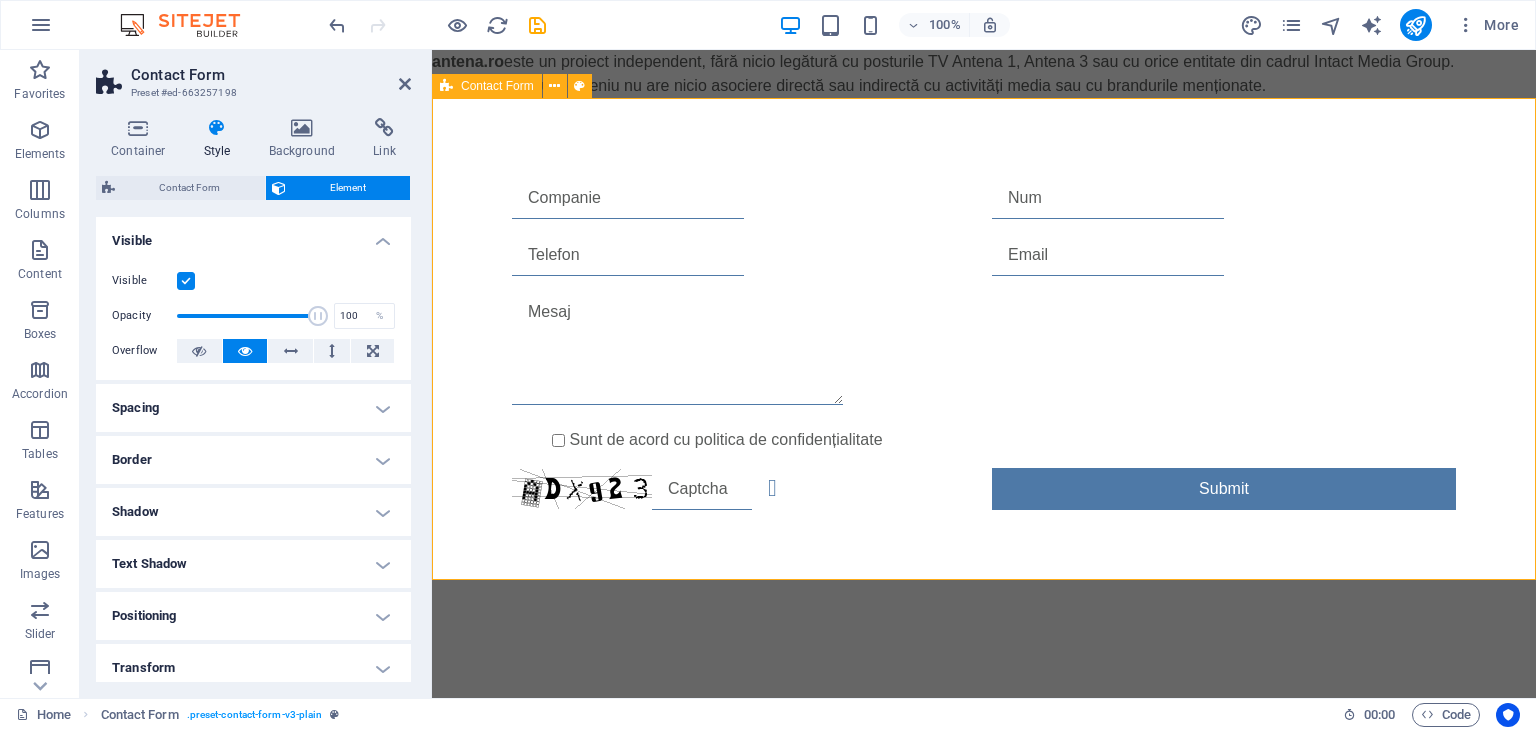 click on "Sunt de acord cu politica de confidențialitate Unreadable? Load new Submit" at bounding box center [984, 344] 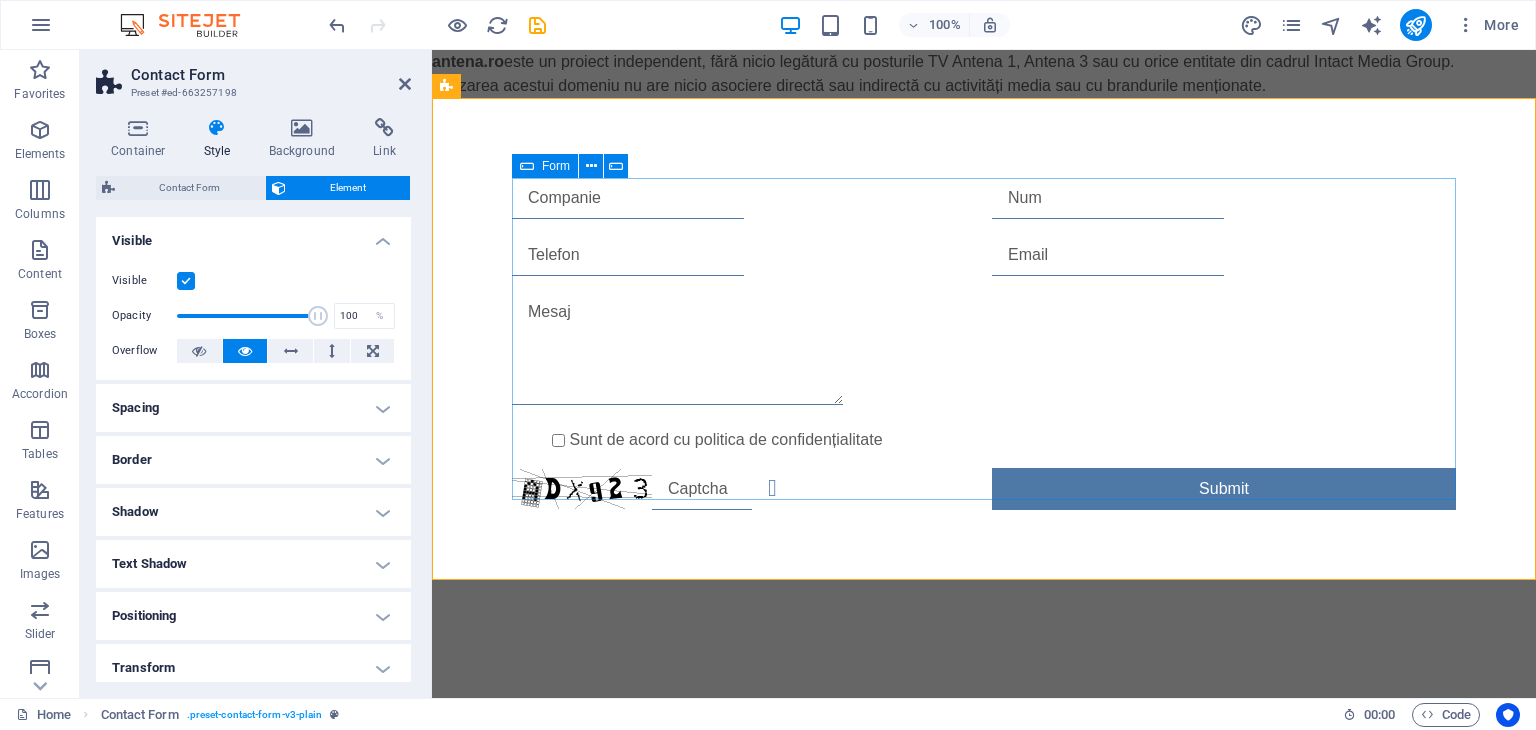 click on "Sunt de acord cu politica de confidențialitate Unreadable? Load new Submit" at bounding box center [984, 344] 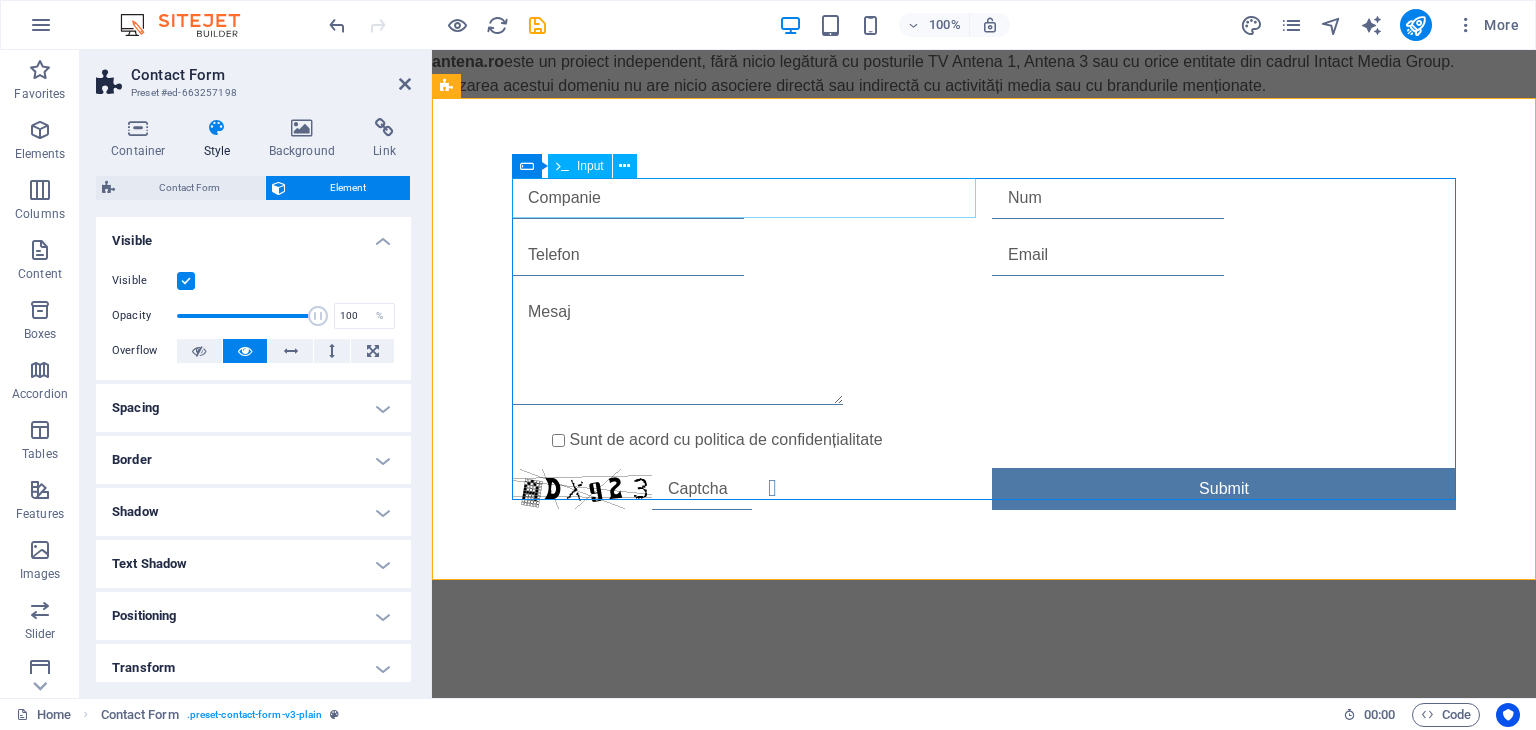click at bounding box center [628, 198] 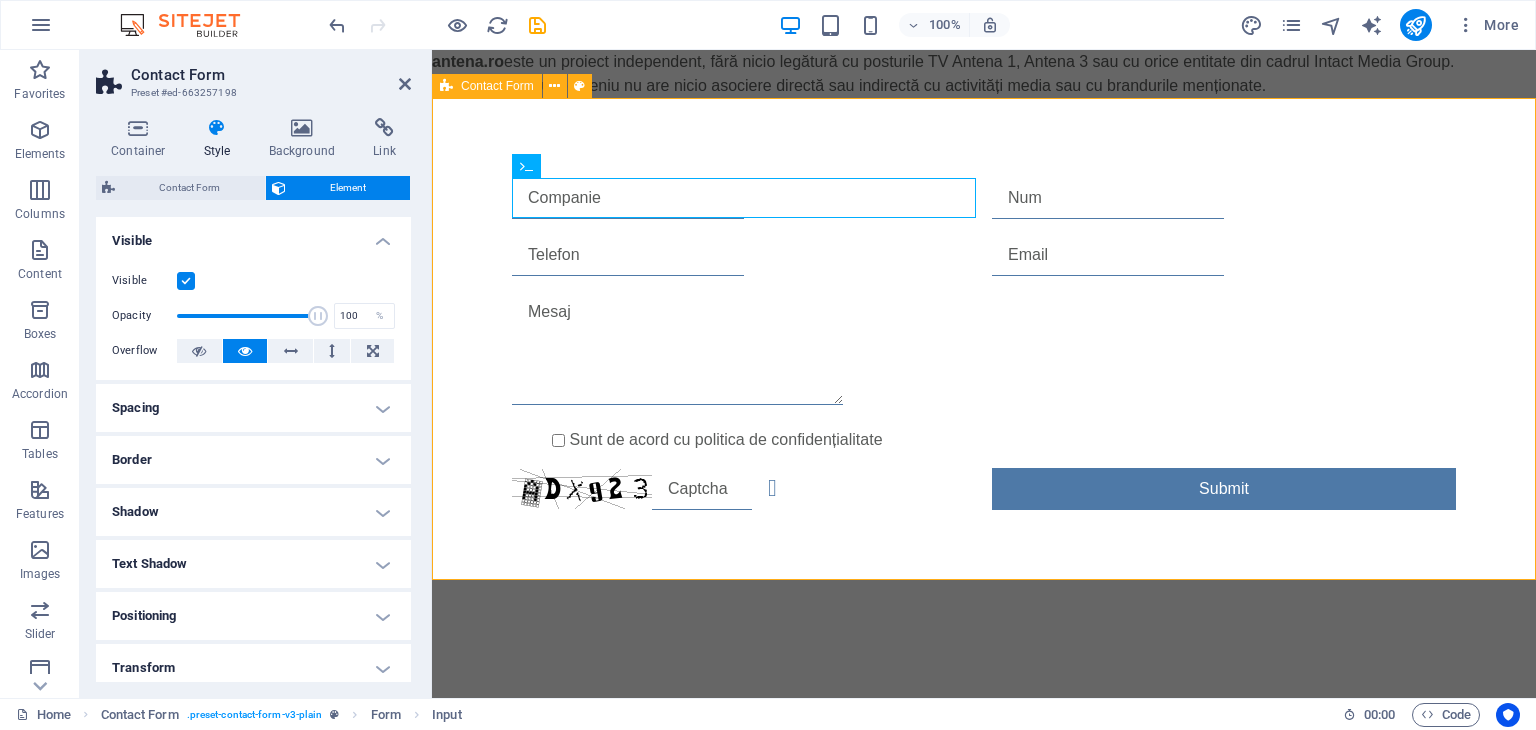 click on "Sunt de acord cu politica de confidențialitate Unreadable? Load new Submit" at bounding box center [984, 344] 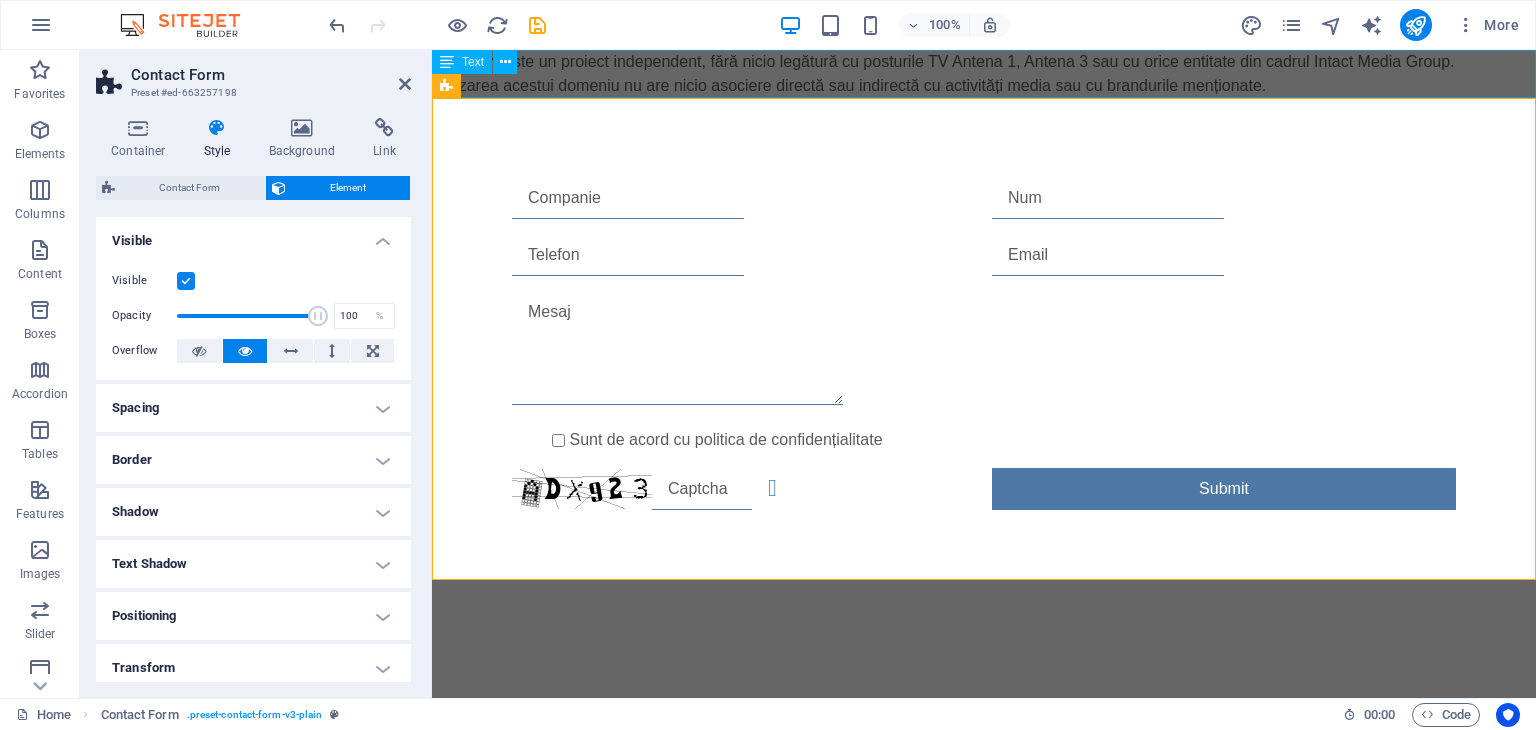 click on "antena.ro  este un proiect independent, fără nicio legătură cu posturile TV Antena 1, Antena 3 sau cu orice entitate din cadrul Intact Media Group. Utilizarea acestui domeniu nu are nicio asociere directă sau indirectă cu activități media sau cu brandurile menționate." at bounding box center (984, 74) 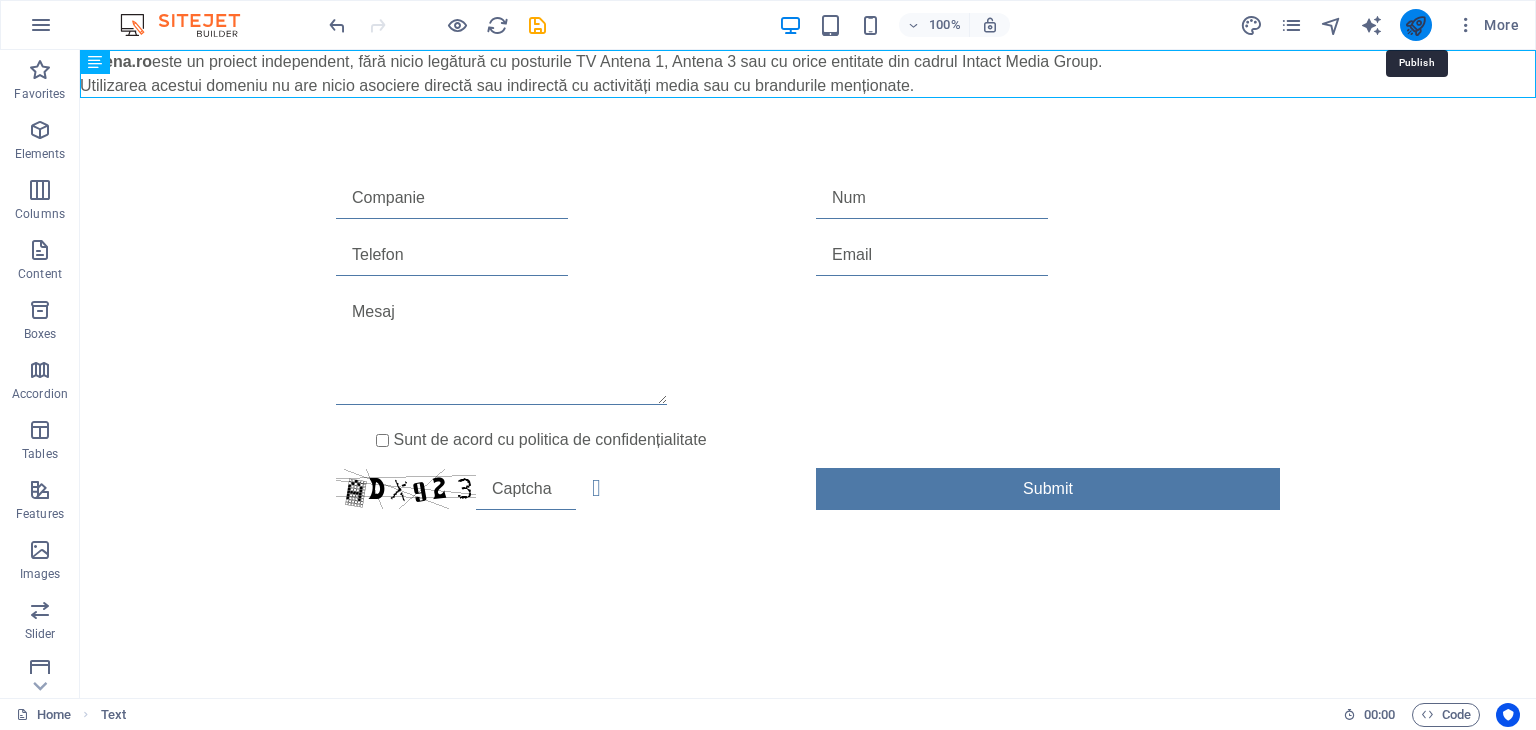 click at bounding box center [1415, 25] 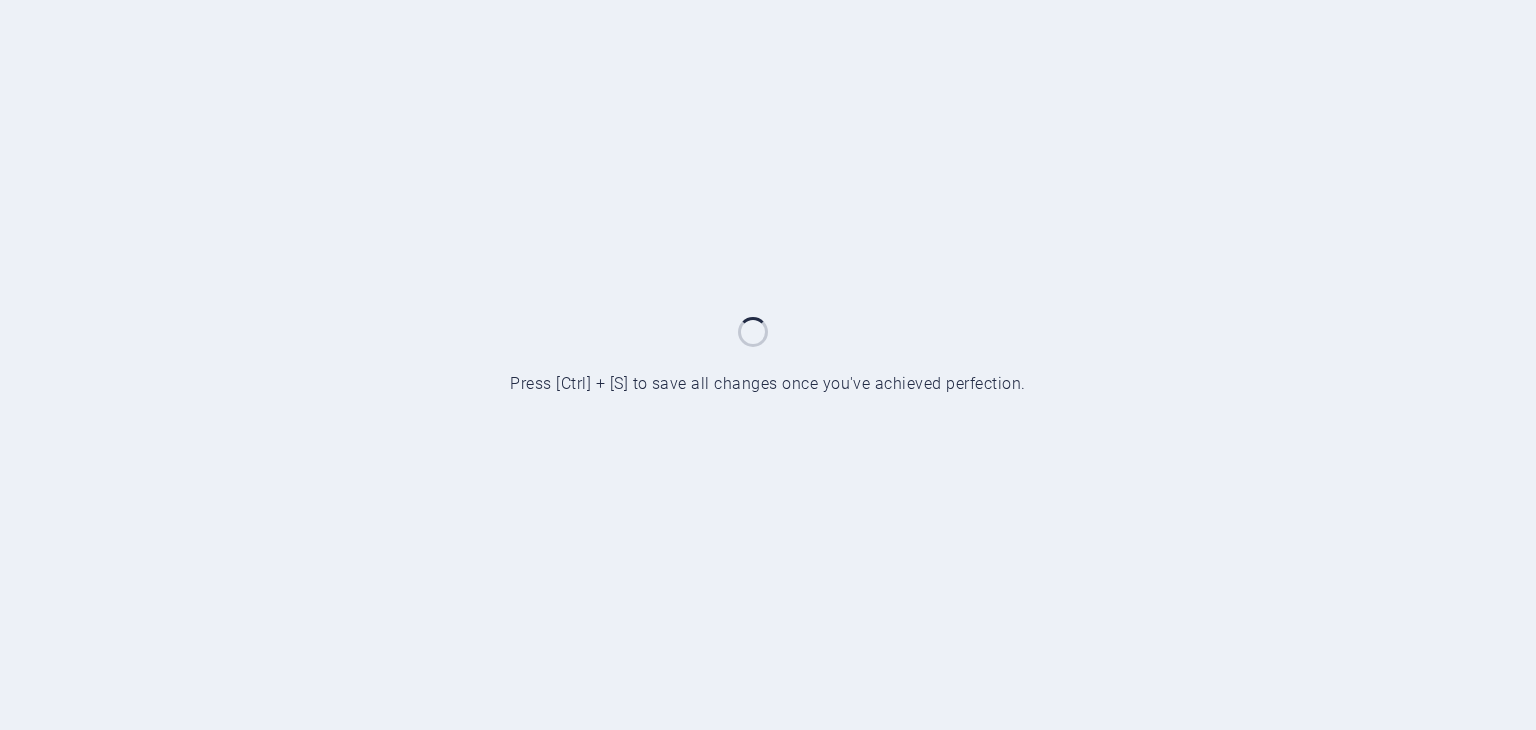 scroll, scrollTop: 0, scrollLeft: 0, axis: both 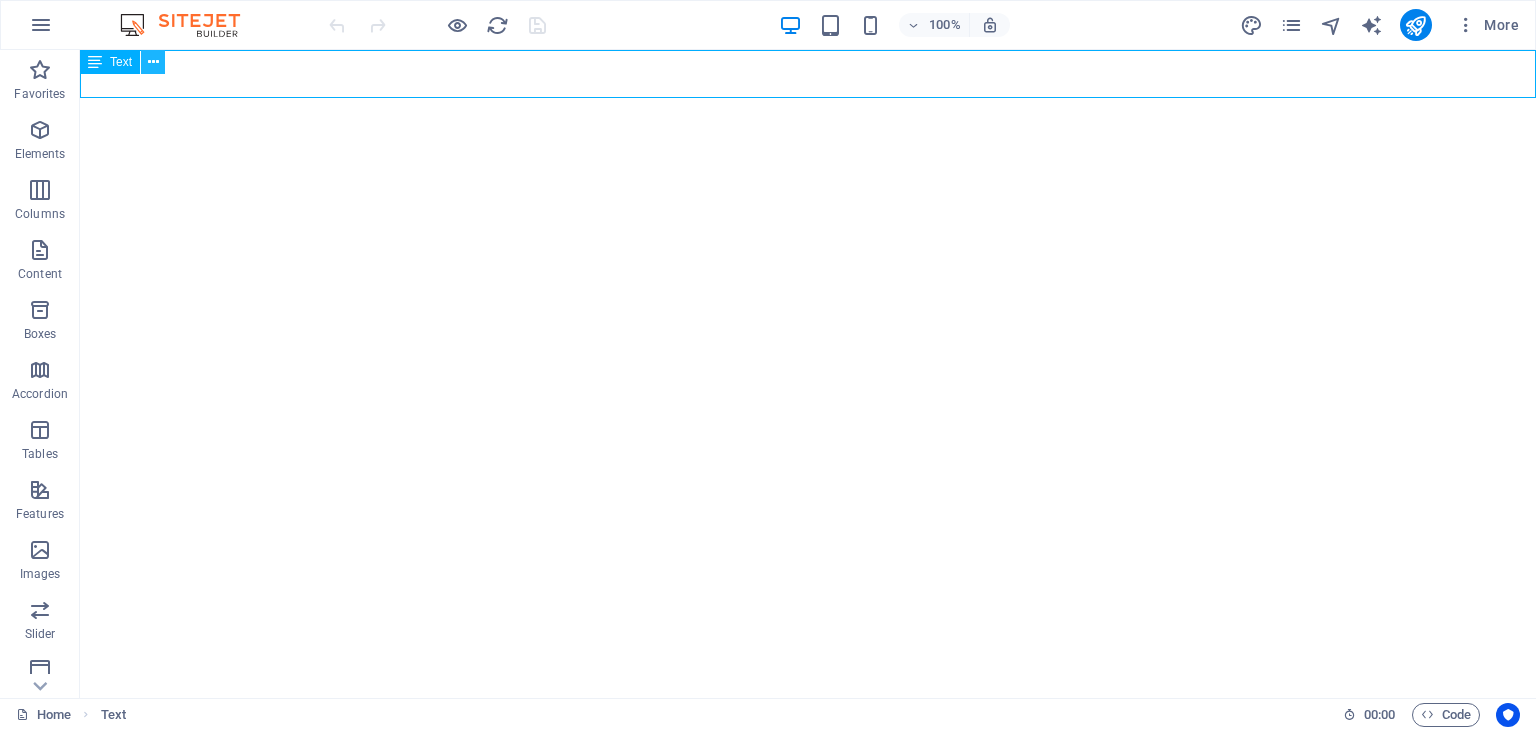 click at bounding box center (153, 62) 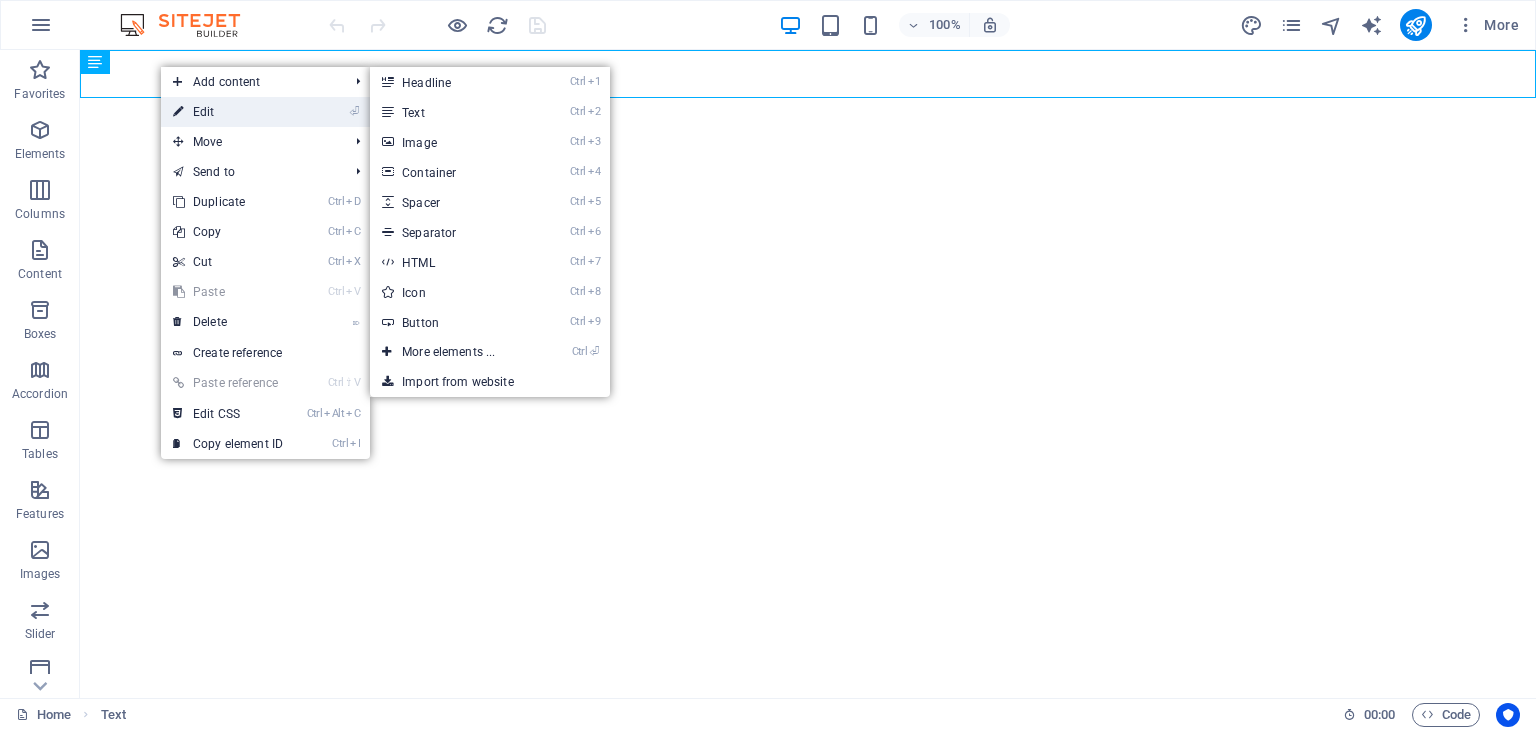 click on "⏎  Edit" at bounding box center (228, 112) 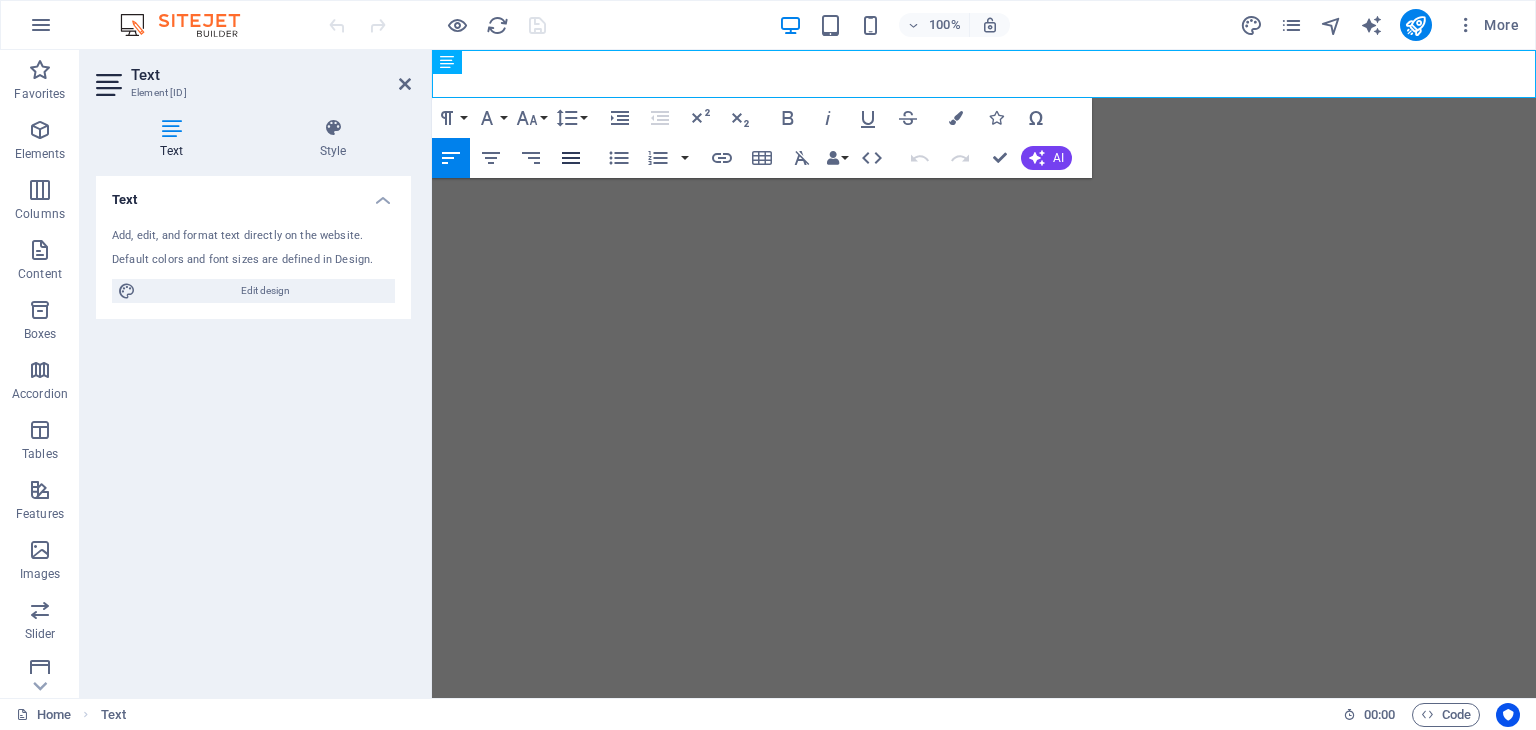 click 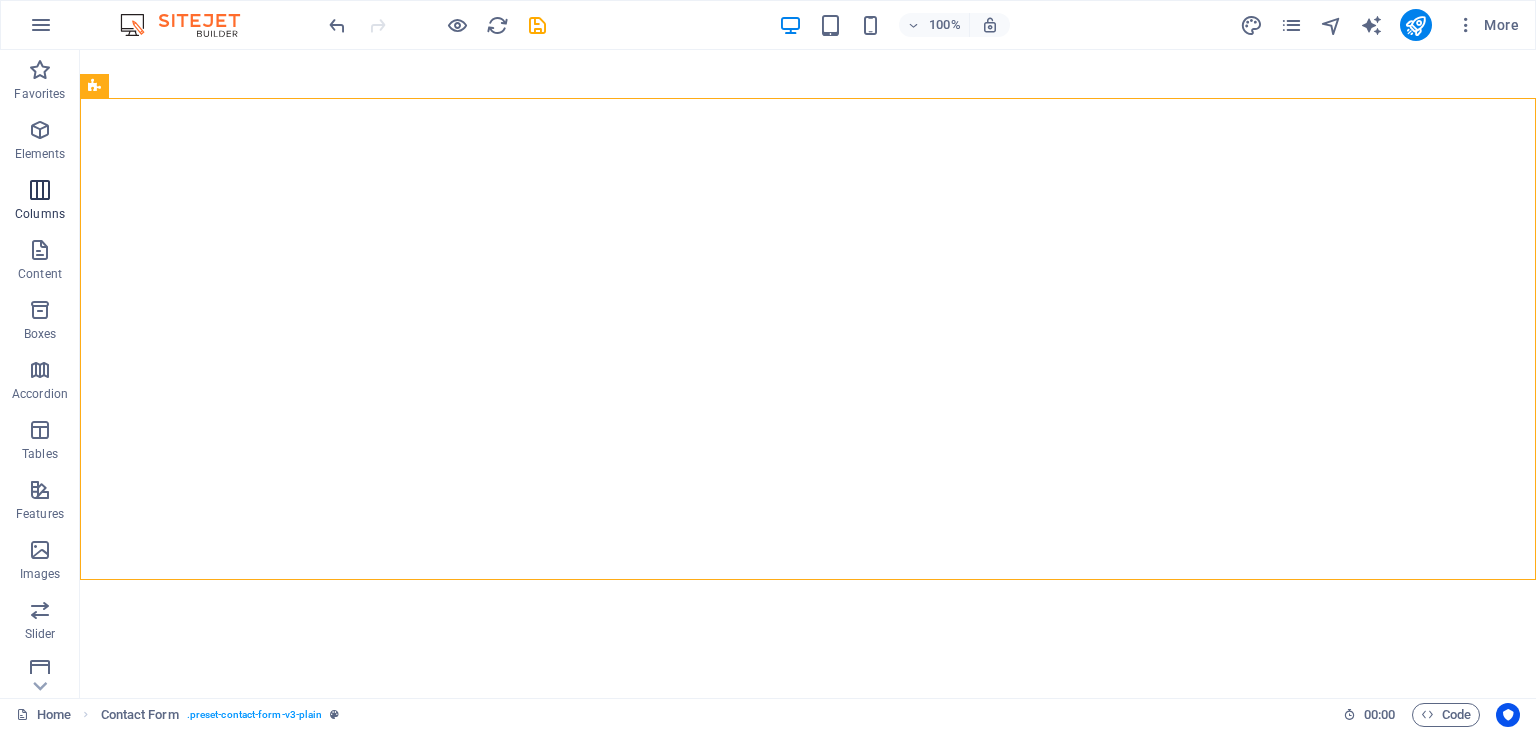 click at bounding box center (40, 190) 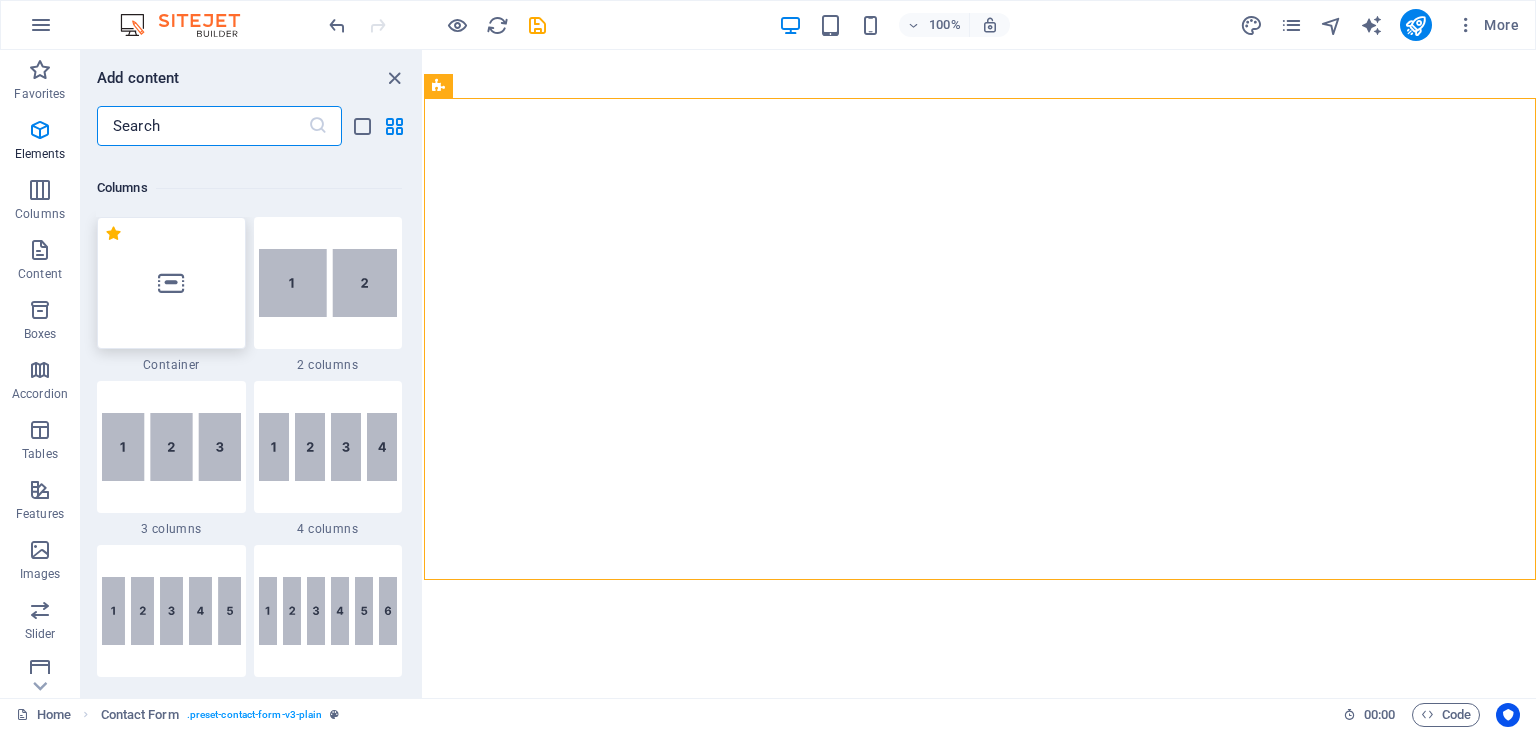 scroll, scrollTop: 990, scrollLeft: 0, axis: vertical 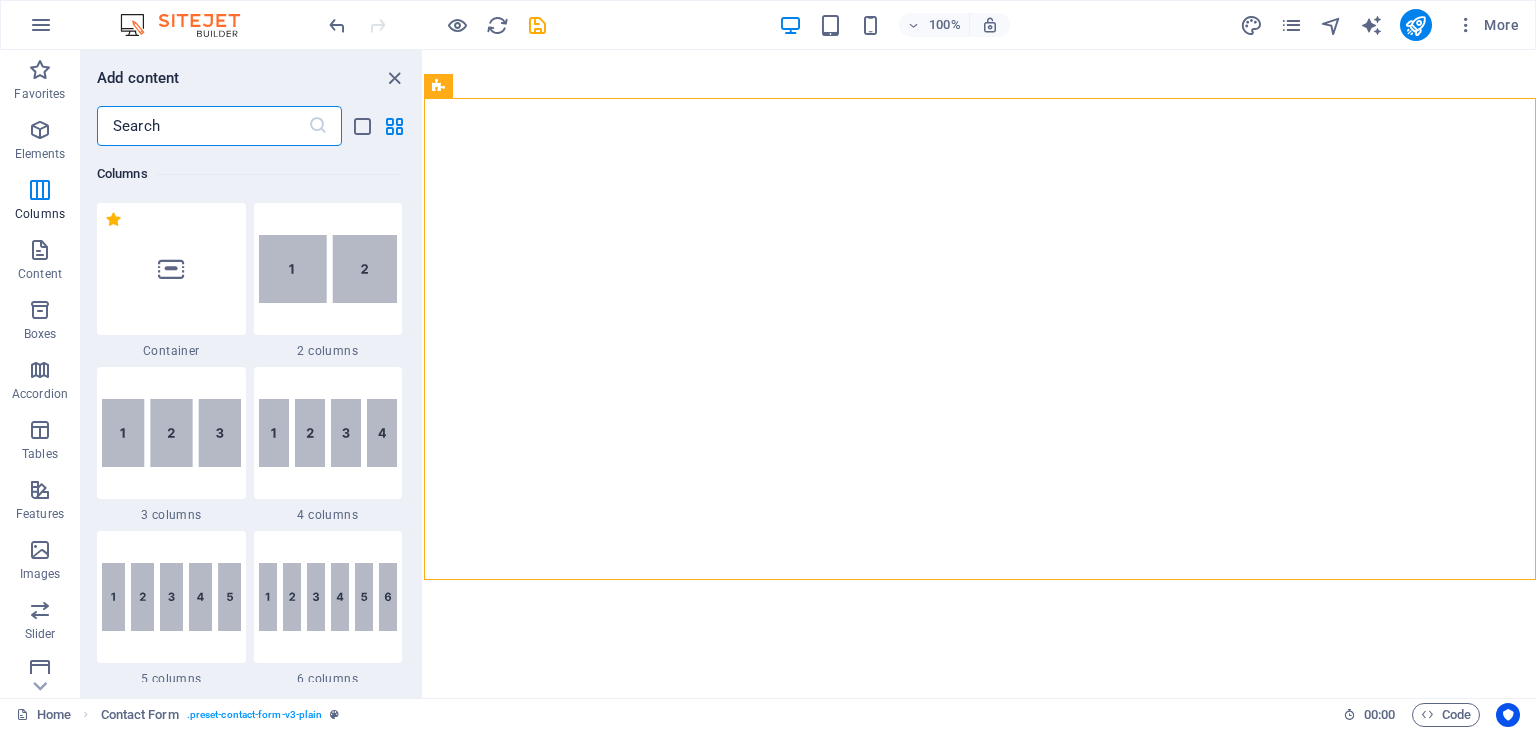 click at bounding box center [202, 126] 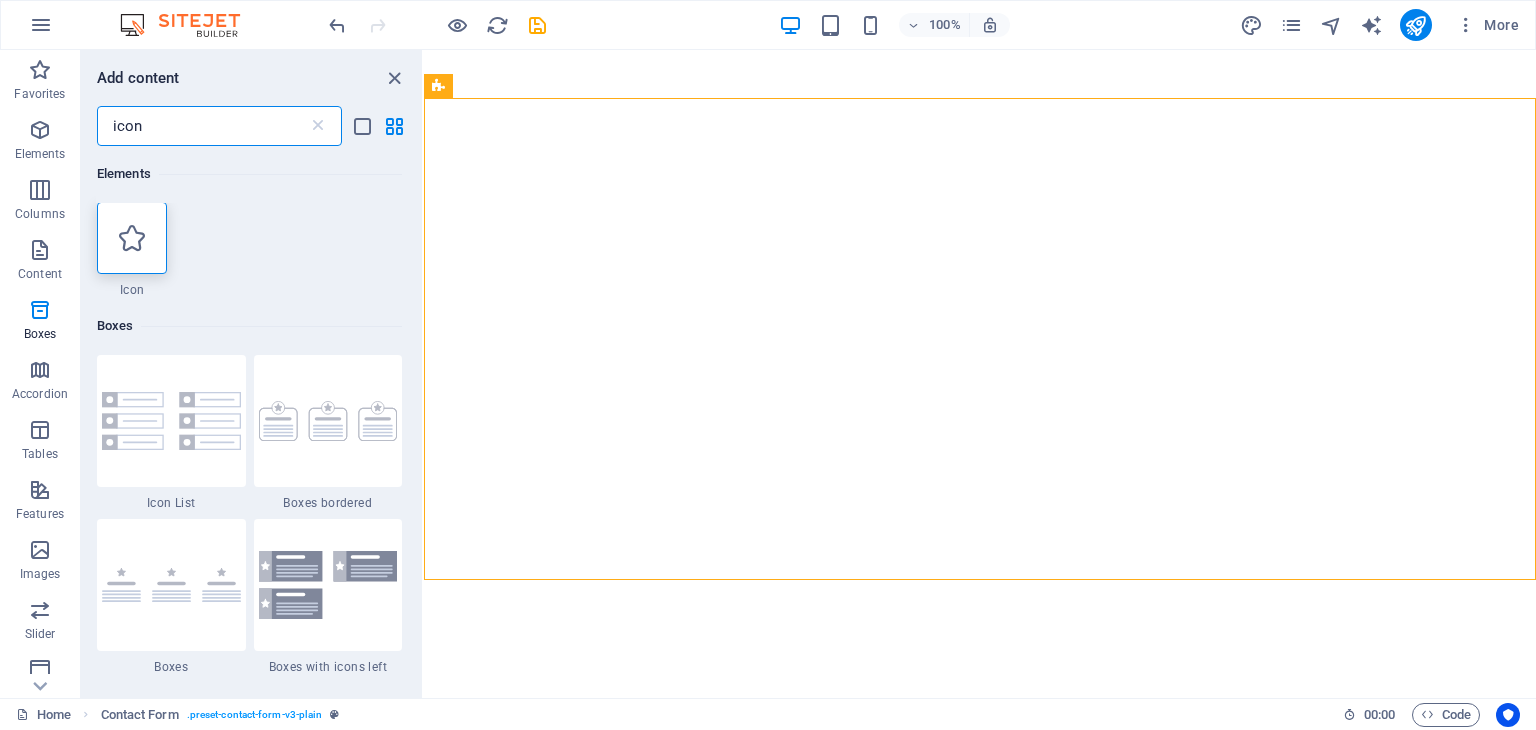 scroll, scrollTop: 0, scrollLeft: 0, axis: both 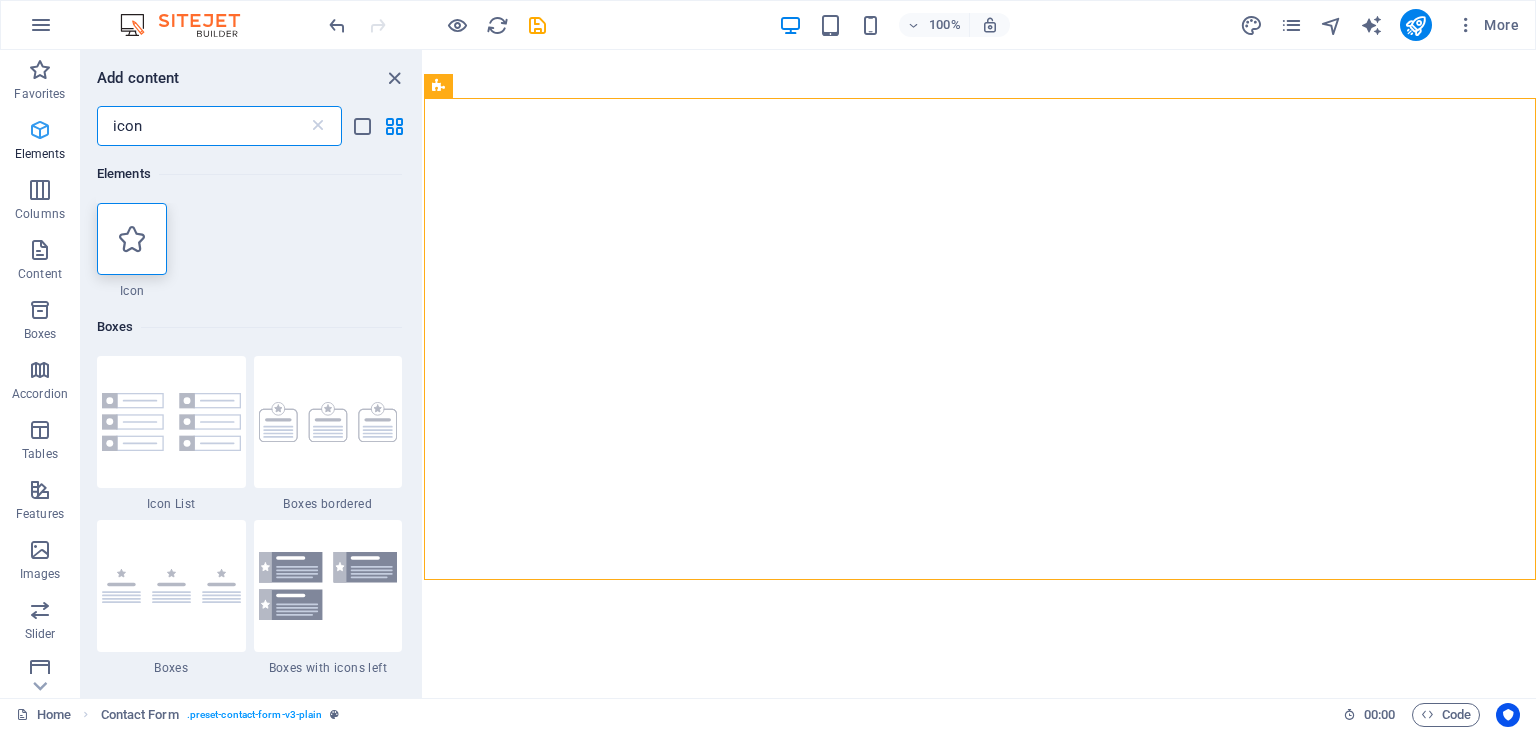 drag, startPoint x: 187, startPoint y: 125, endPoint x: 44, endPoint y: 121, distance: 143.05594 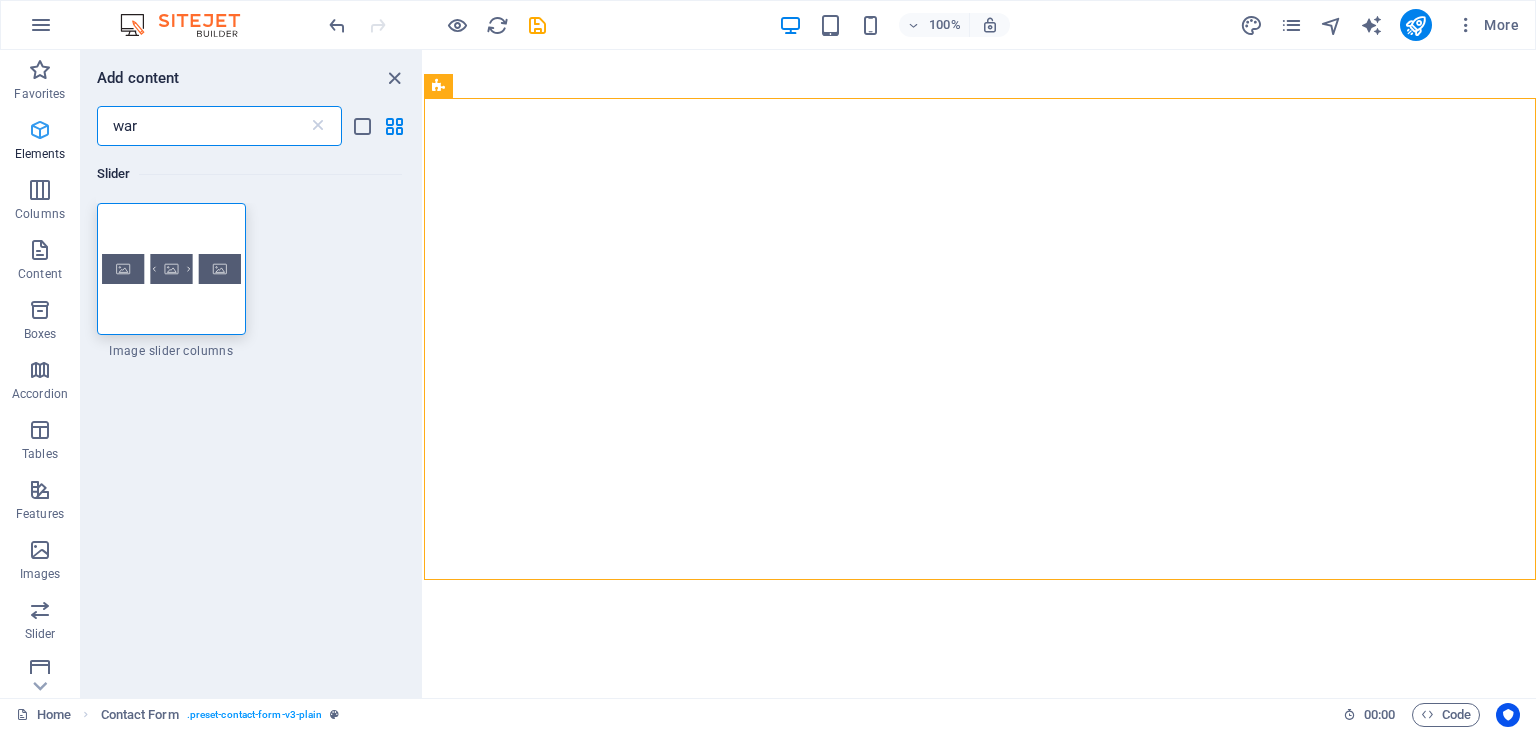 scroll, scrollTop: 0, scrollLeft: 0, axis: both 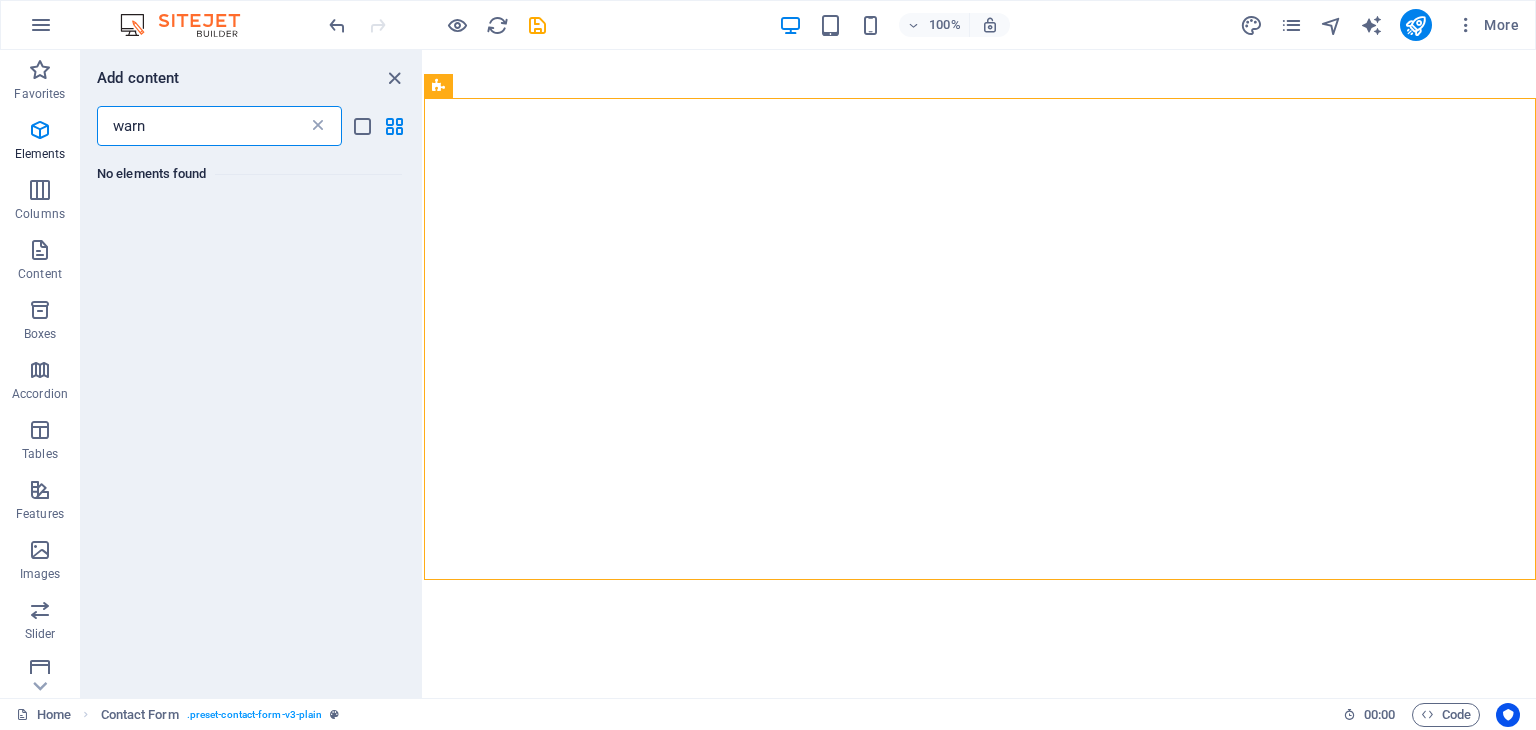 type on "warn" 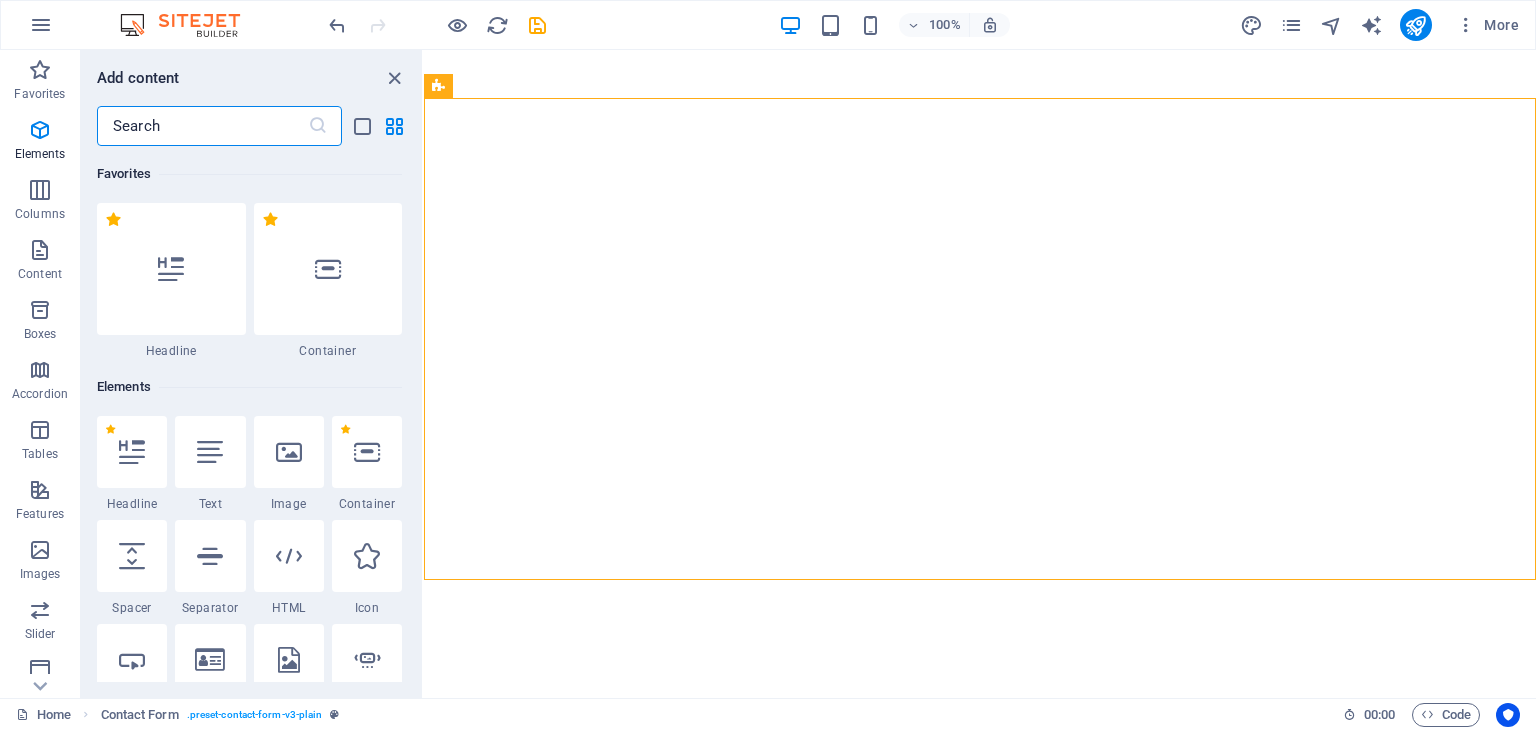 click at bounding box center (202, 126) 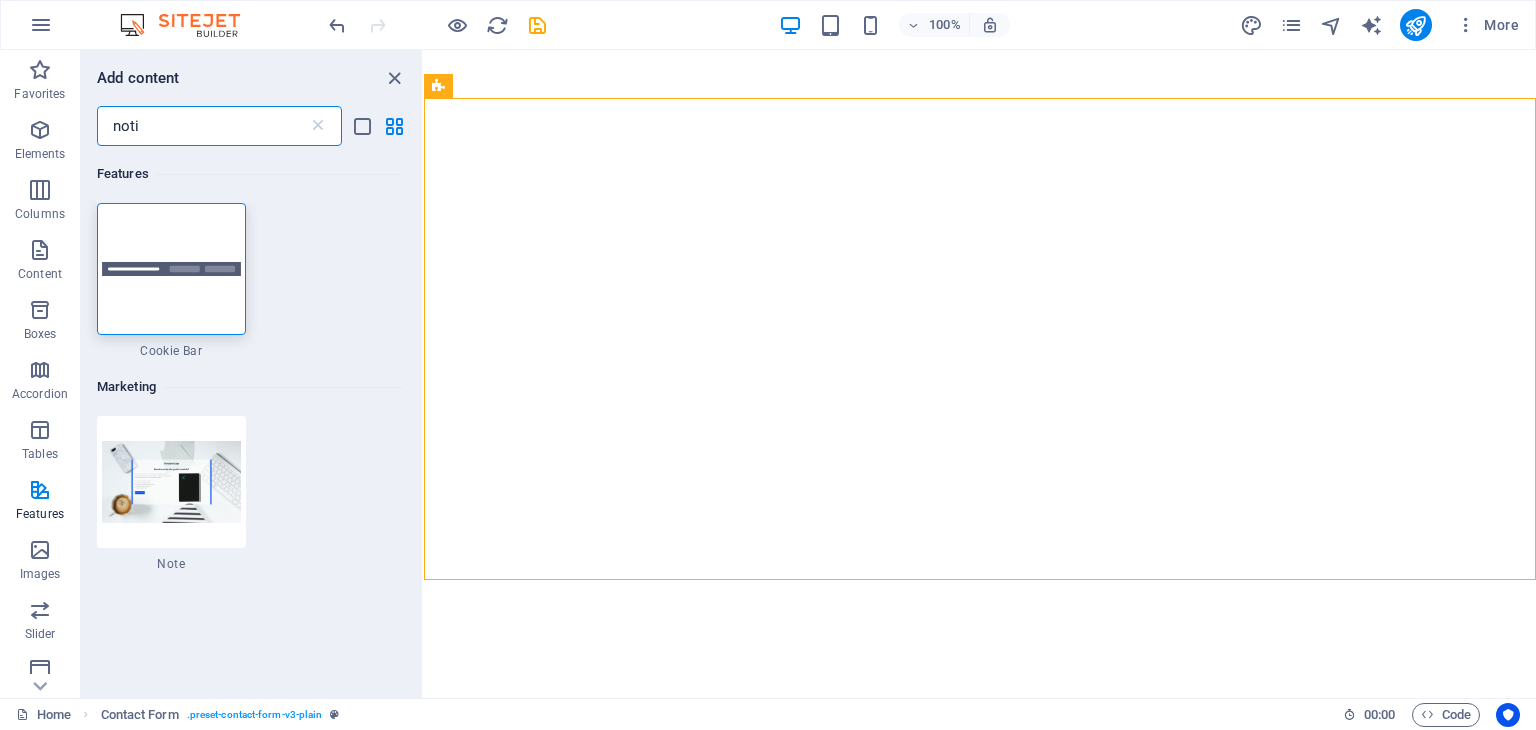 type on "notif" 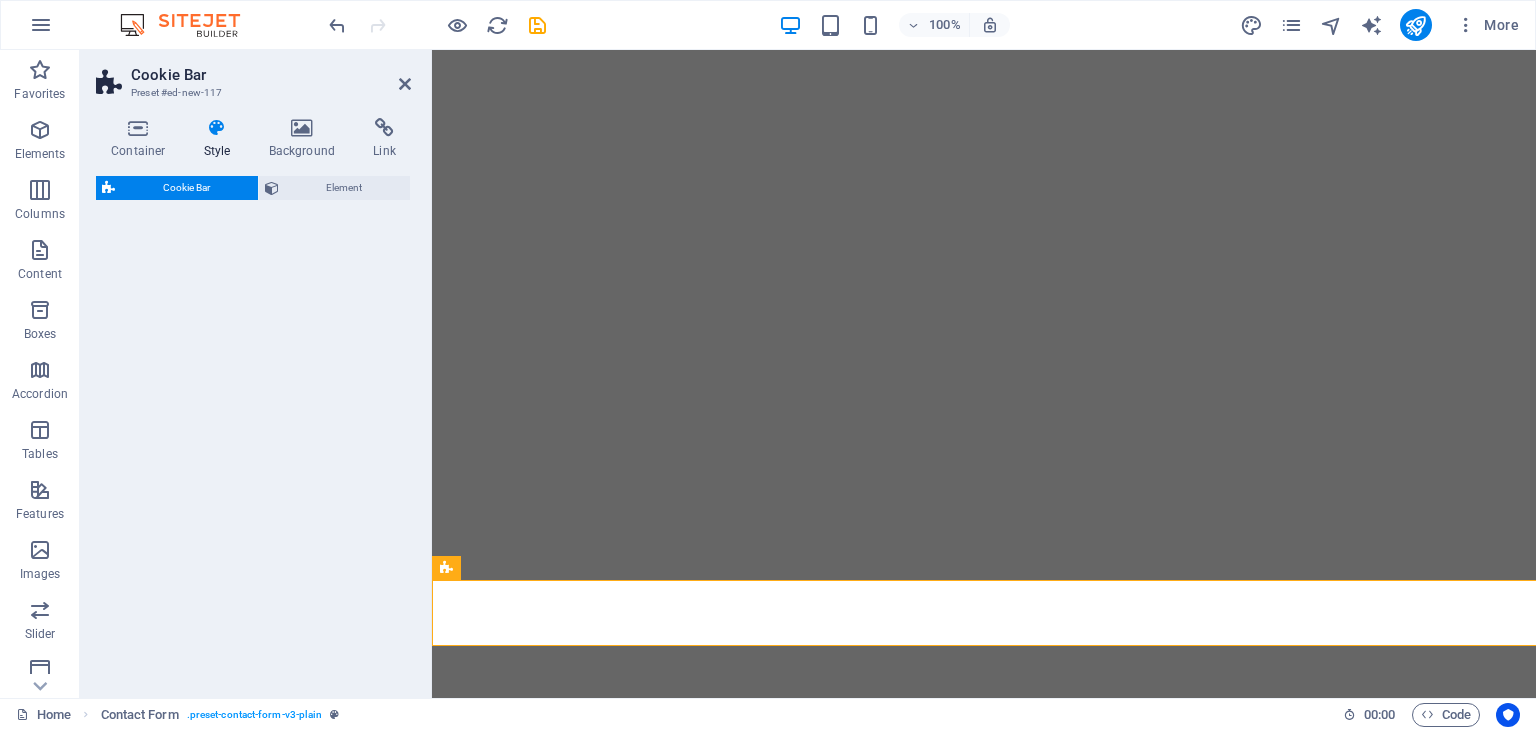 select on "px" 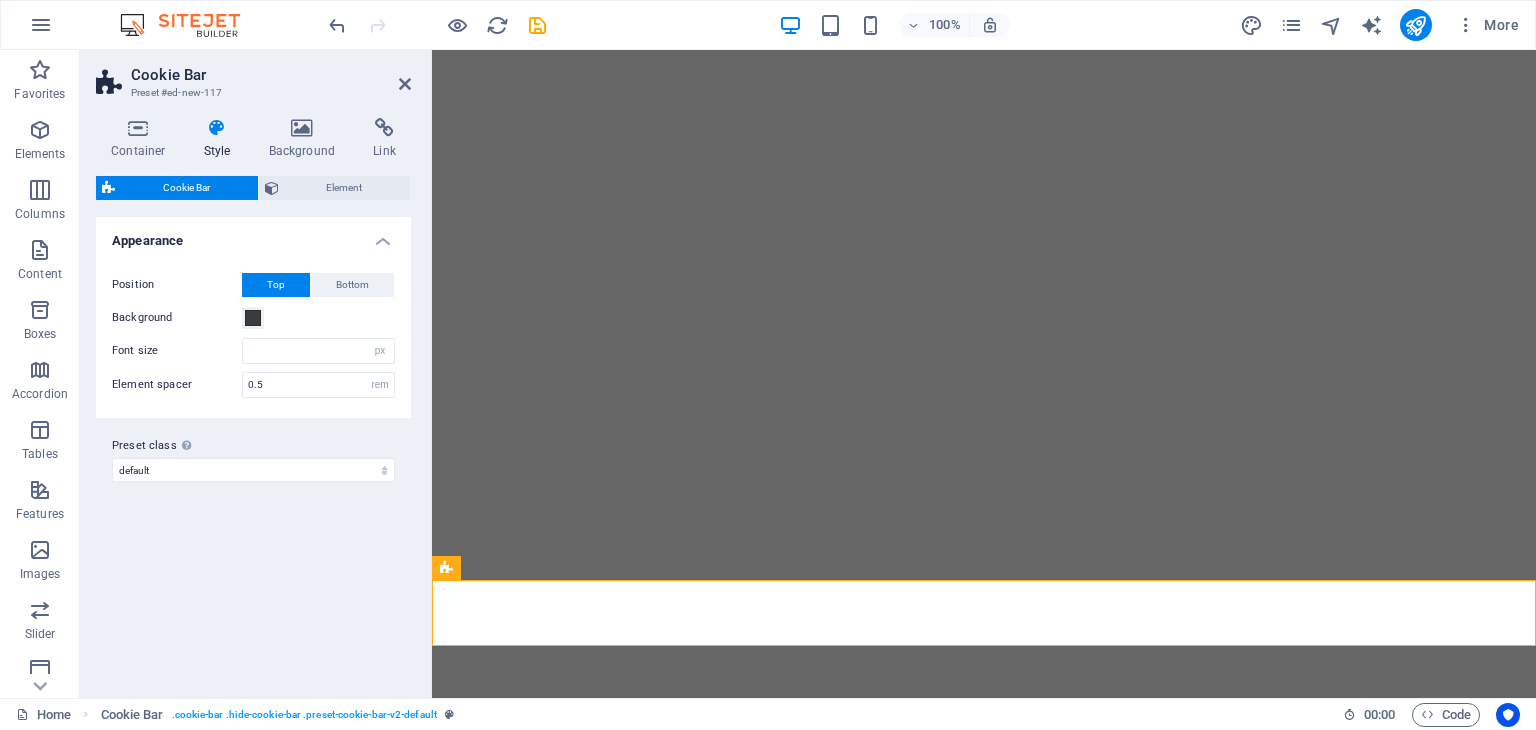 type 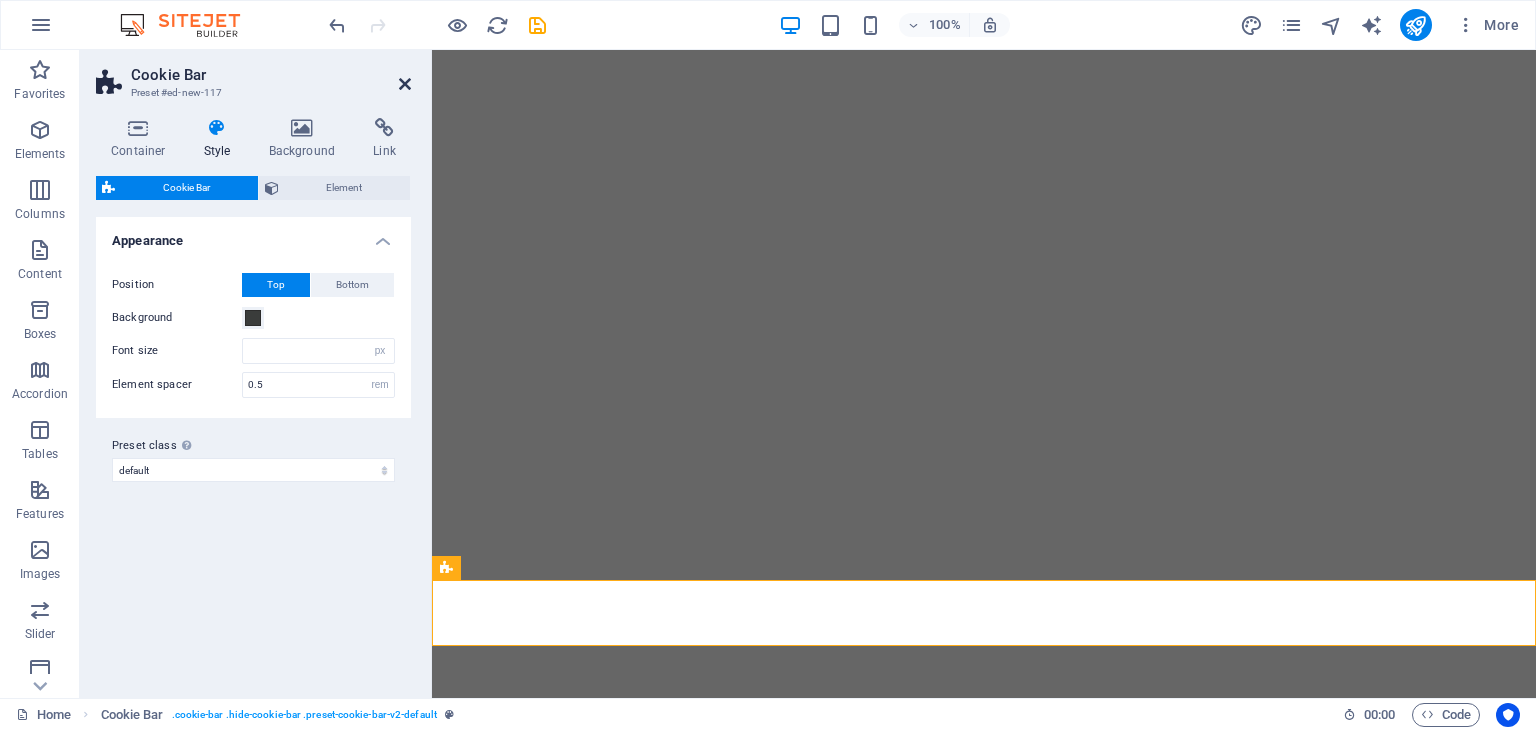 click at bounding box center (405, 84) 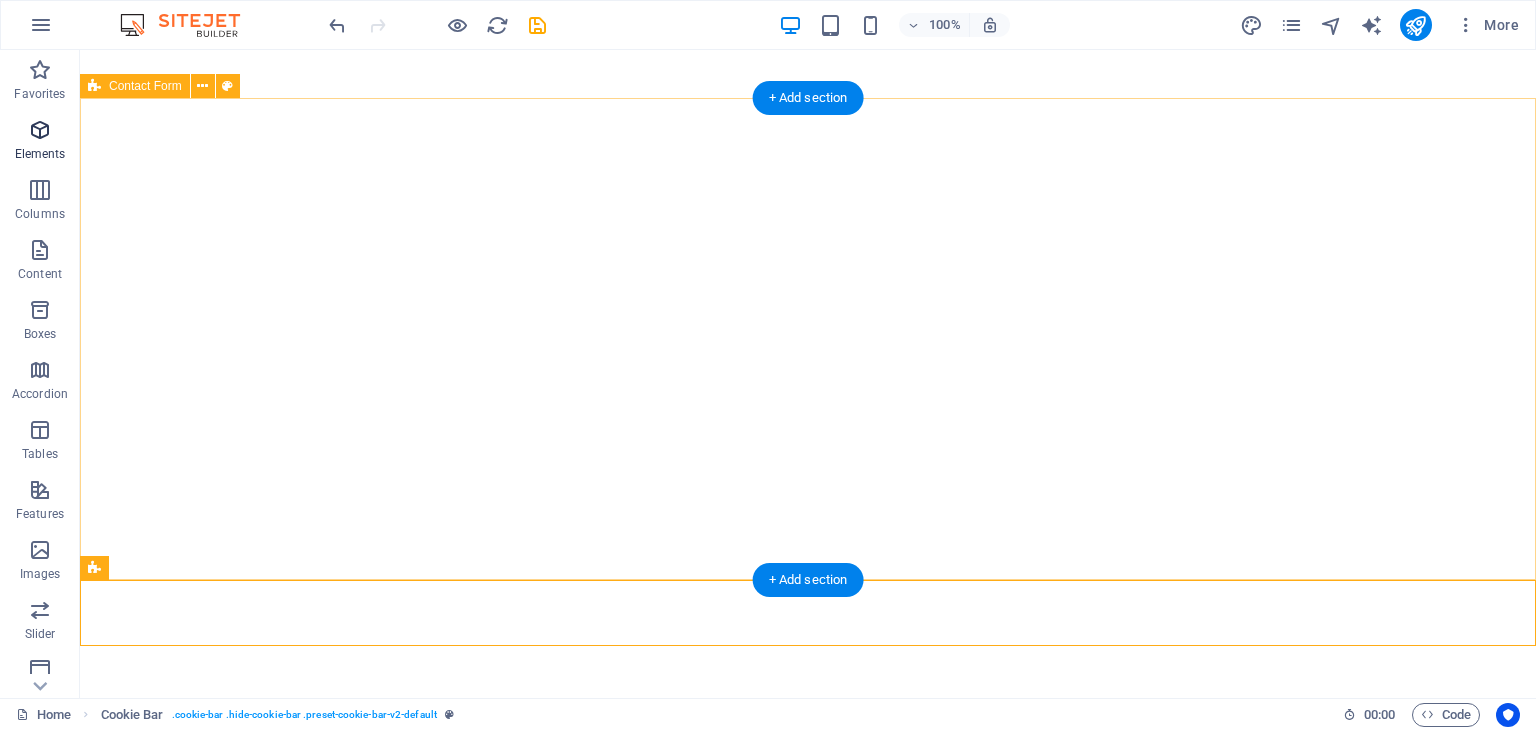 drag, startPoint x: 59, startPoint y: 145, endPoint x: 71, endPoint y: 141, distance: 12.649111 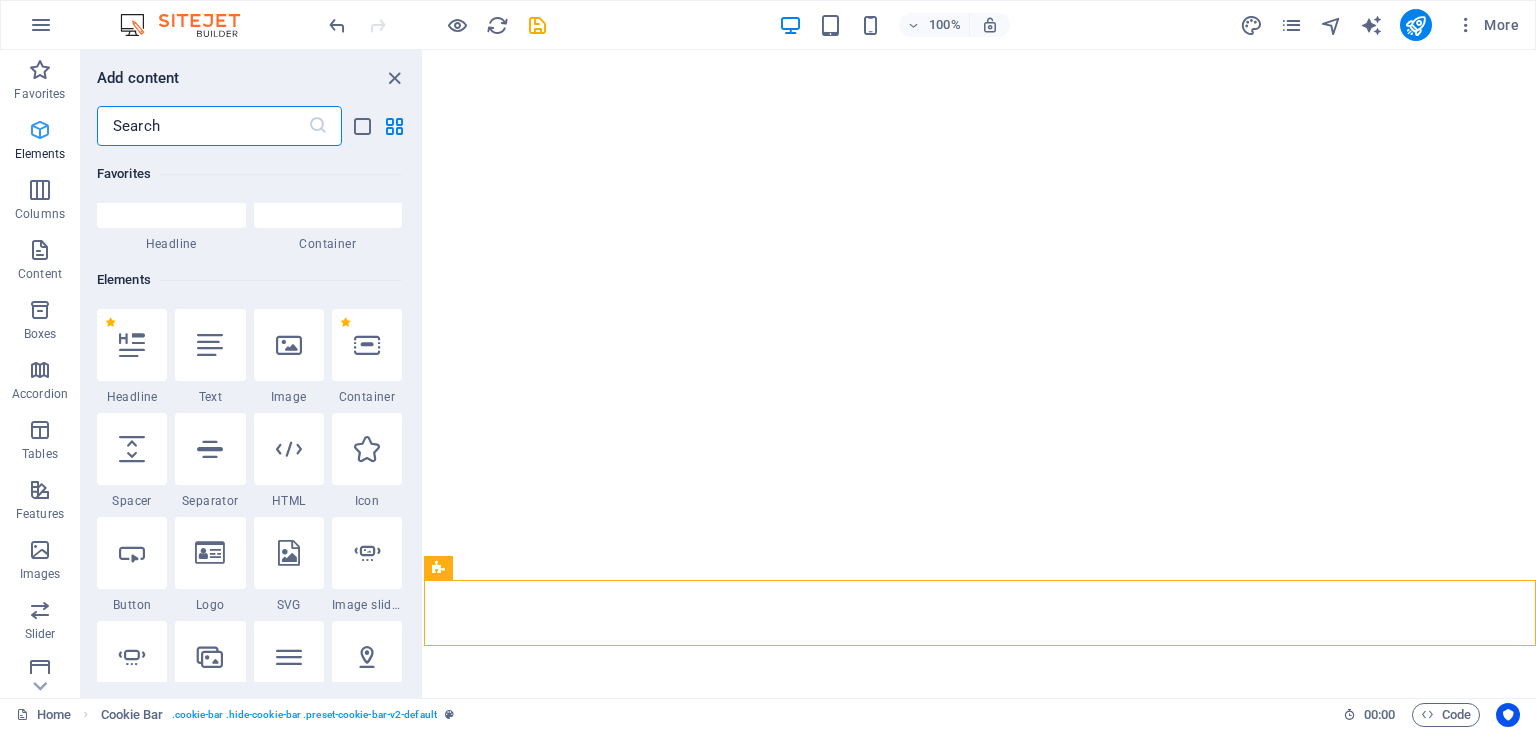 scroll, scrollTop: 212, scrollLeft: 0, axis: vertical 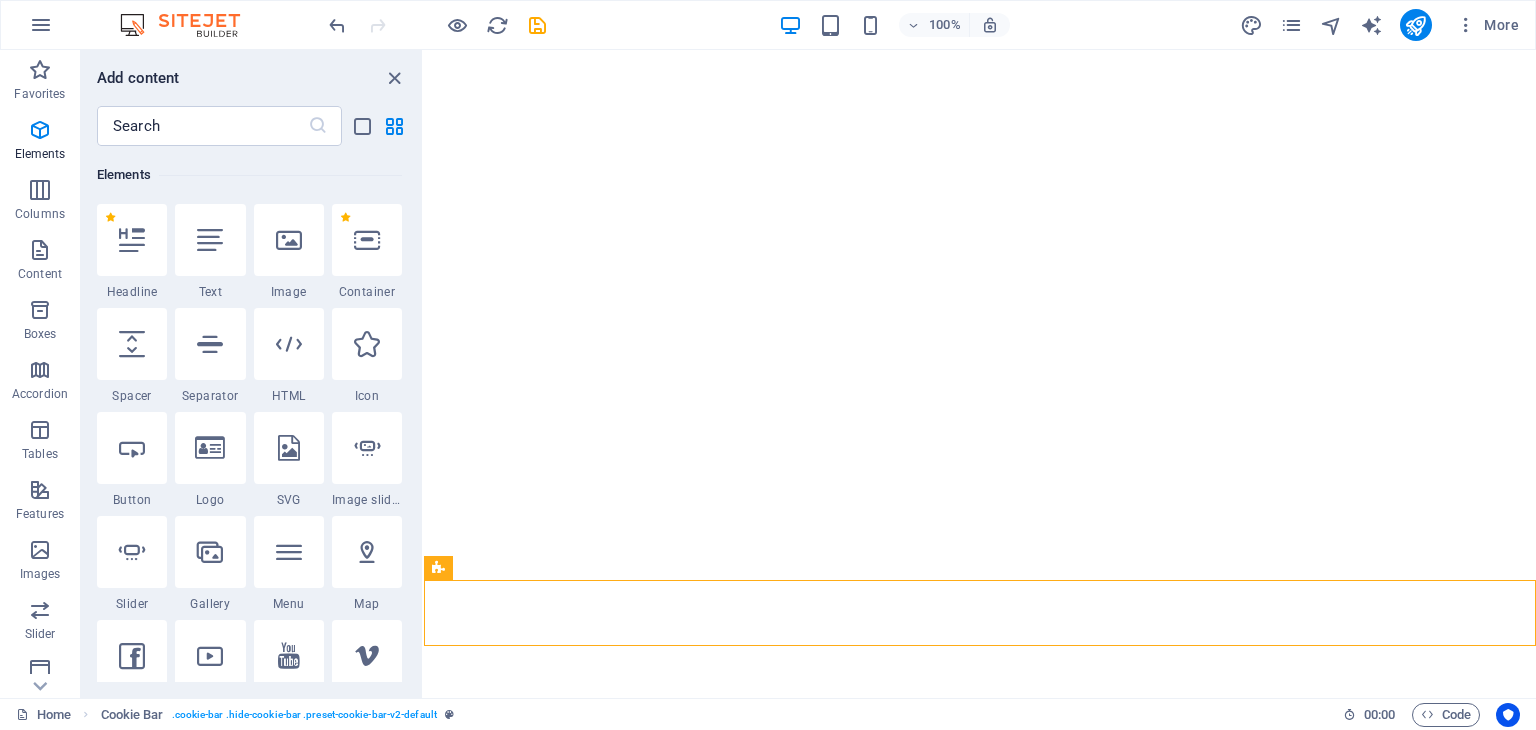 drag, startPoint x: 174, startPoint y: 153, endPoint x: 183, endPoint y: 148, distance: 10.29563 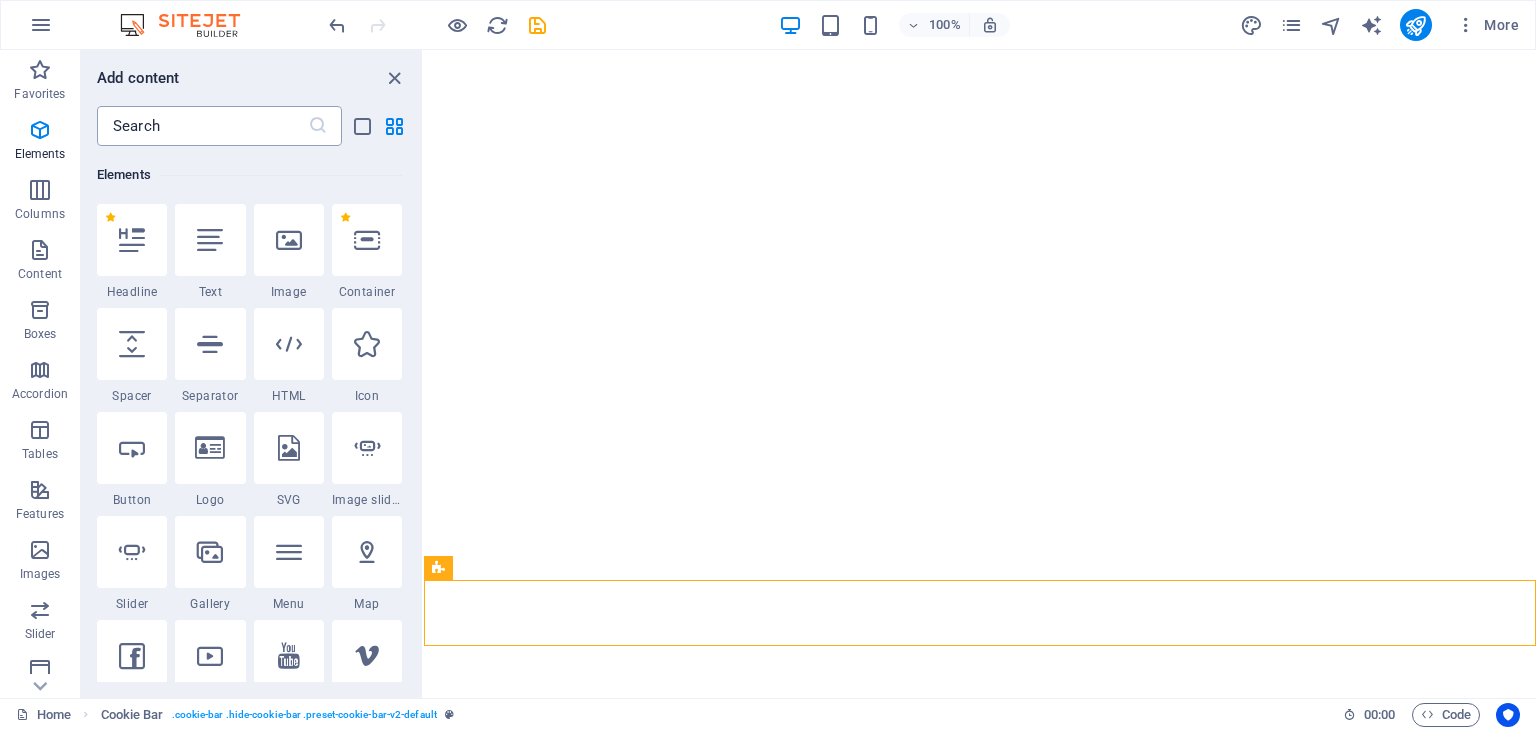 click at bounding box center [202, 126] 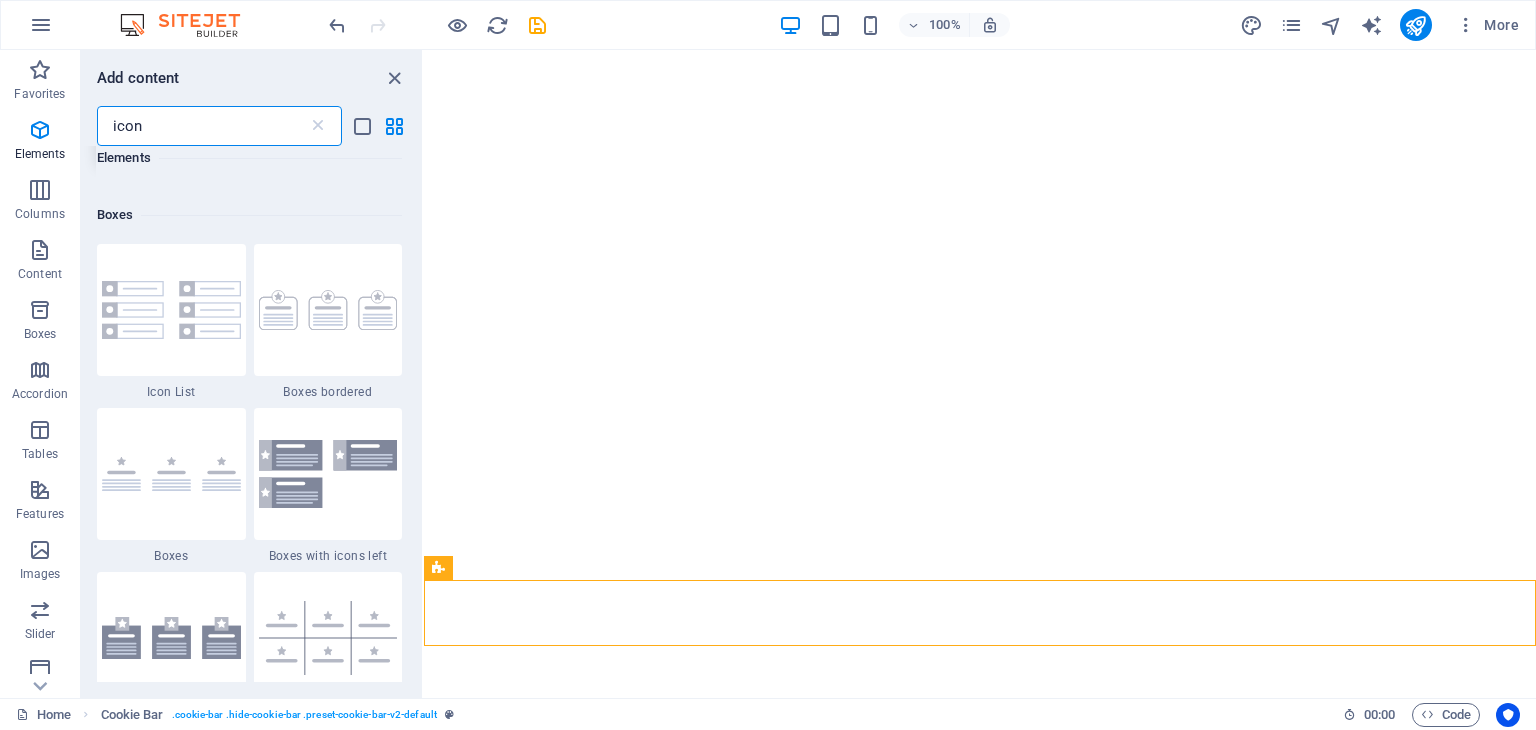 scroll, scrollTop: 100, scrollLeft: 0, axis: vertical 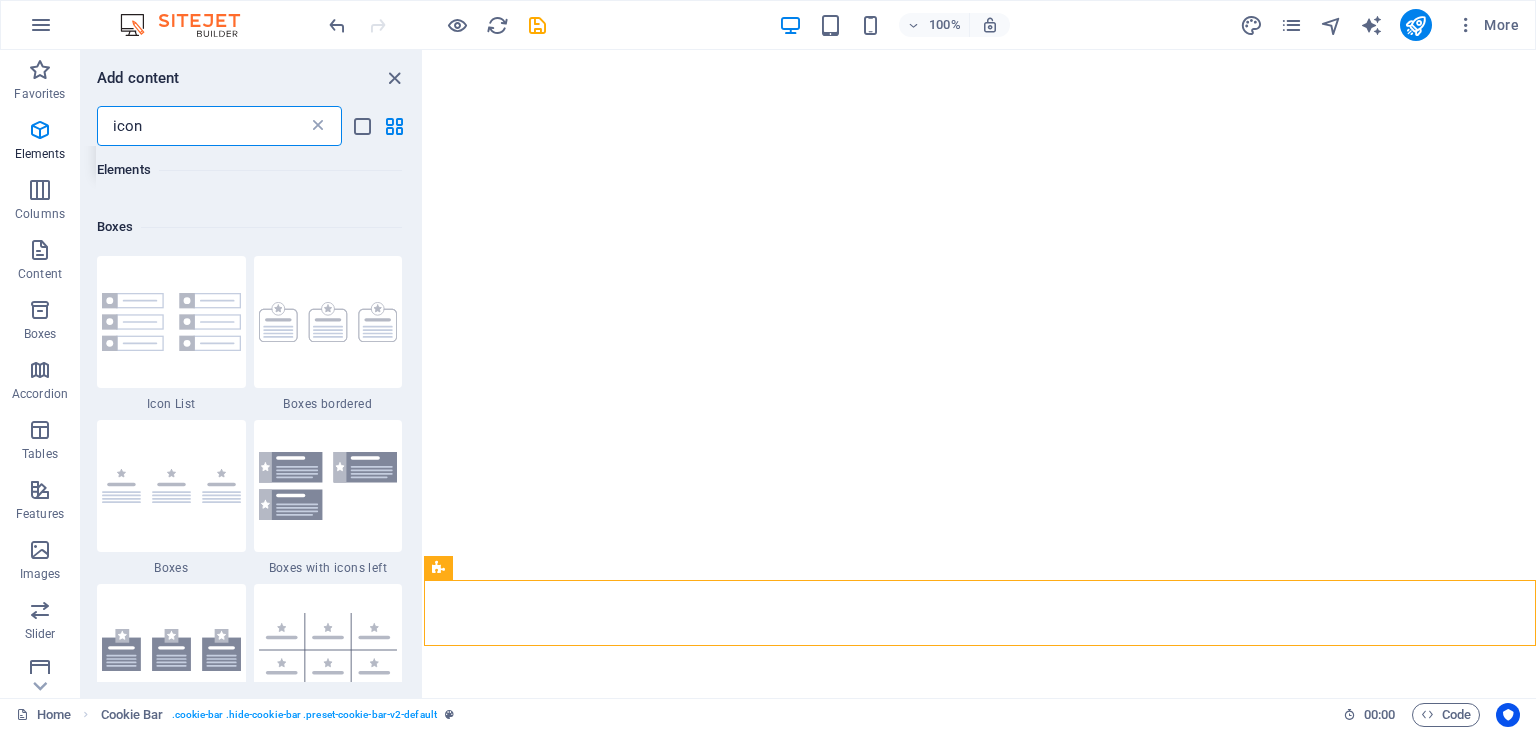 type on "icon" 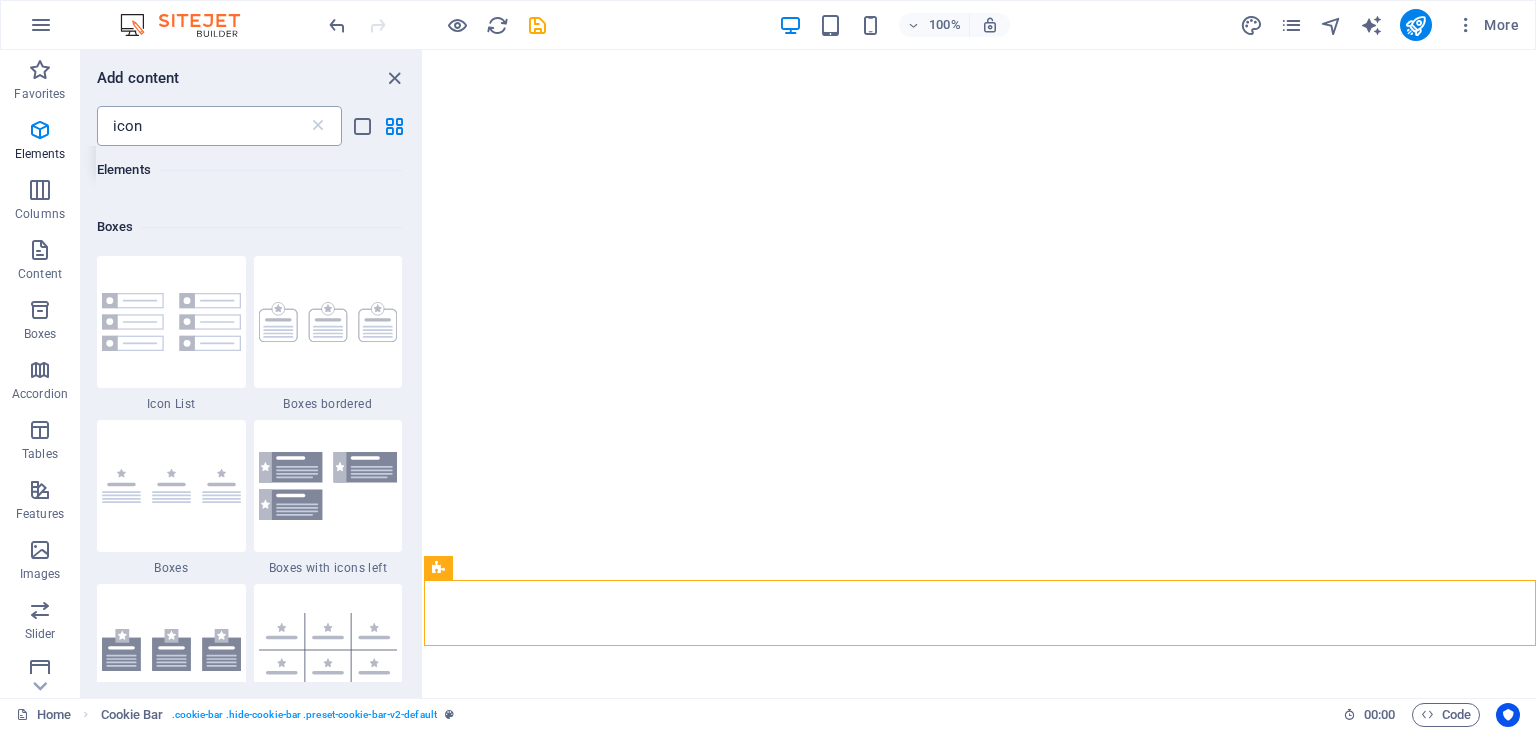 drag, startPoint x: 318, startPoint y: 122, endPoint x: 249, endPoint y: 125, distance: 69.065186 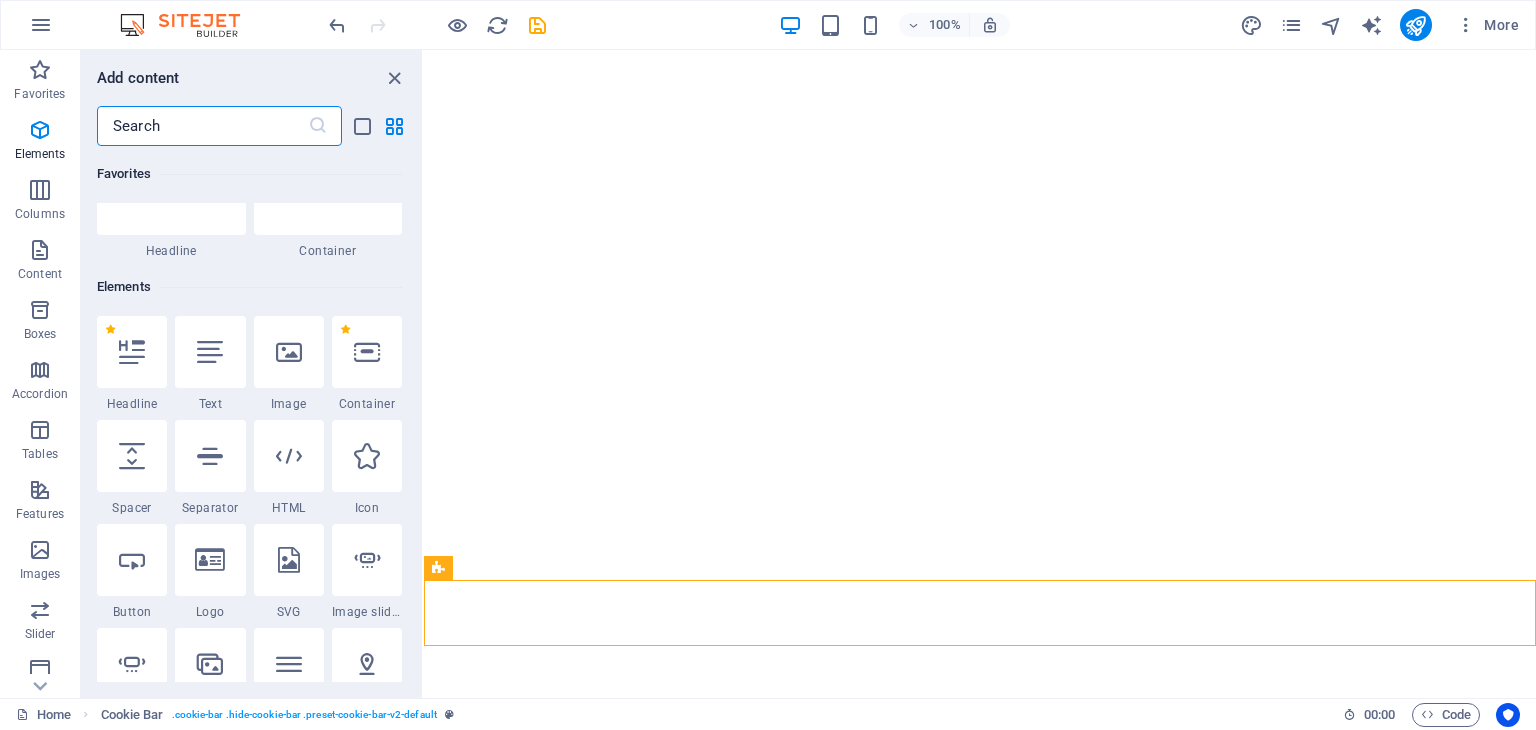 click at bounding box center [202, 126] 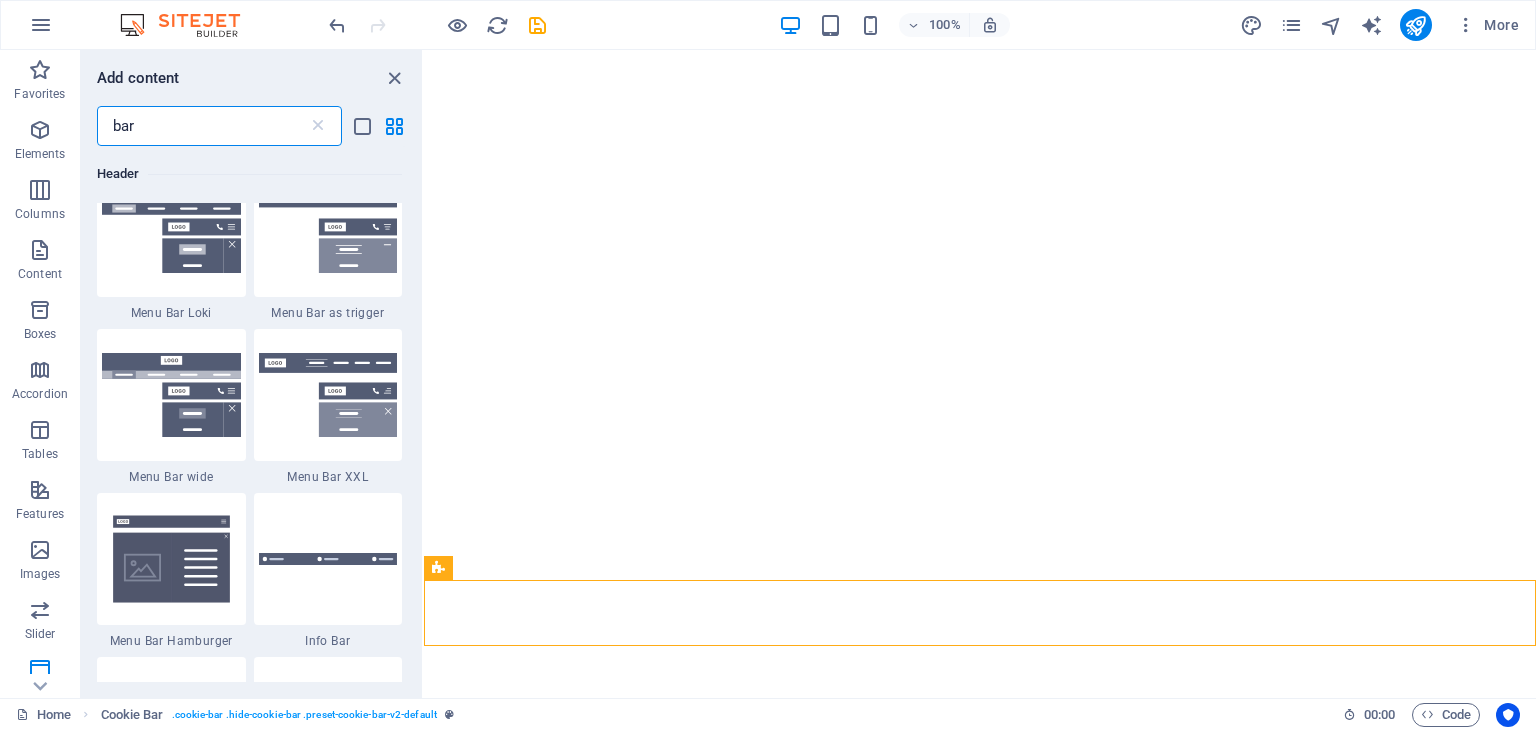 scroll, scrollTop: 1000, scrollLeft: 0, axis: vertical 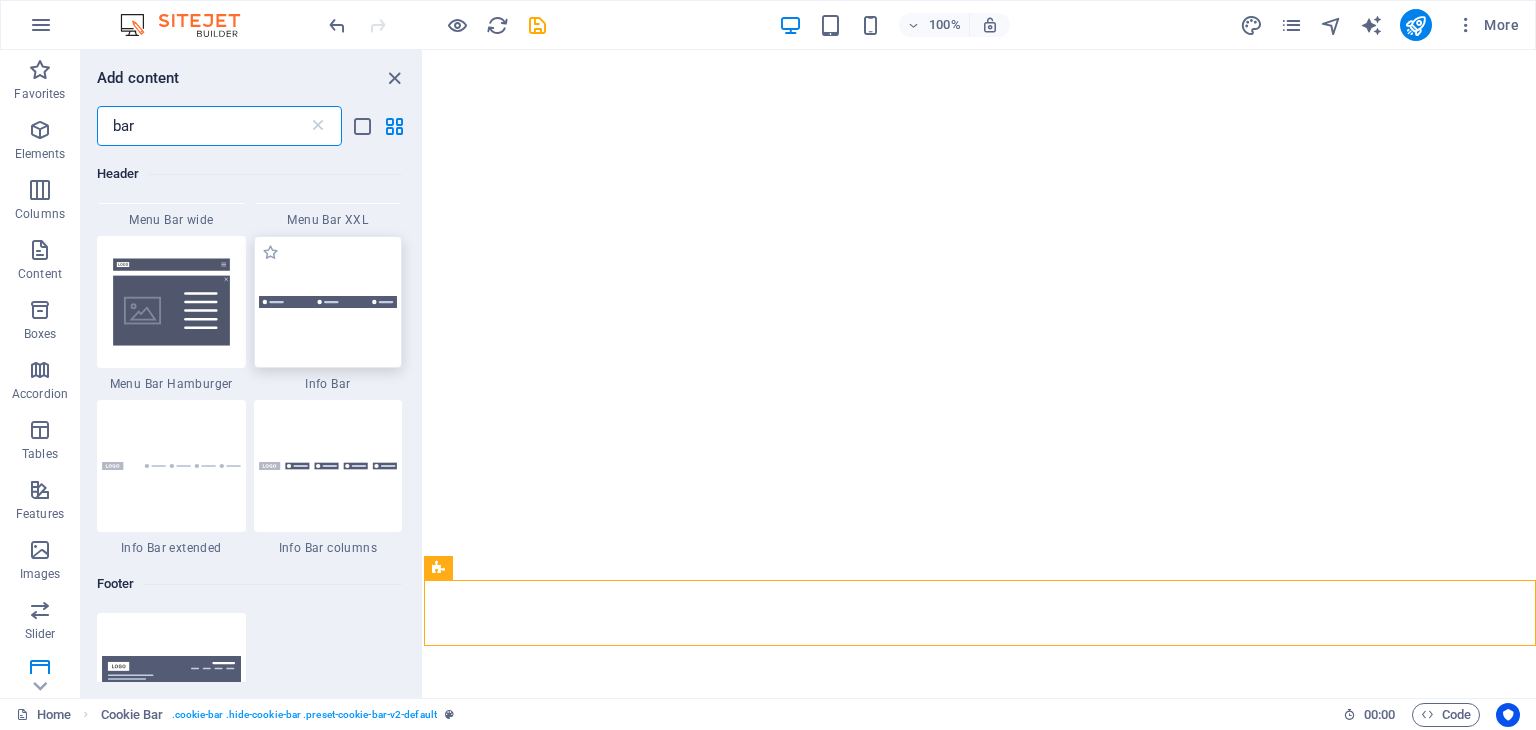 type on "bar" 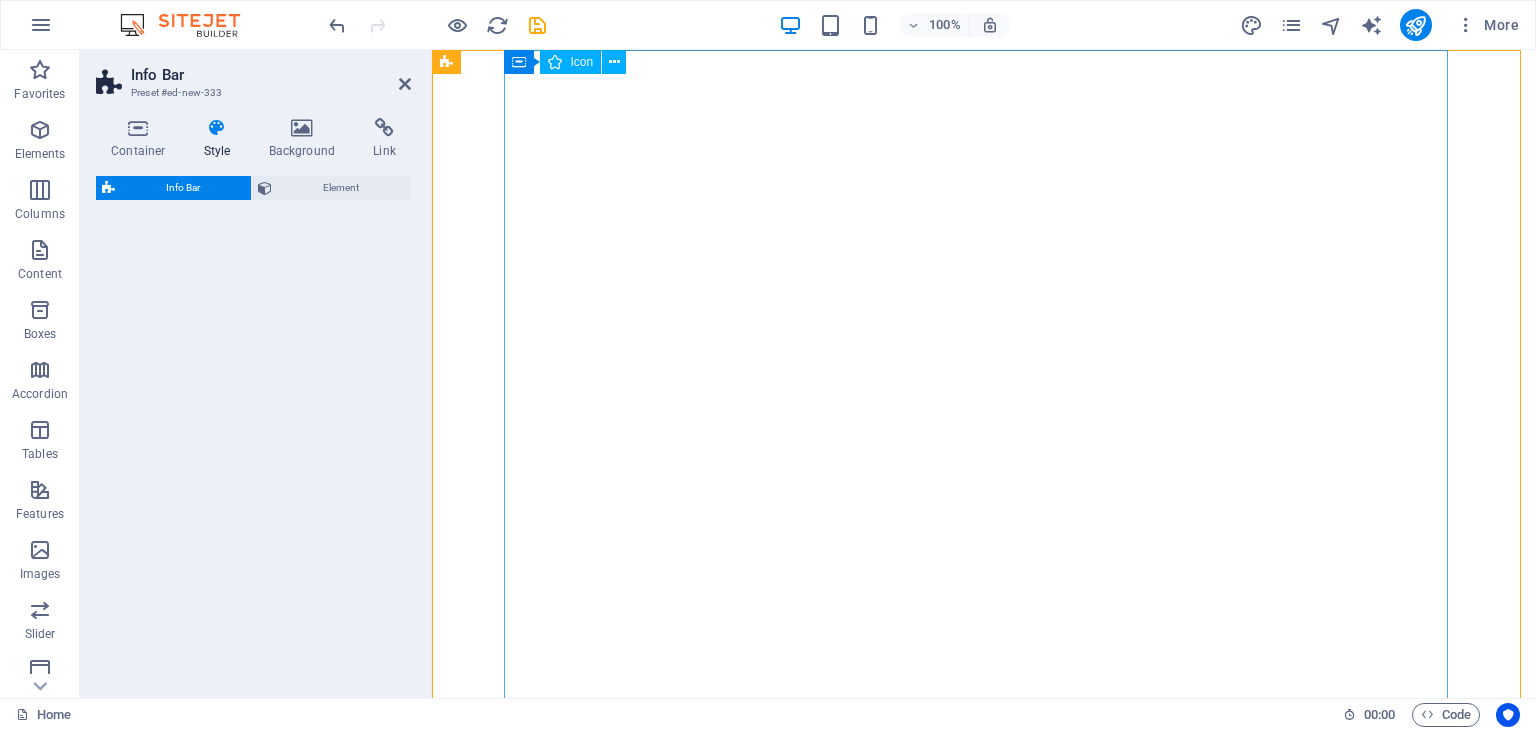 select on "rem" 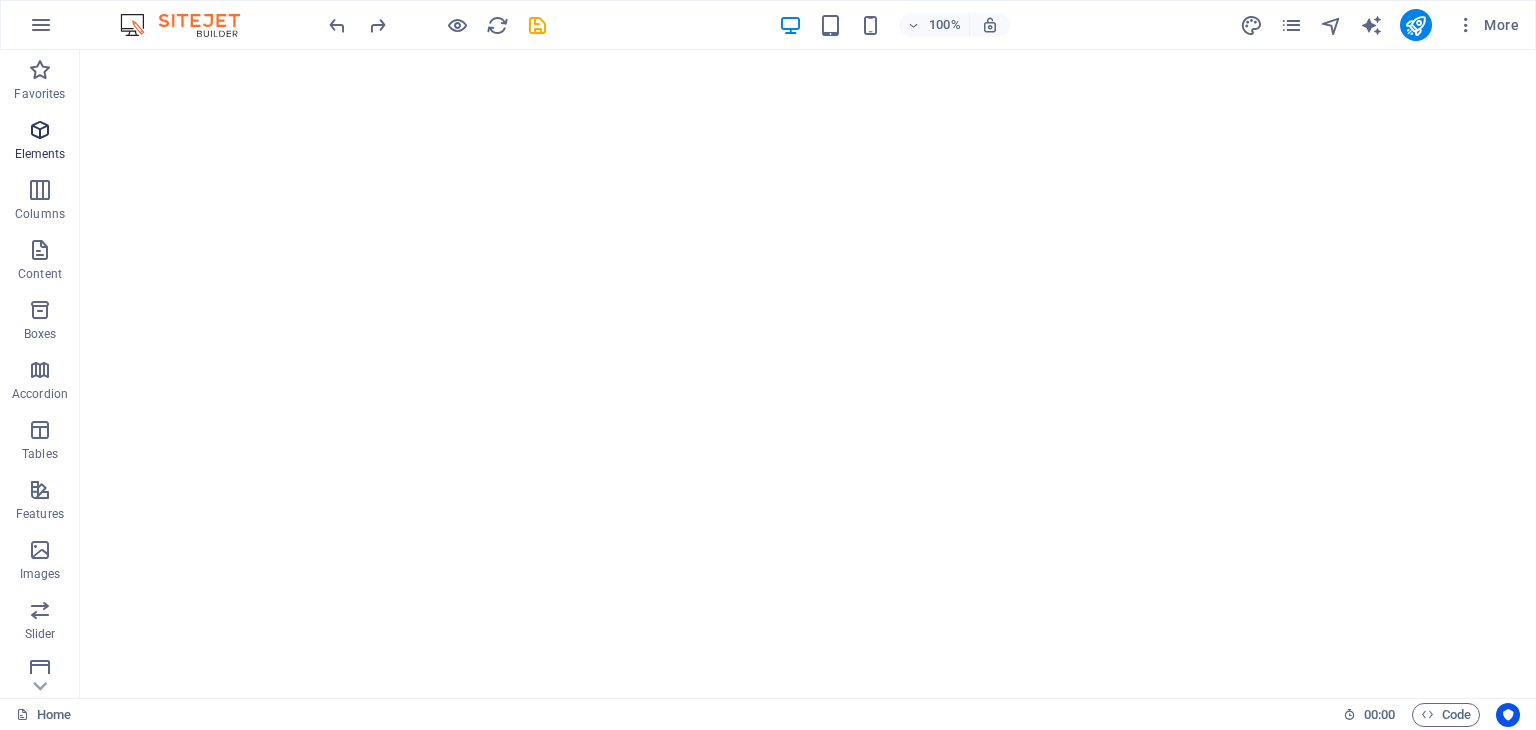 click on "Elements" at bounding box center [40, 154] 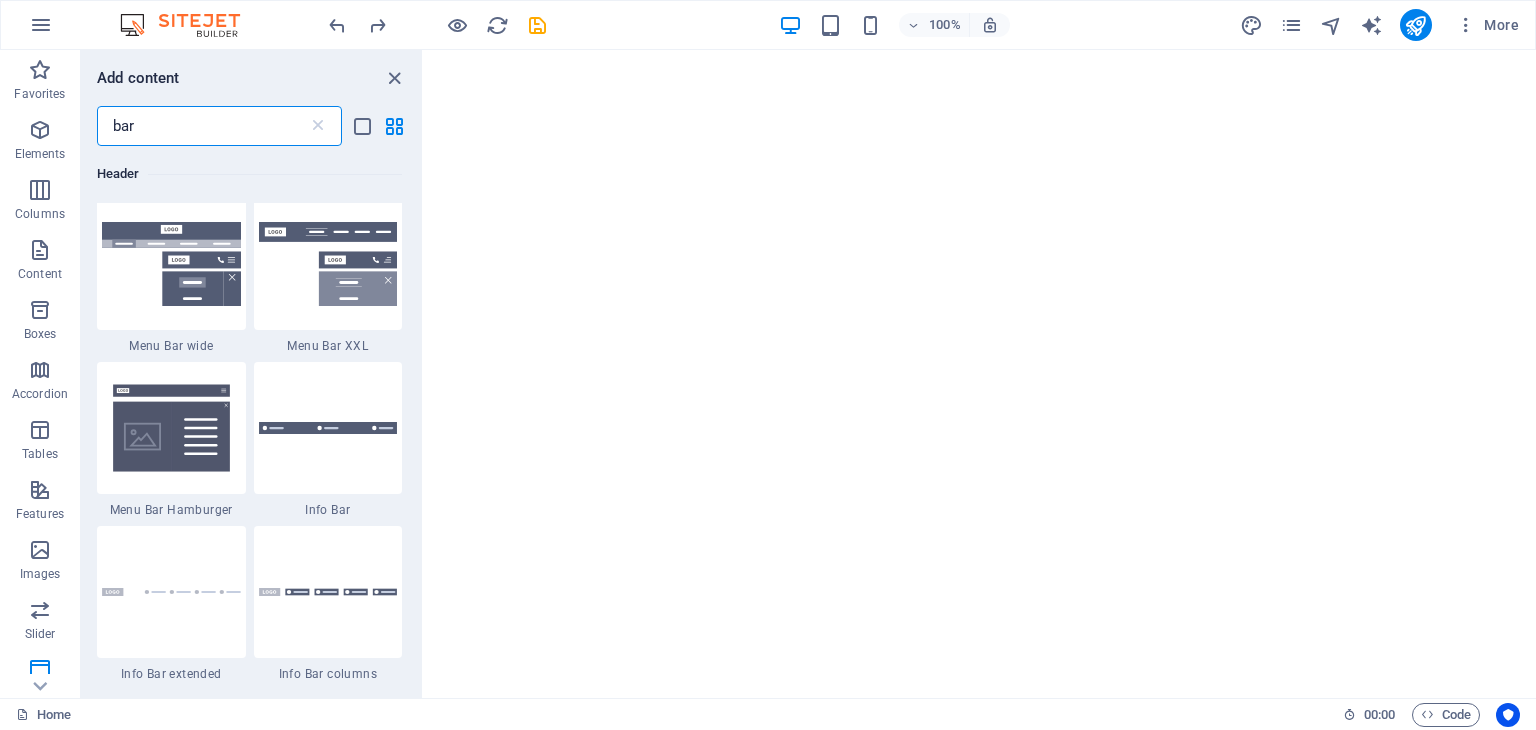 scroll, scrollTop: 804, scrollLeft: 0, axis: vertical 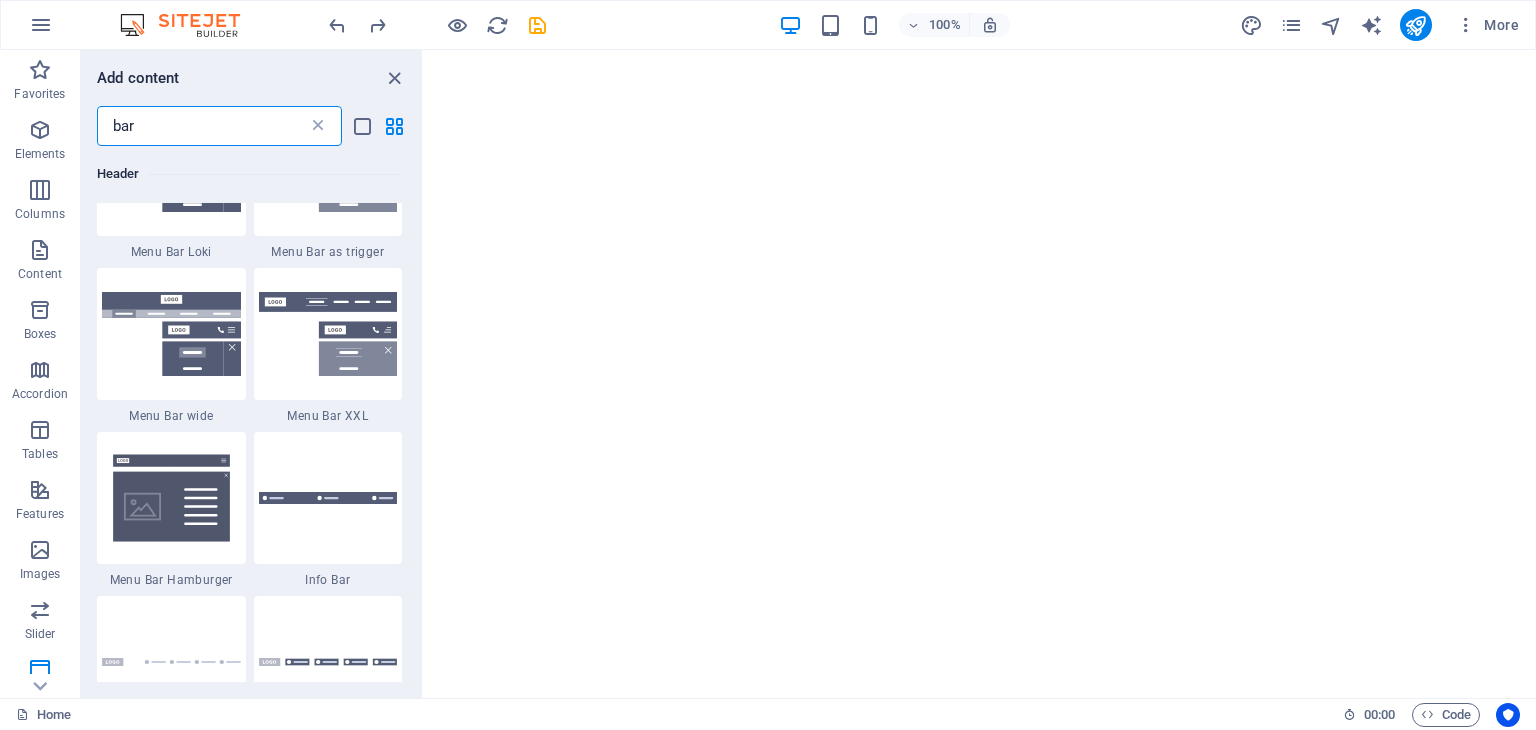 type on "bar" 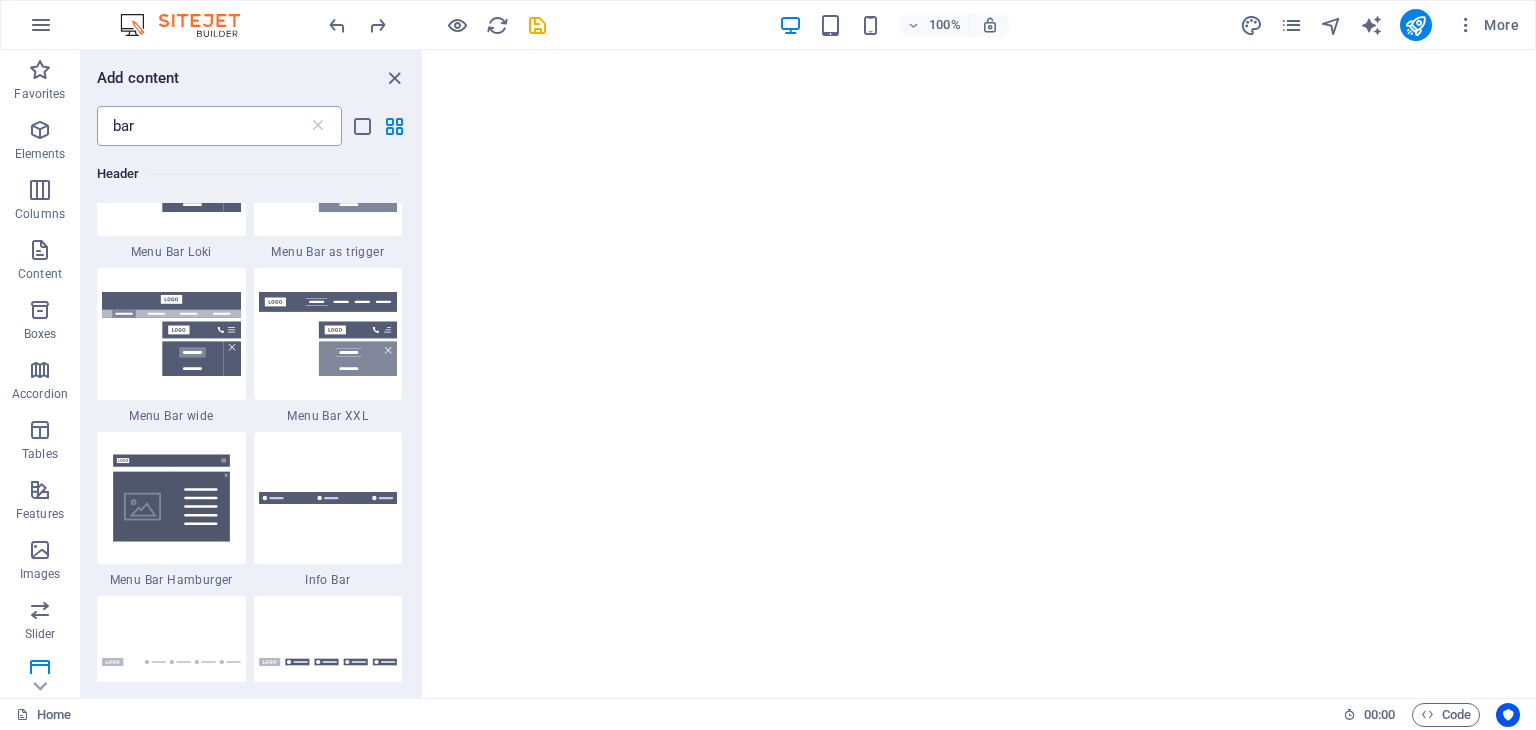 drag, startPoint x: 320, startPoint y: 128, endPoint x: 242, endPoint y: 130, distance: 78.025635 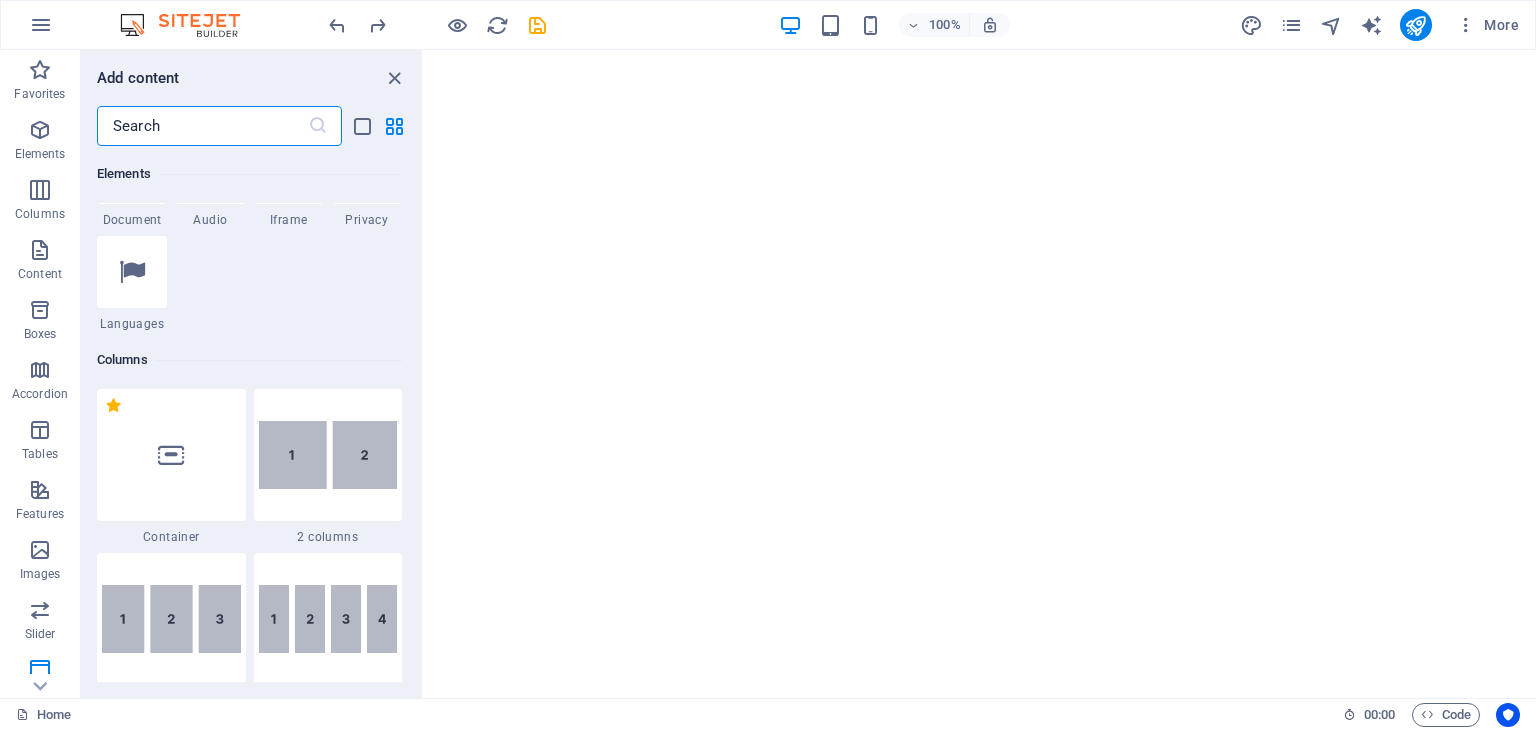 scroll, scrollTop: 12469, scrollLeft: 0, axis: vertical 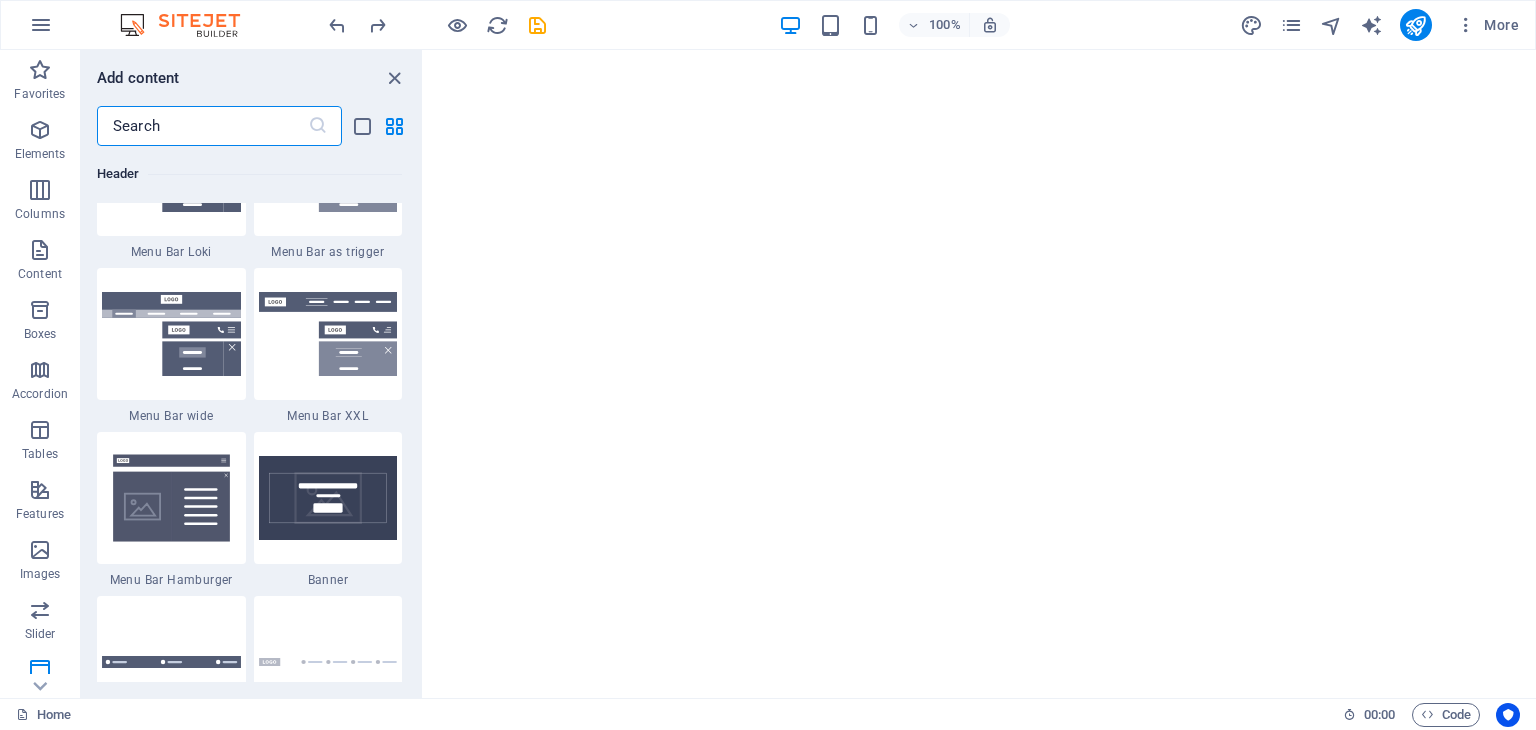 click at bounding box center [202, 126] 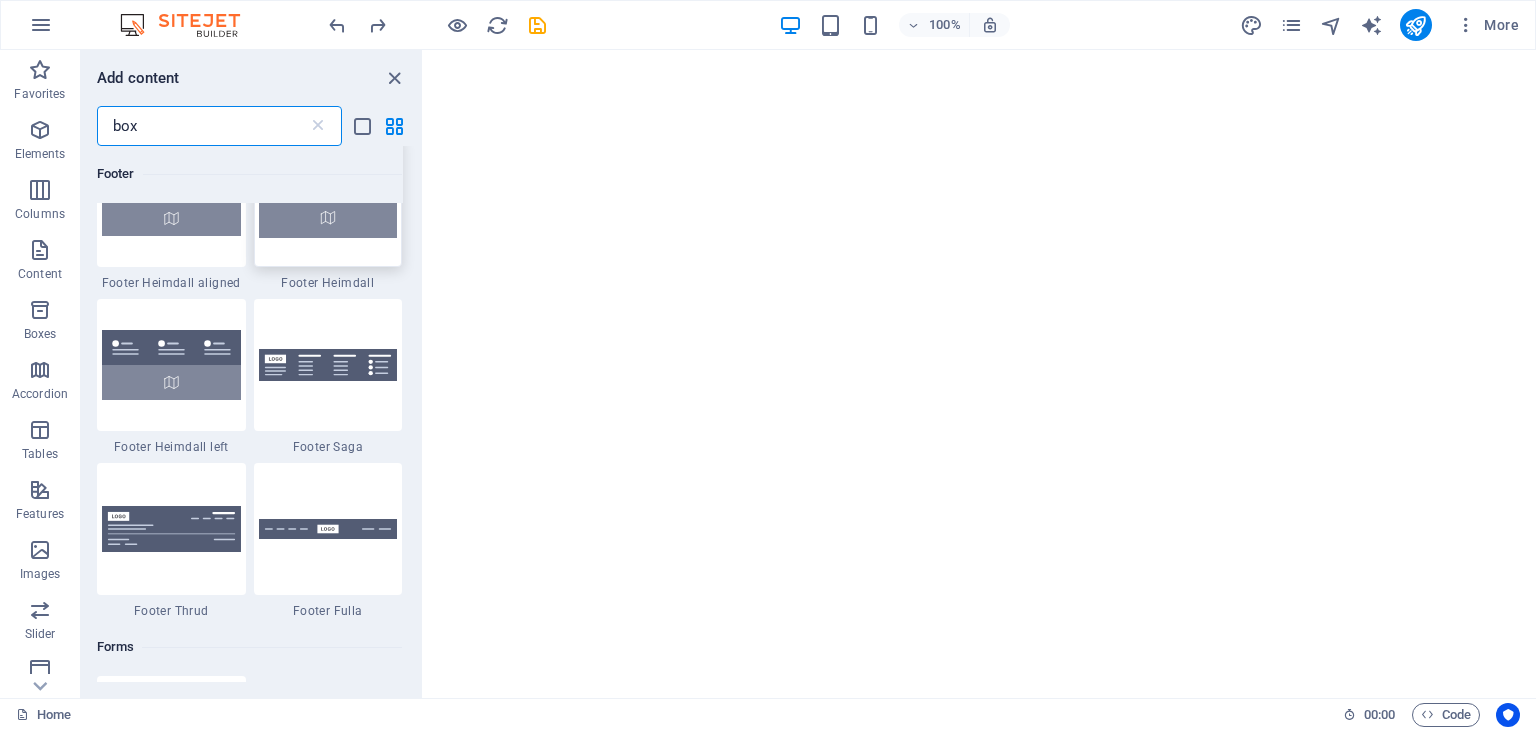 scroll, scrollTop: 2600, scrollLeft: 0, axis: vertical 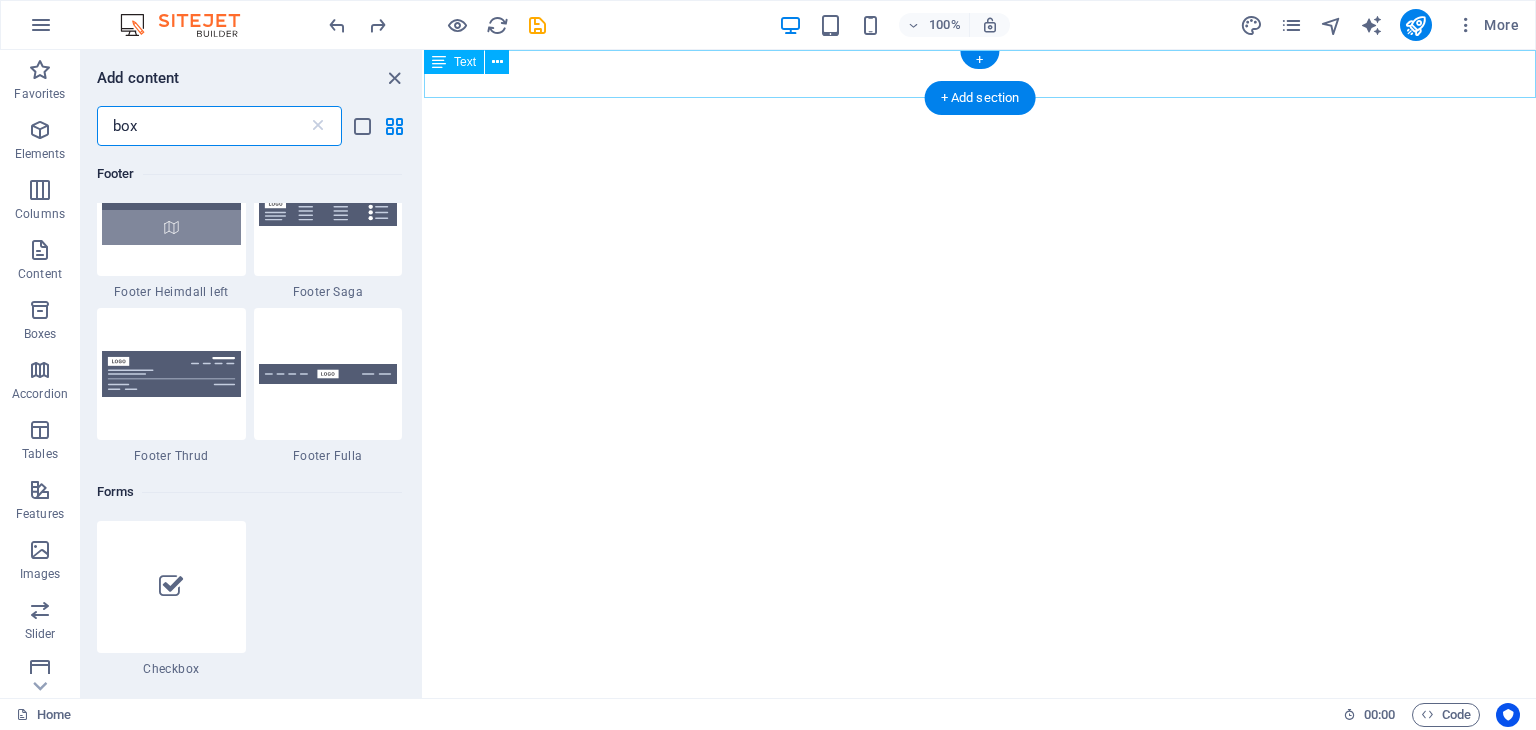 type on "box" 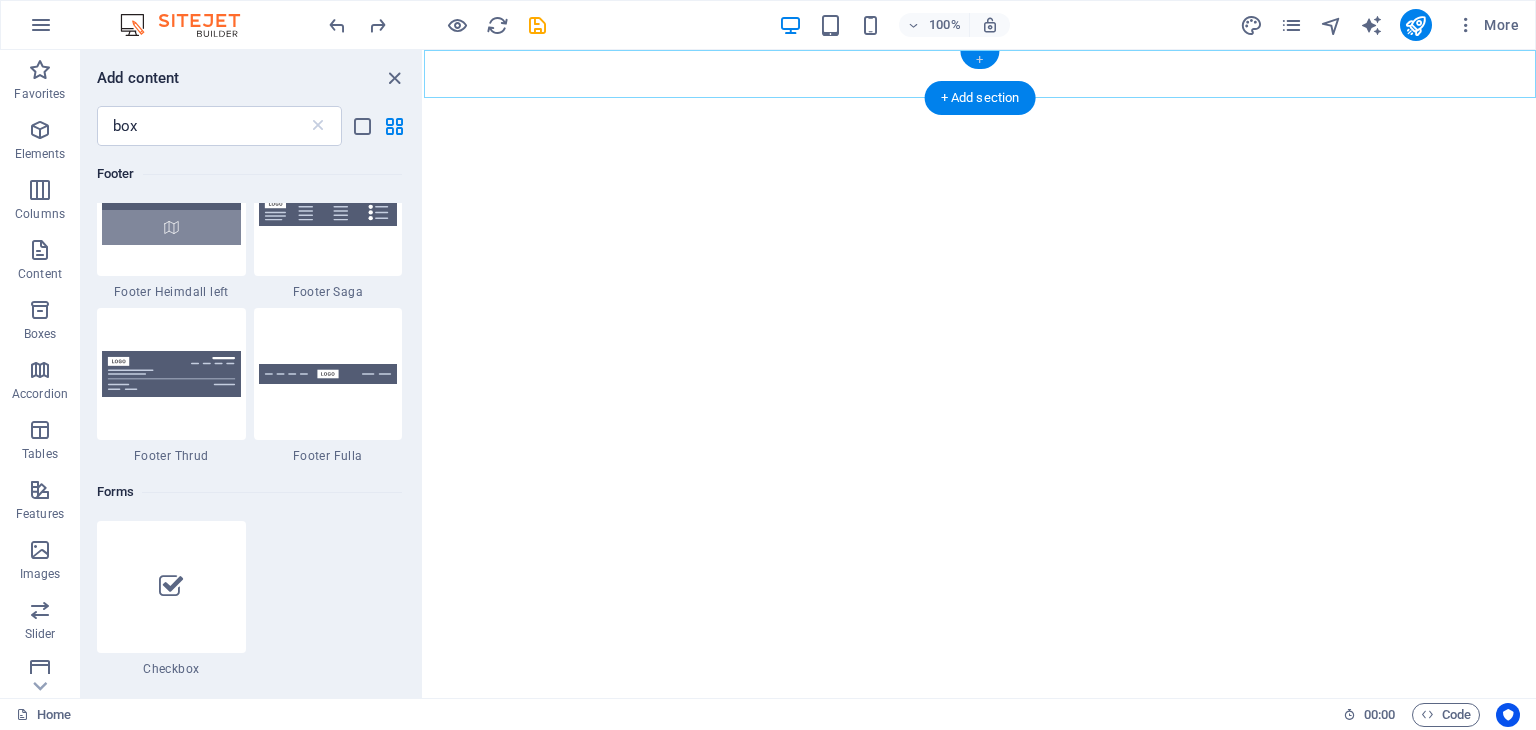 click on "+" at bounding box center [979, 60] 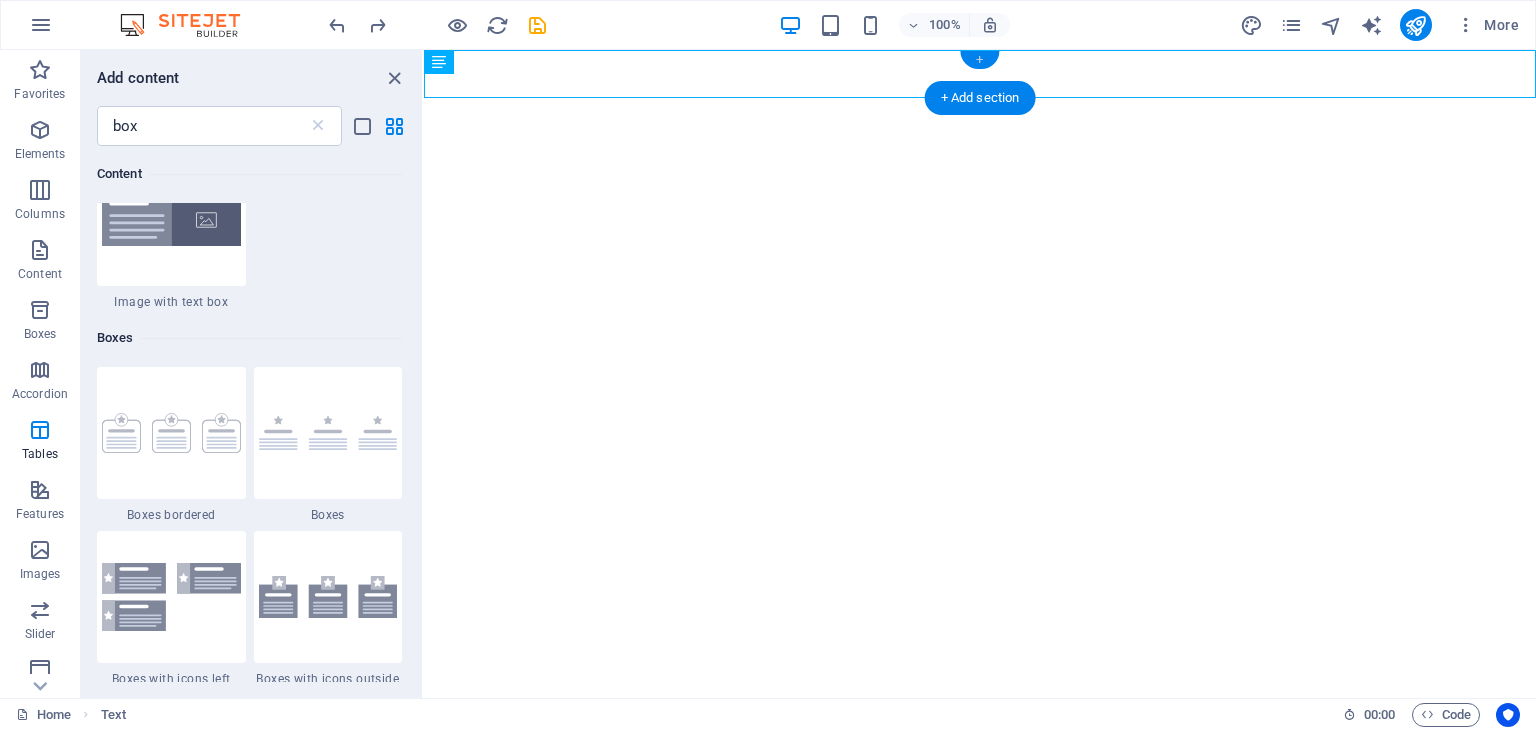 scroll, scrollTop: 1032, scrollLeft: 0, axis: vertical 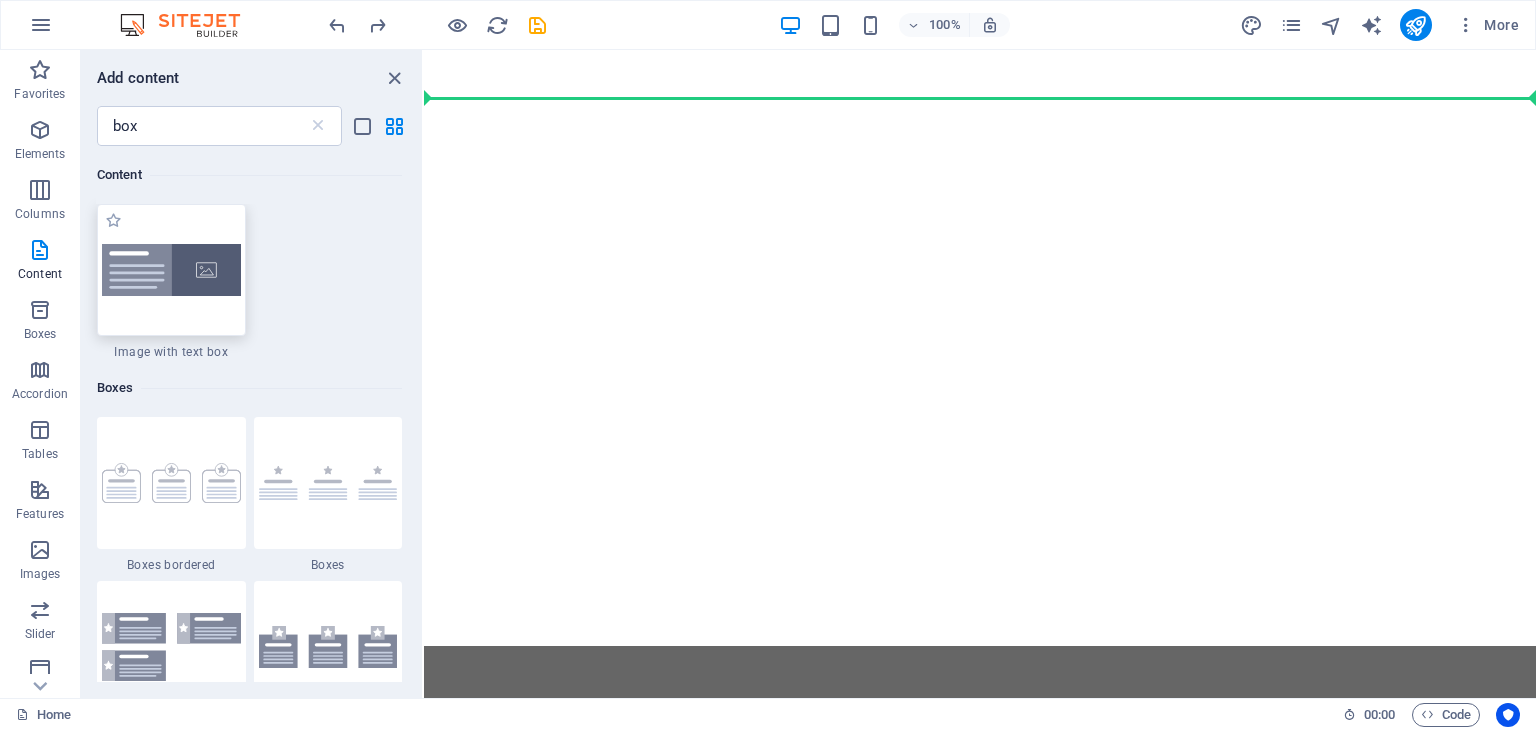 select on "rem" 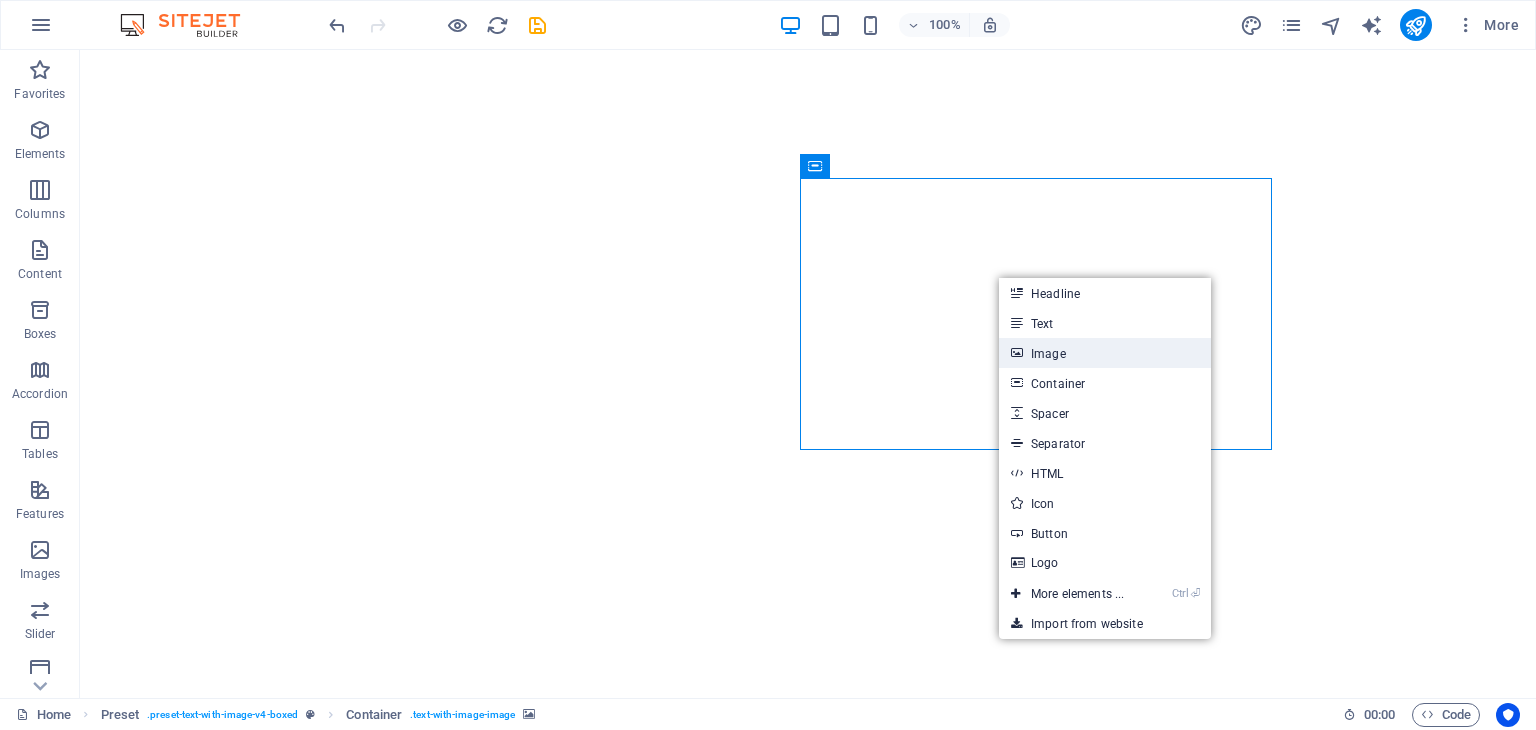 click on "Image" at bounding box center [1105, 353] 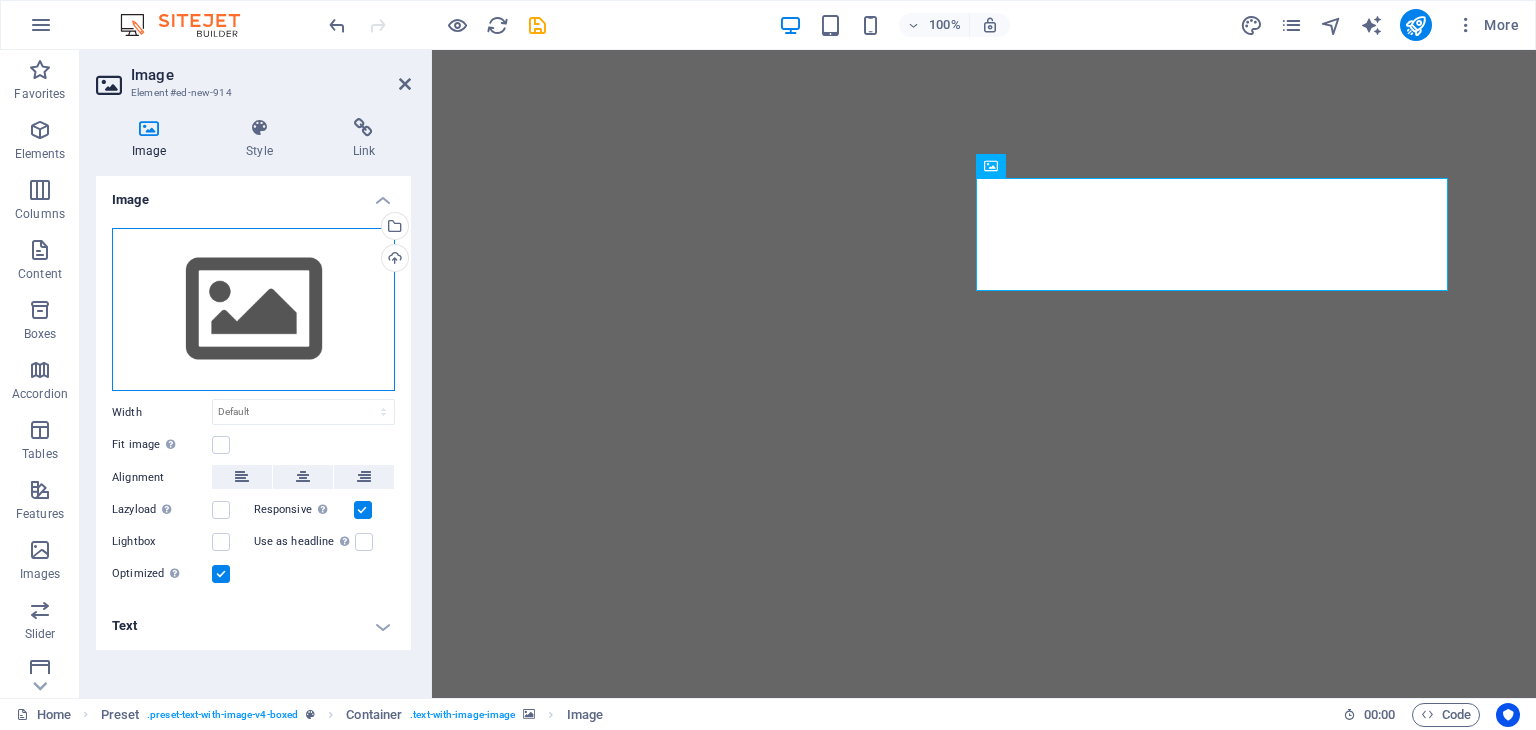 click on "Drag files here, click to choose files or select files from Files or our free stock photos & videos" at bounding box center [253, 310] 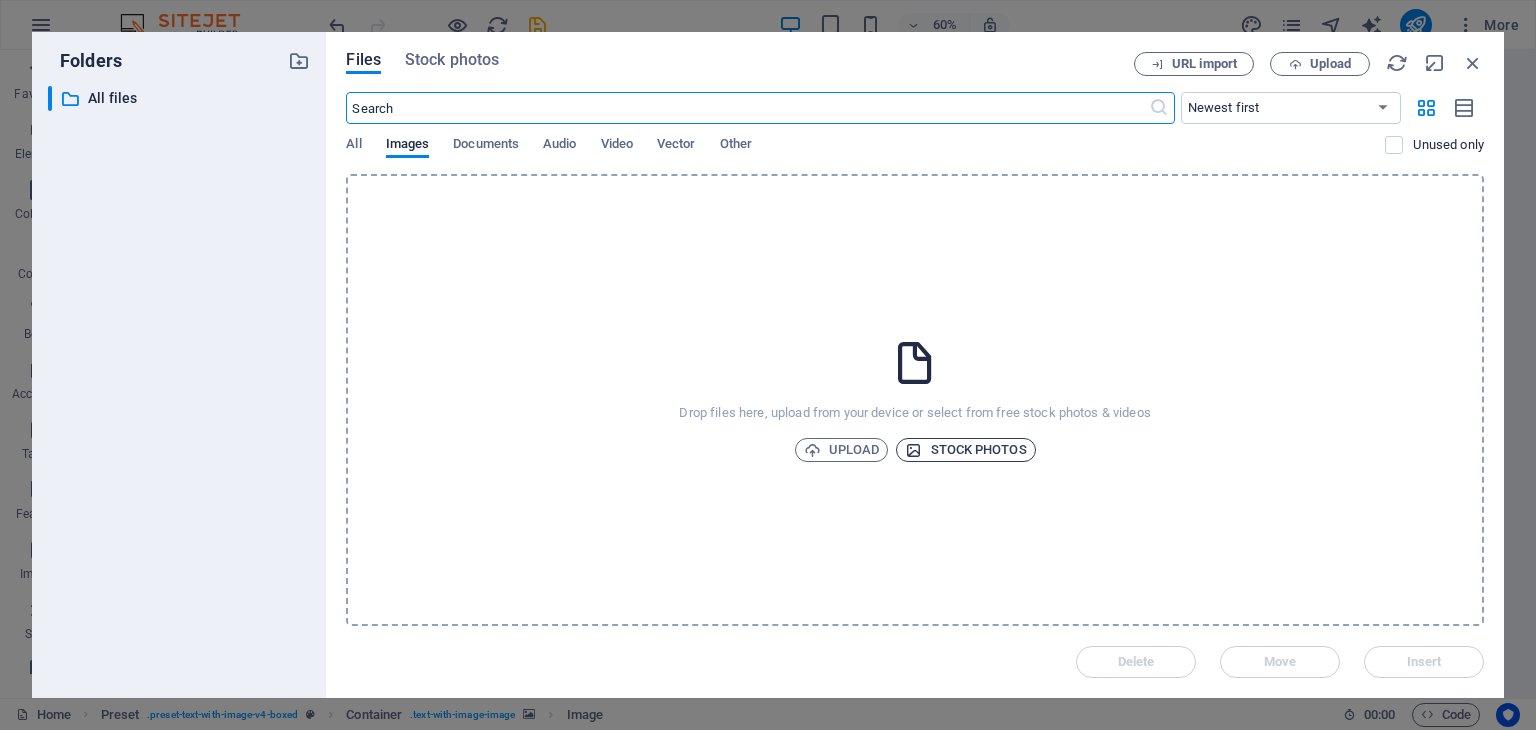 click on "Stock photos" at bounding box center [965, 450] 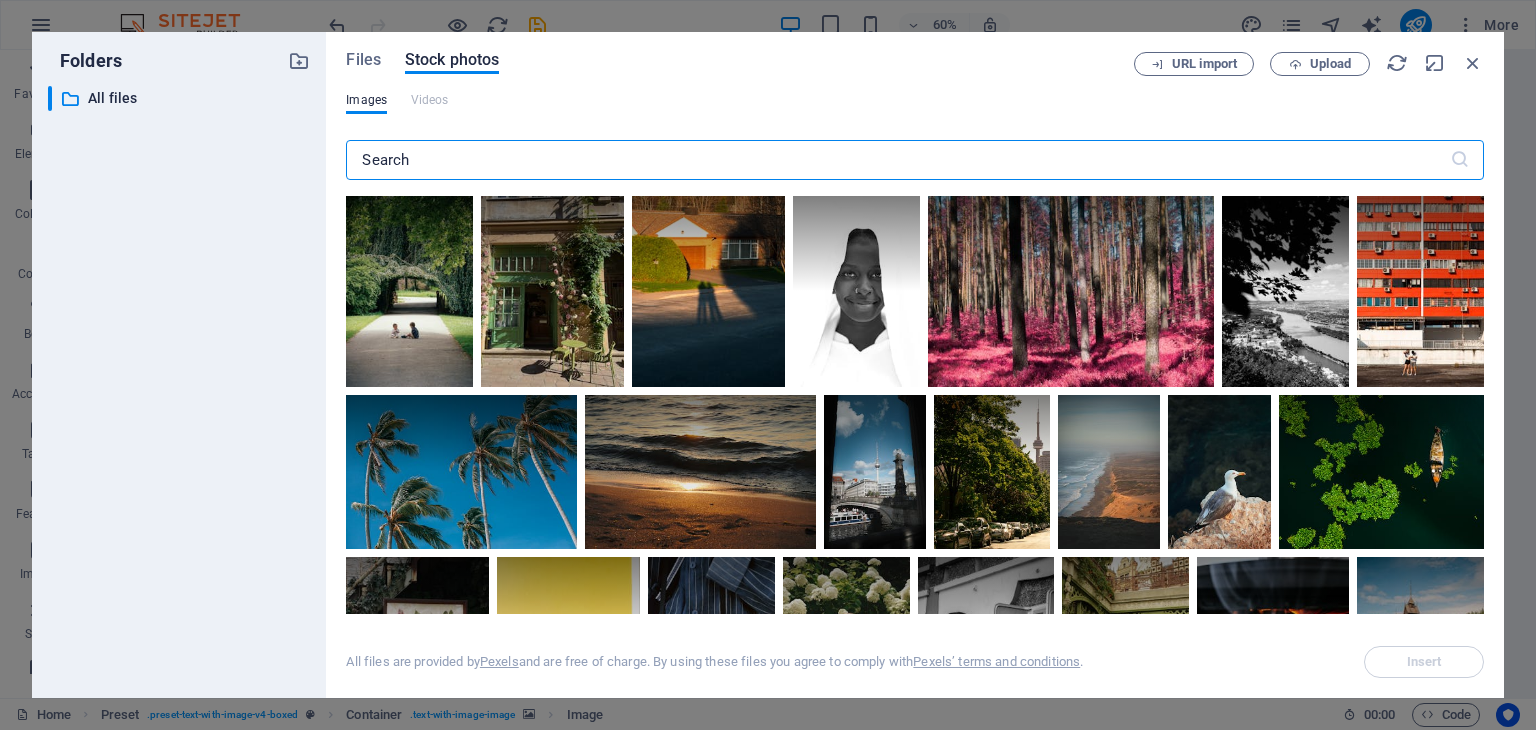click at bounding box center [897, 160] 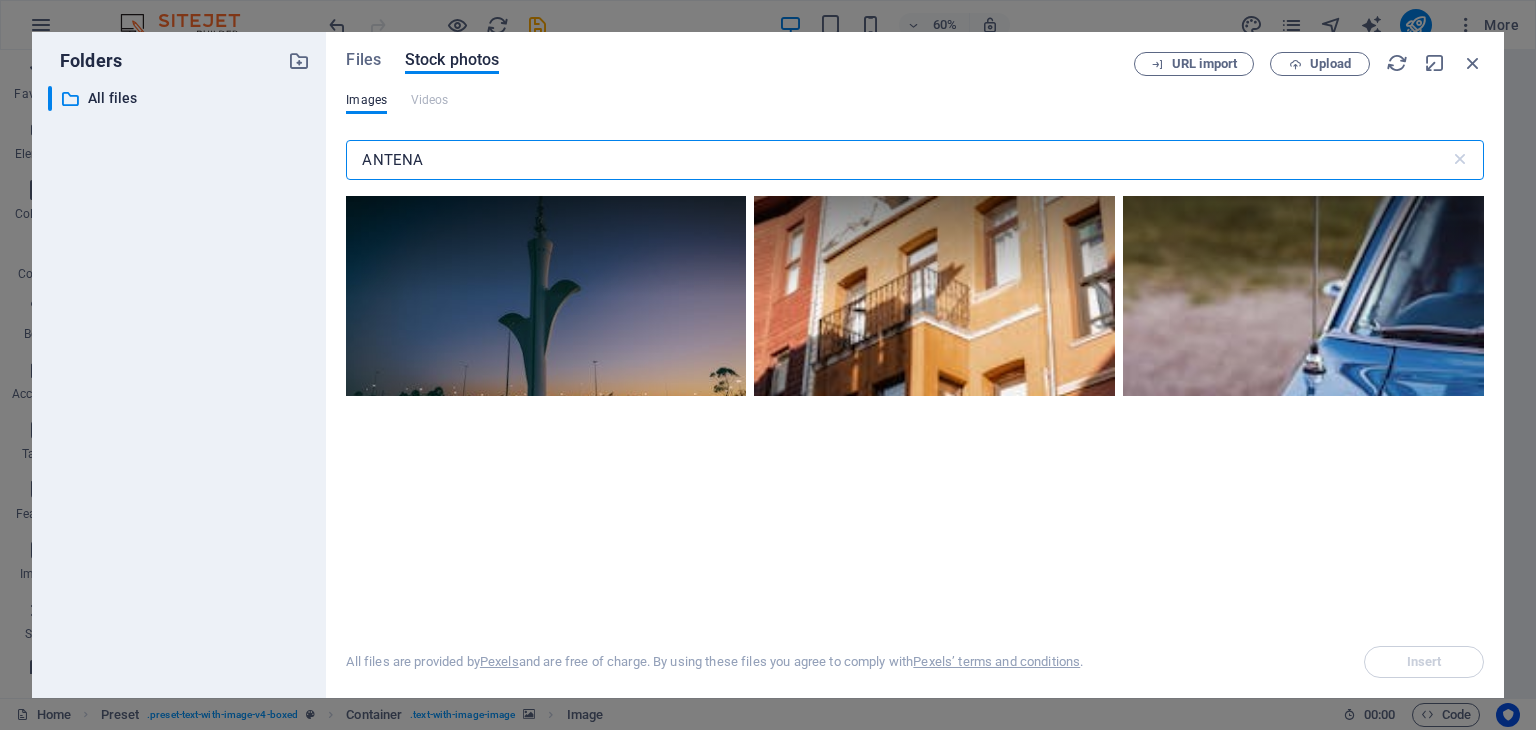drag, startPoint x: 404, startPoint y: 165, endPoint x: 414, endPoint y: 162, distance: 10.440307 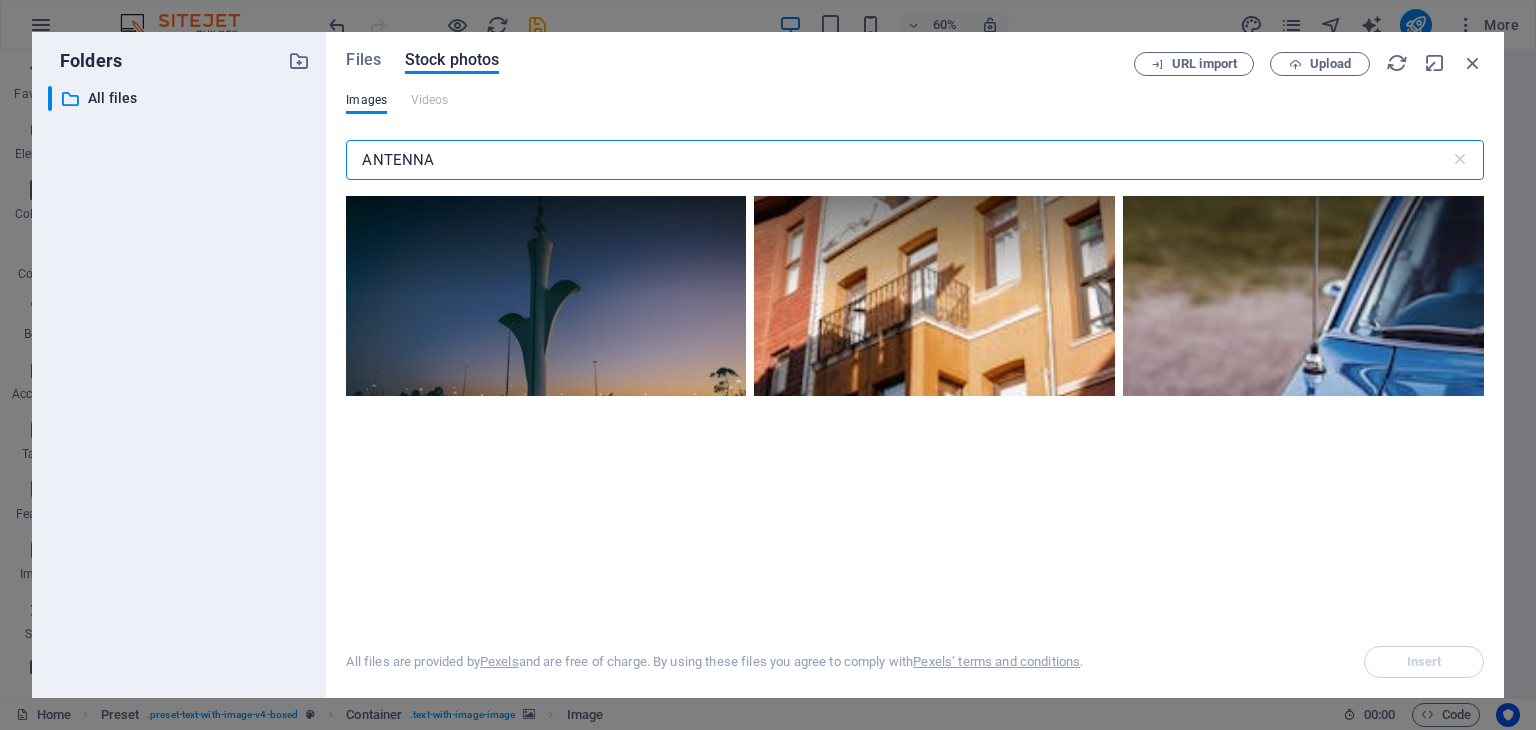 type on "ANTENNA" 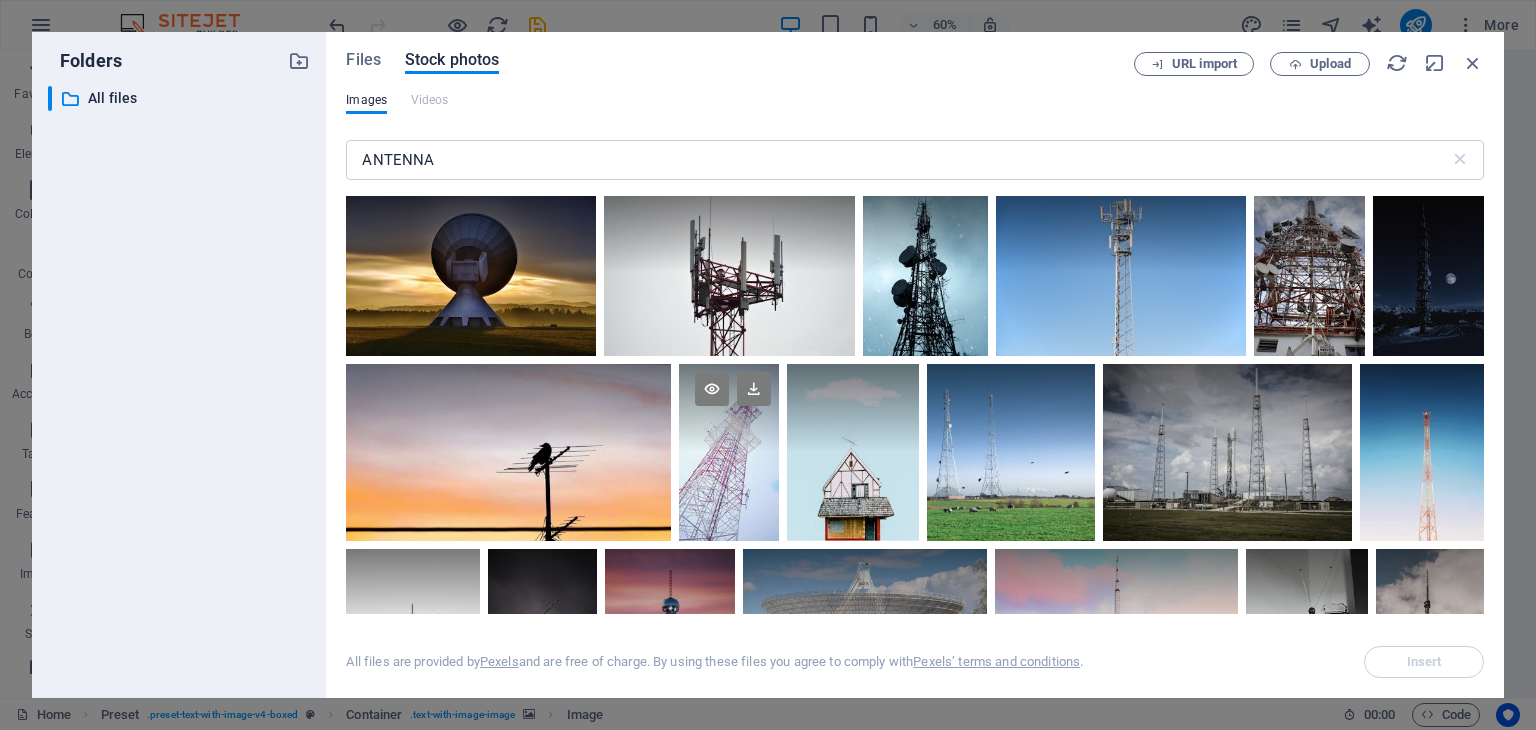 scroll, scrollTop: 0, scrollLeft: 0, axis: both 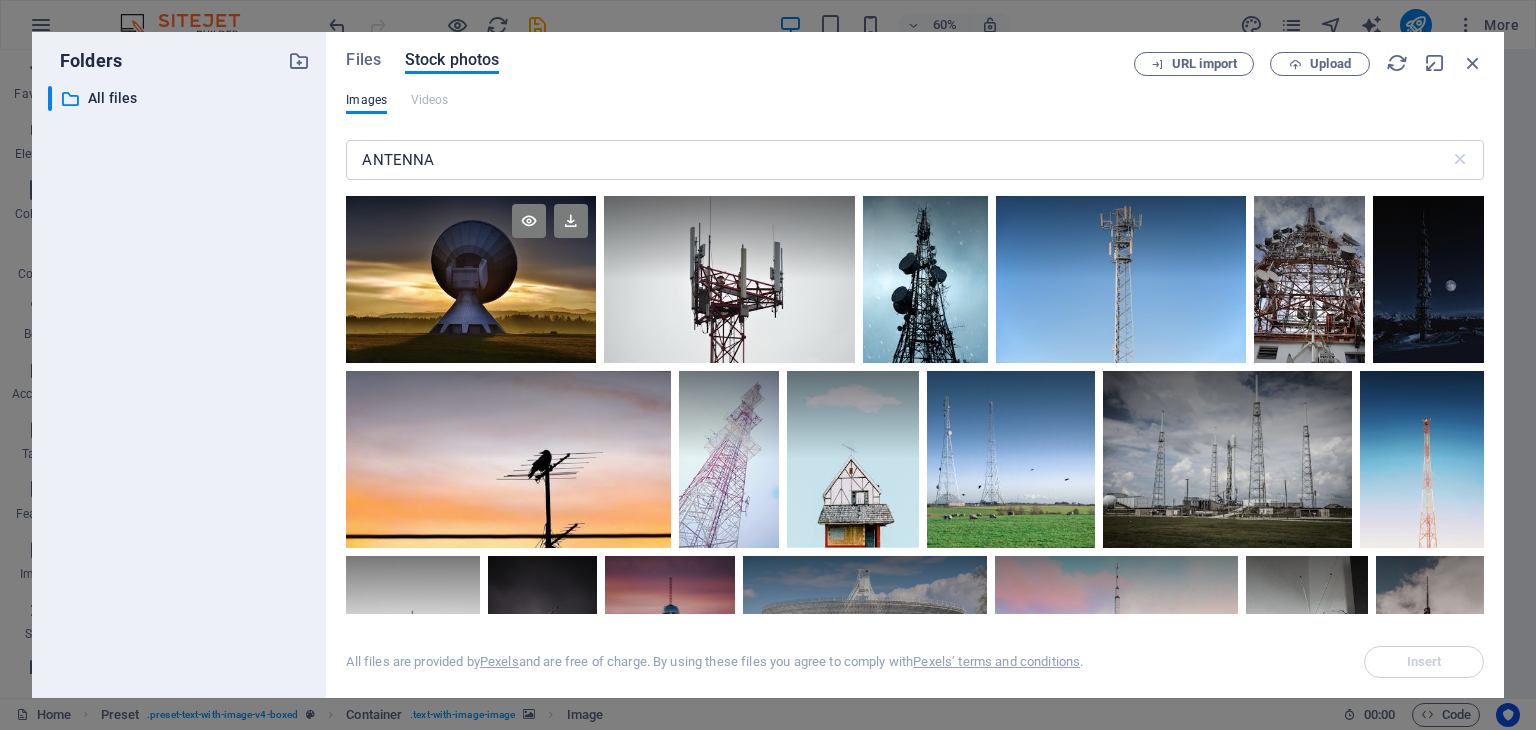 click at bounding box center (471, 237) 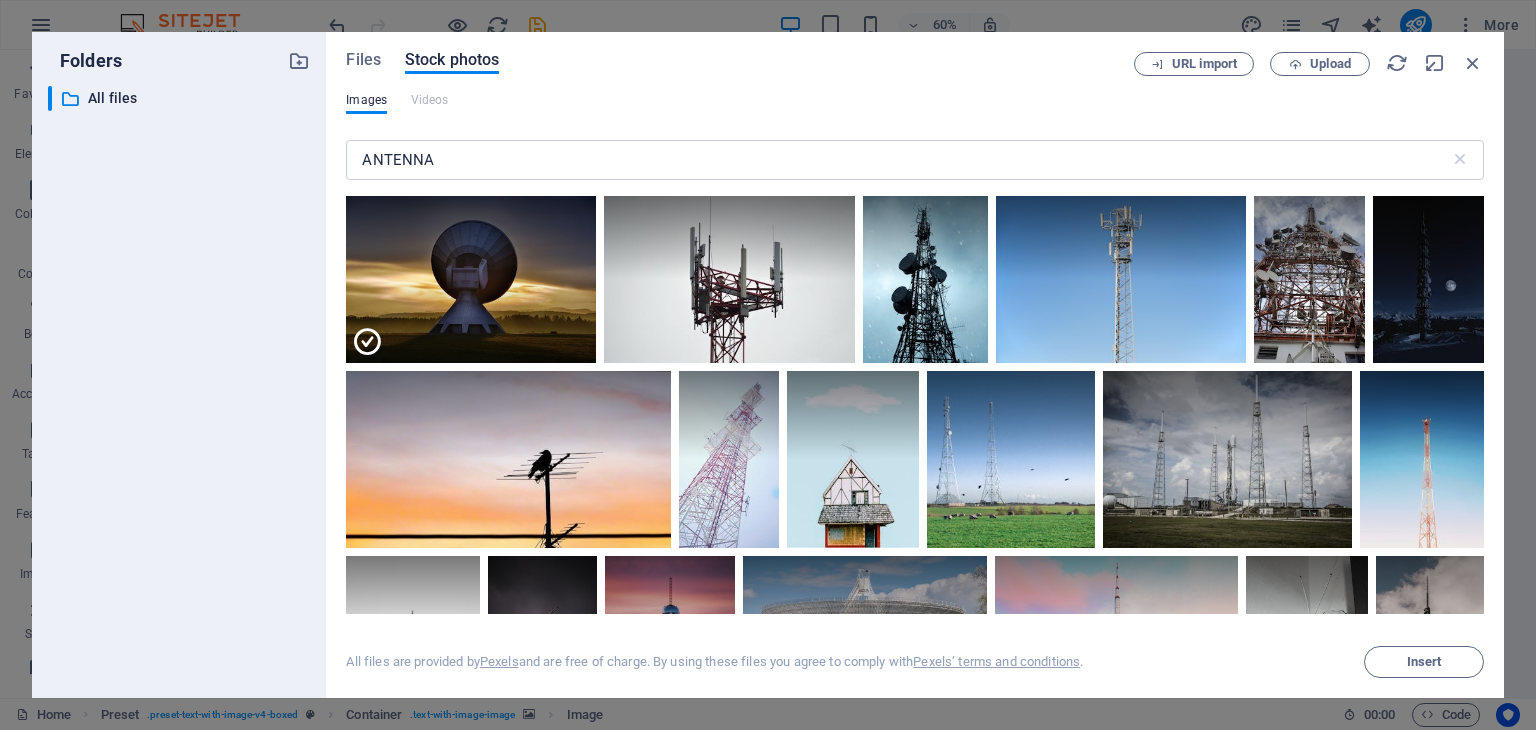 drag, startPoint x: 1400, startPoint y: 653, endPoint x: 1336, endPoint y: 636, distance: 66.21933 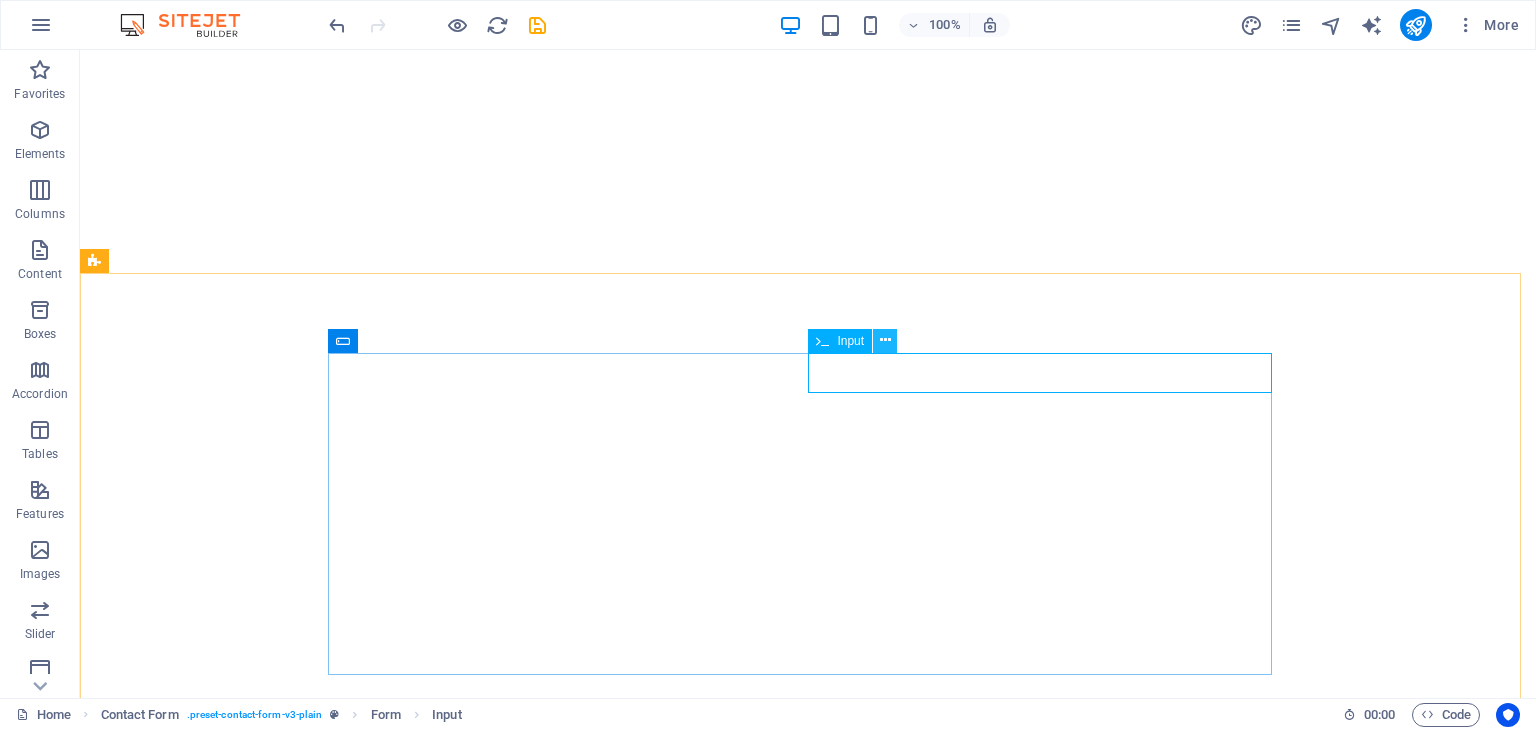 click at bounding box center [885, 340] 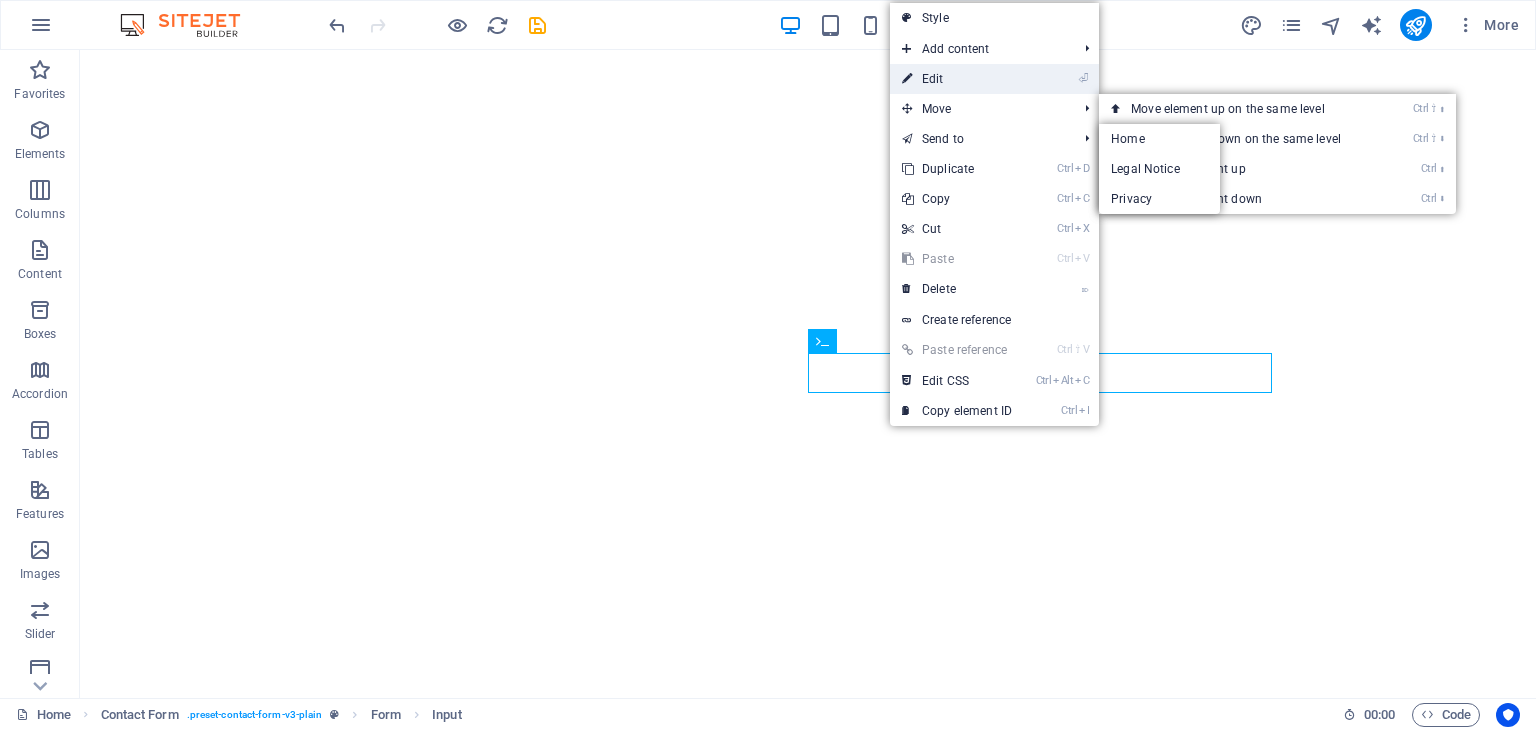 click on "⏎  Edit" at bounding box center [957, 79] 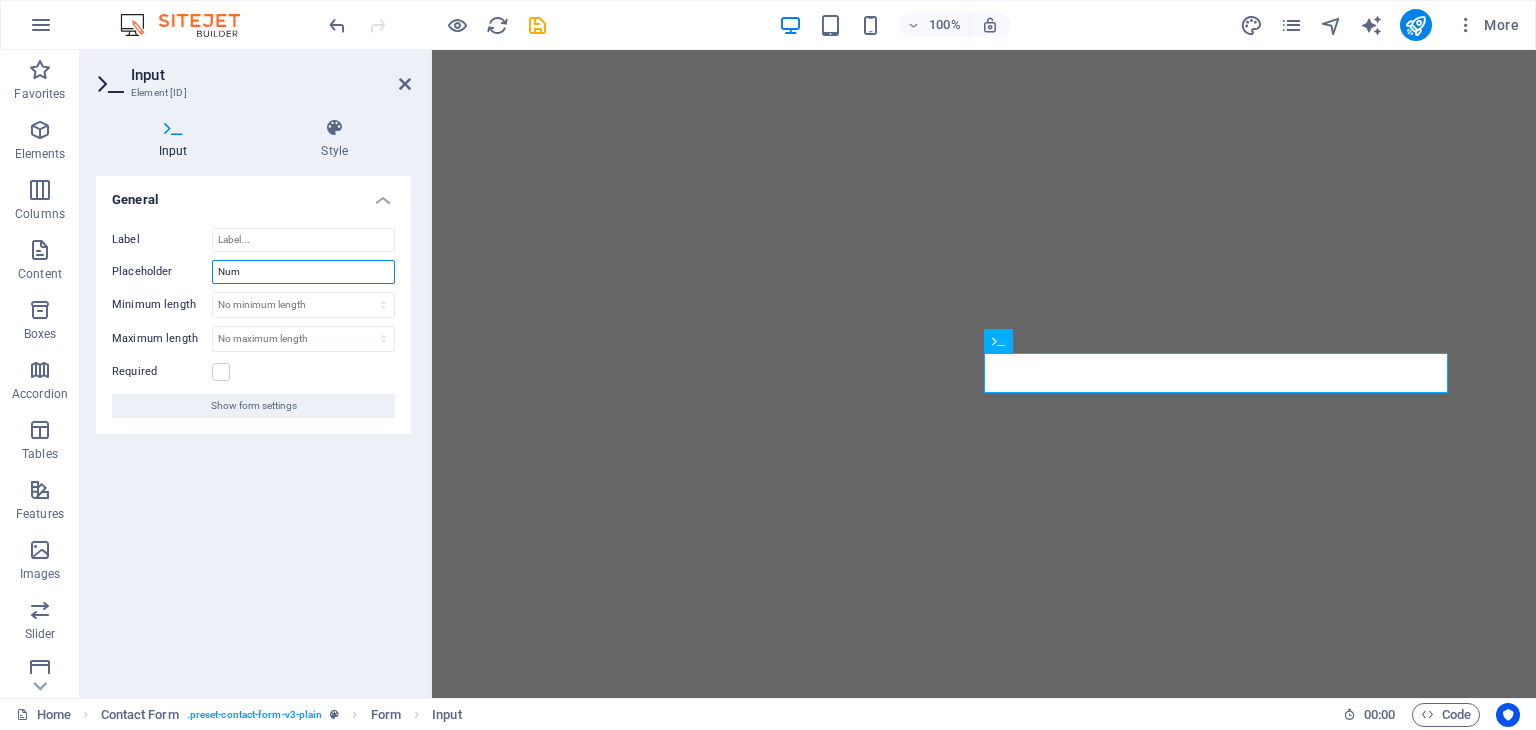 click on "Num" at bounding box center [303, 272] 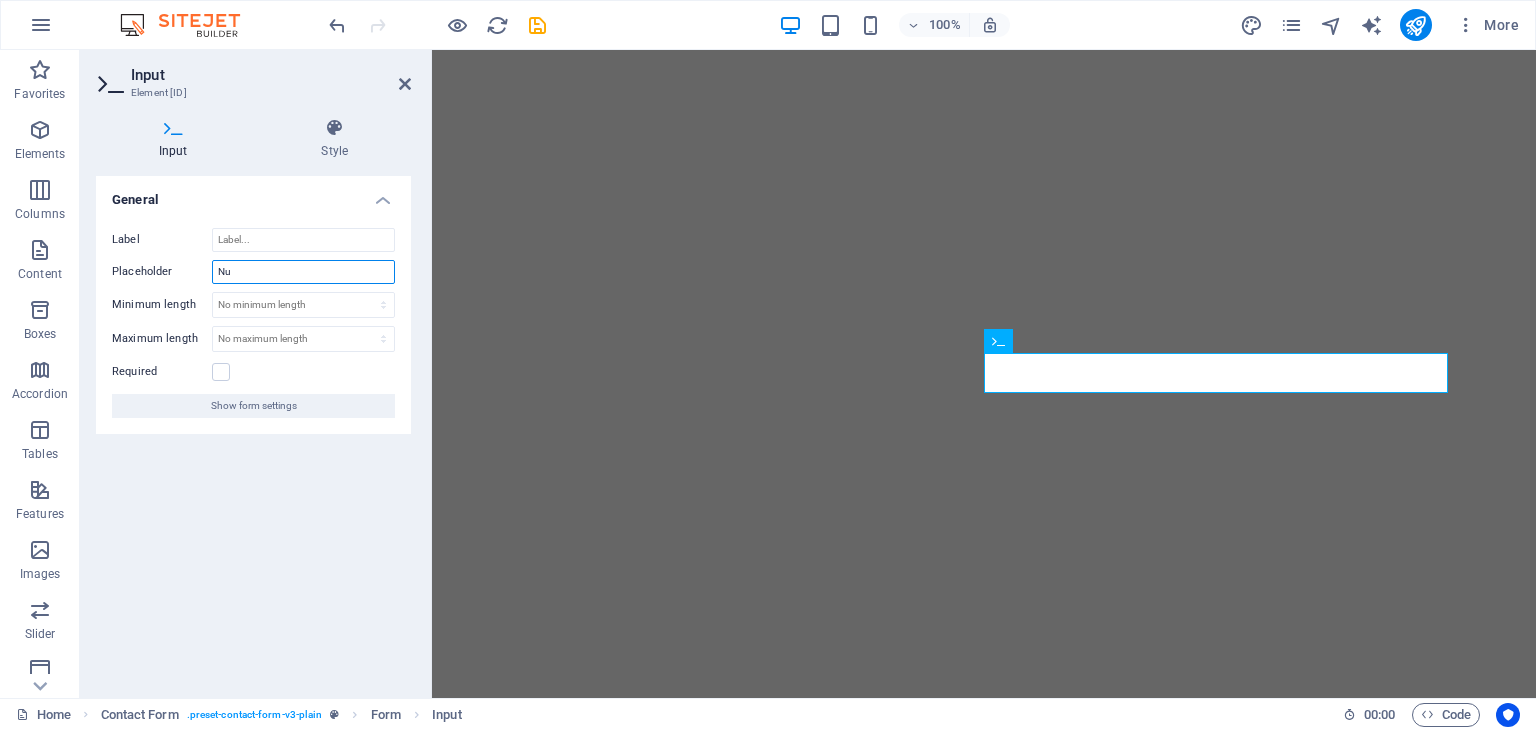 type on "N" 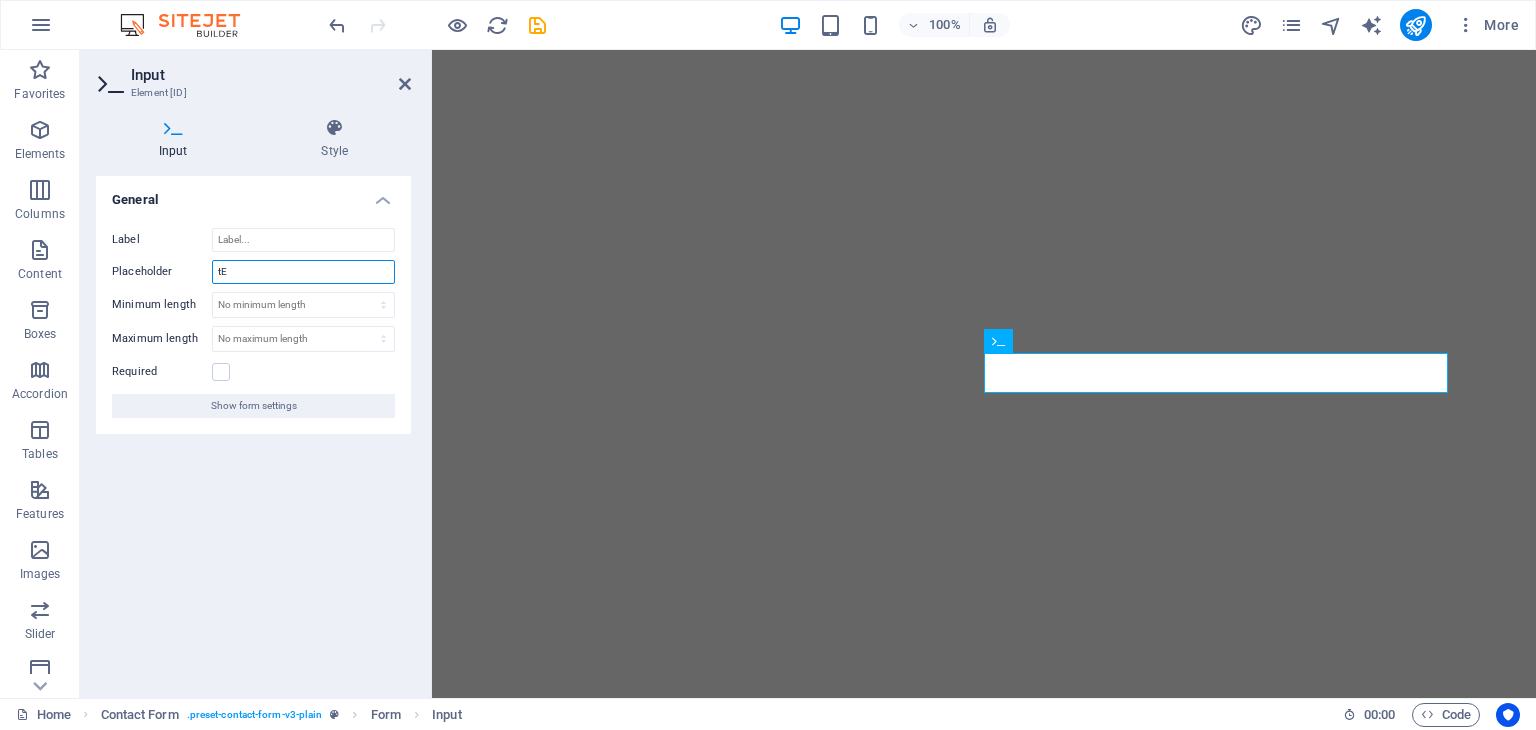 type on "t" 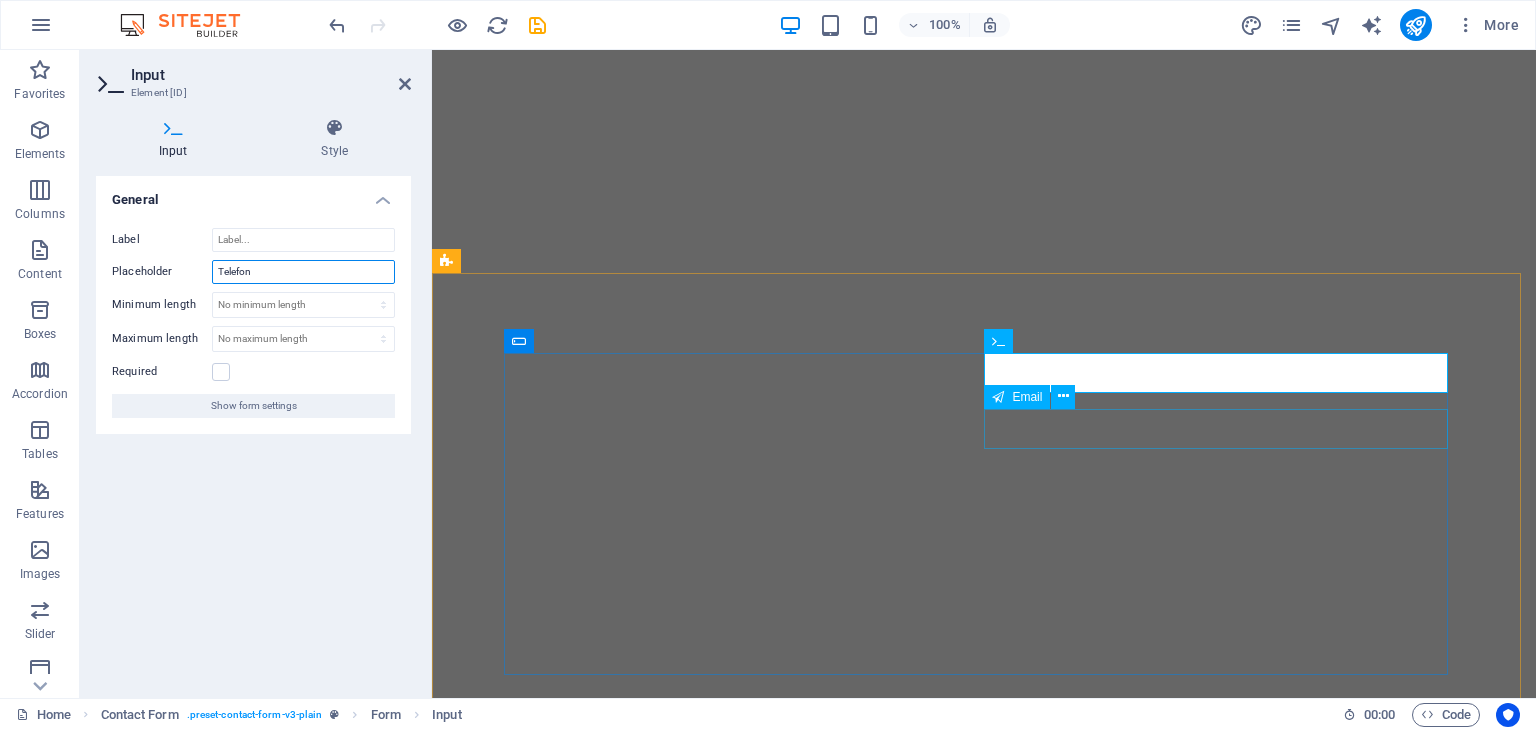 type on "Telefon" 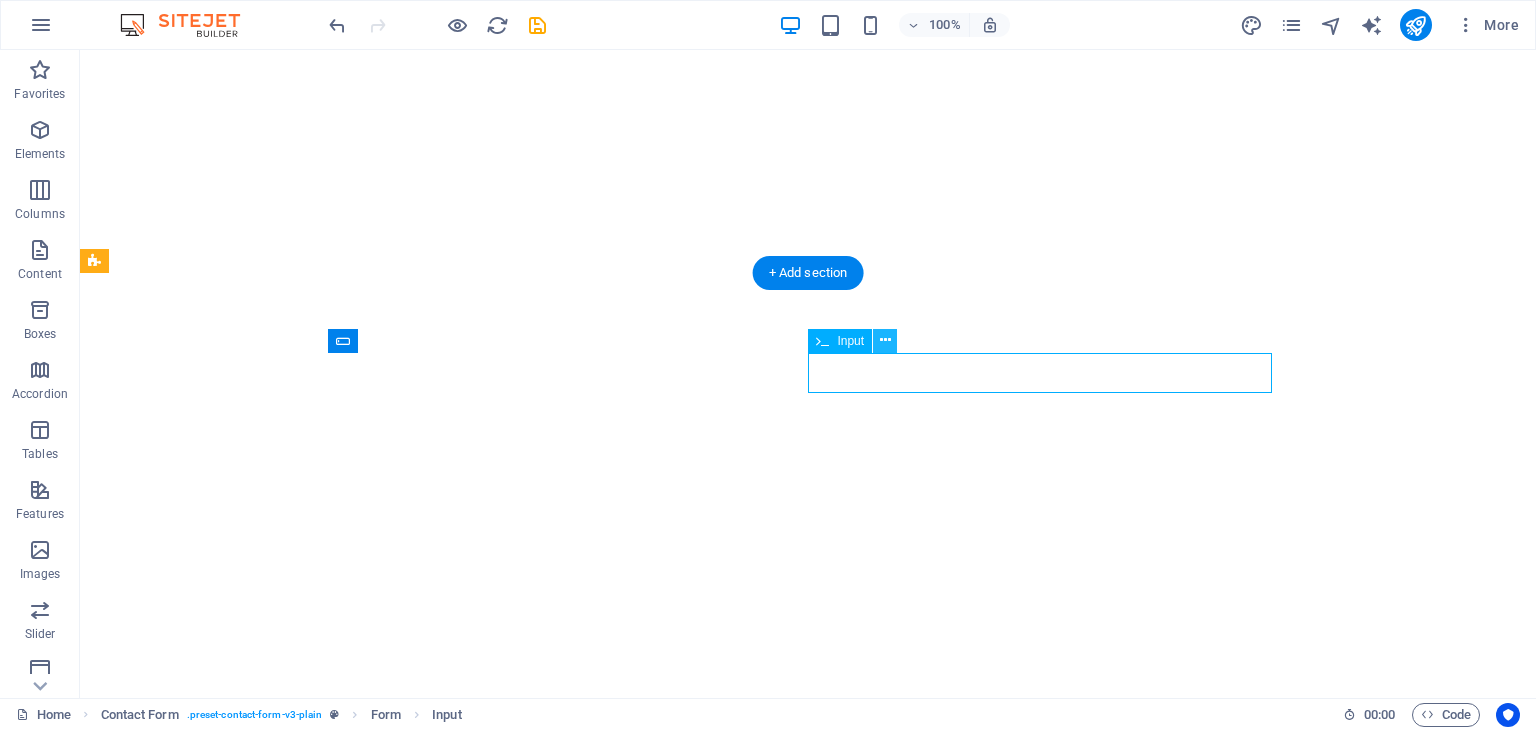 click at bounding box center (885, 340) 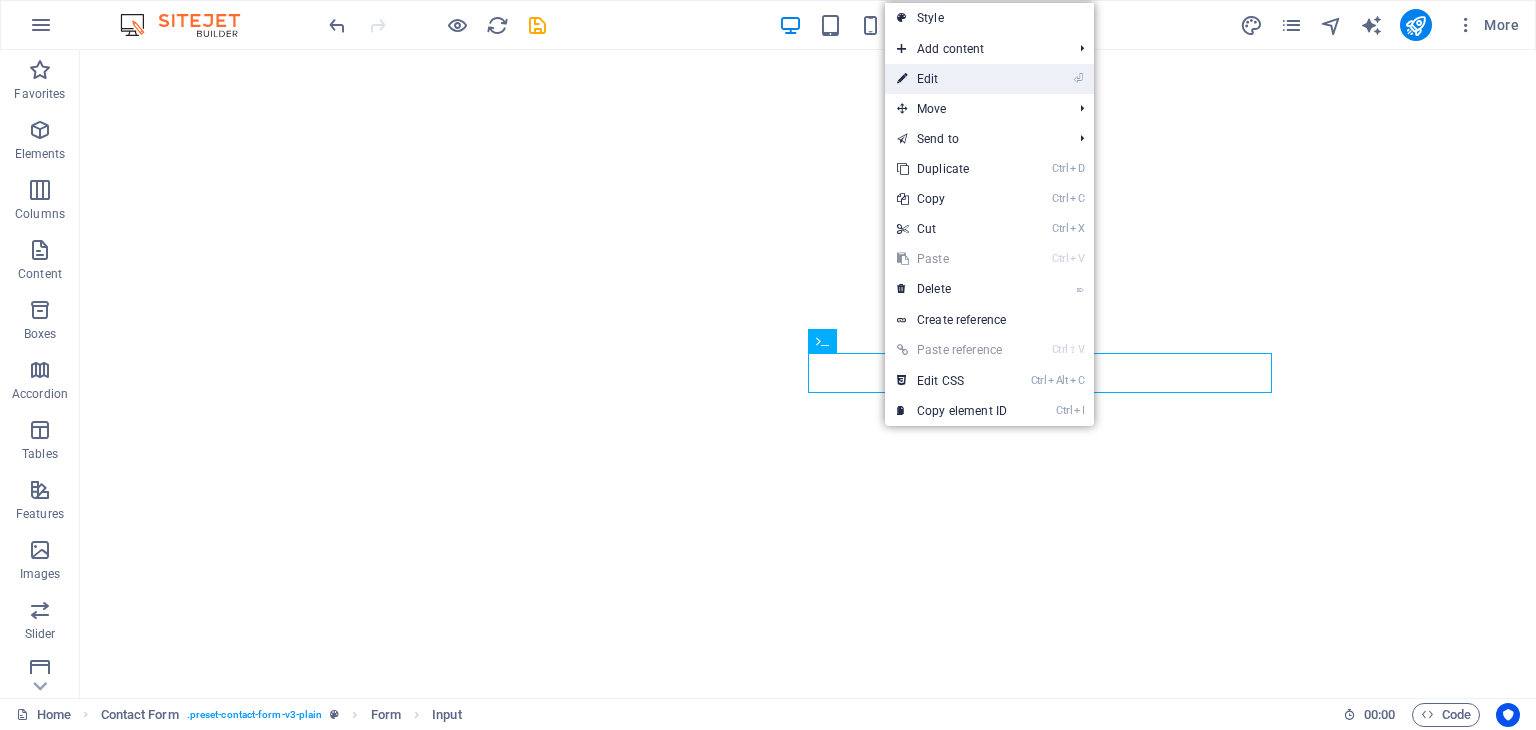 click on "⏎  Edit" at bounding box center [989, 79] 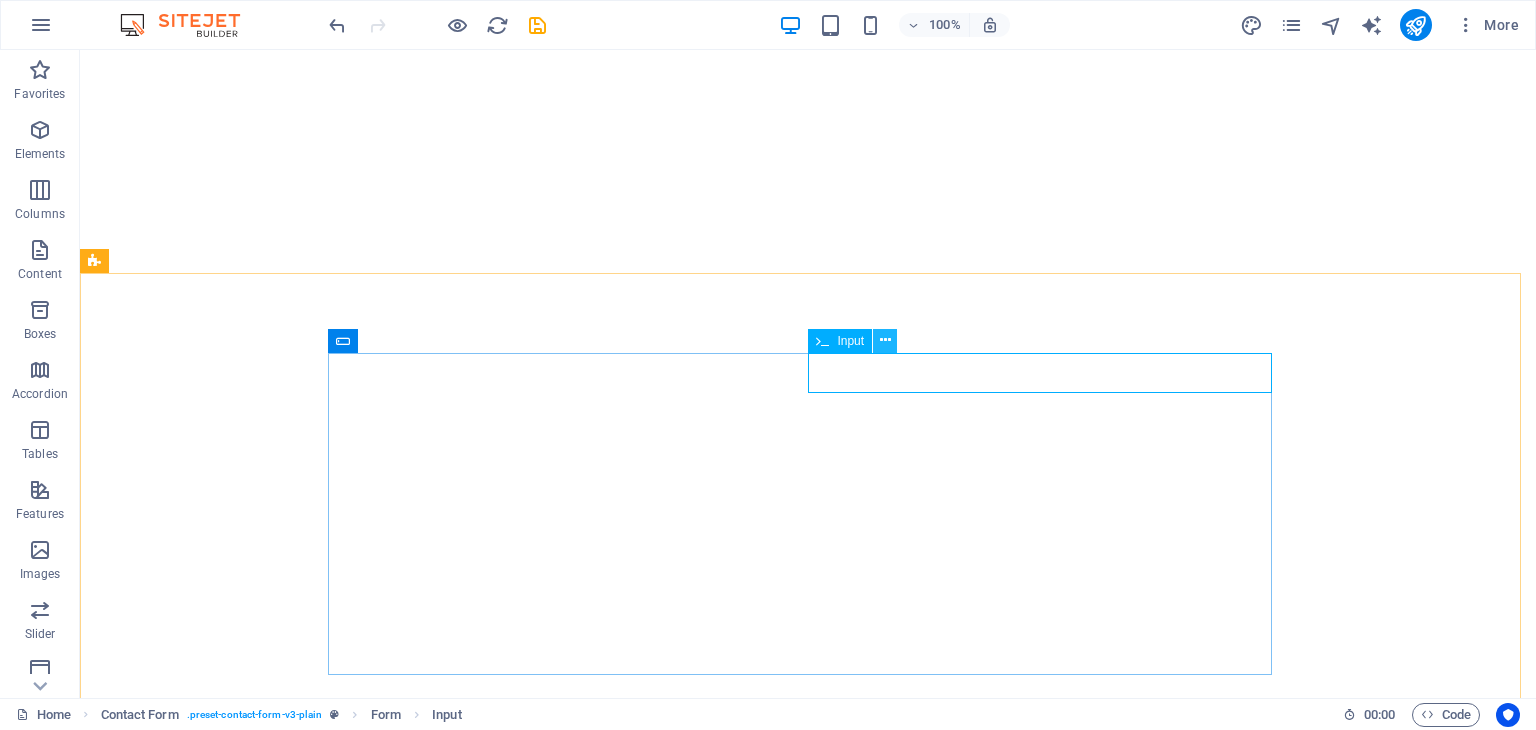 click at bounding box center [885, 340] 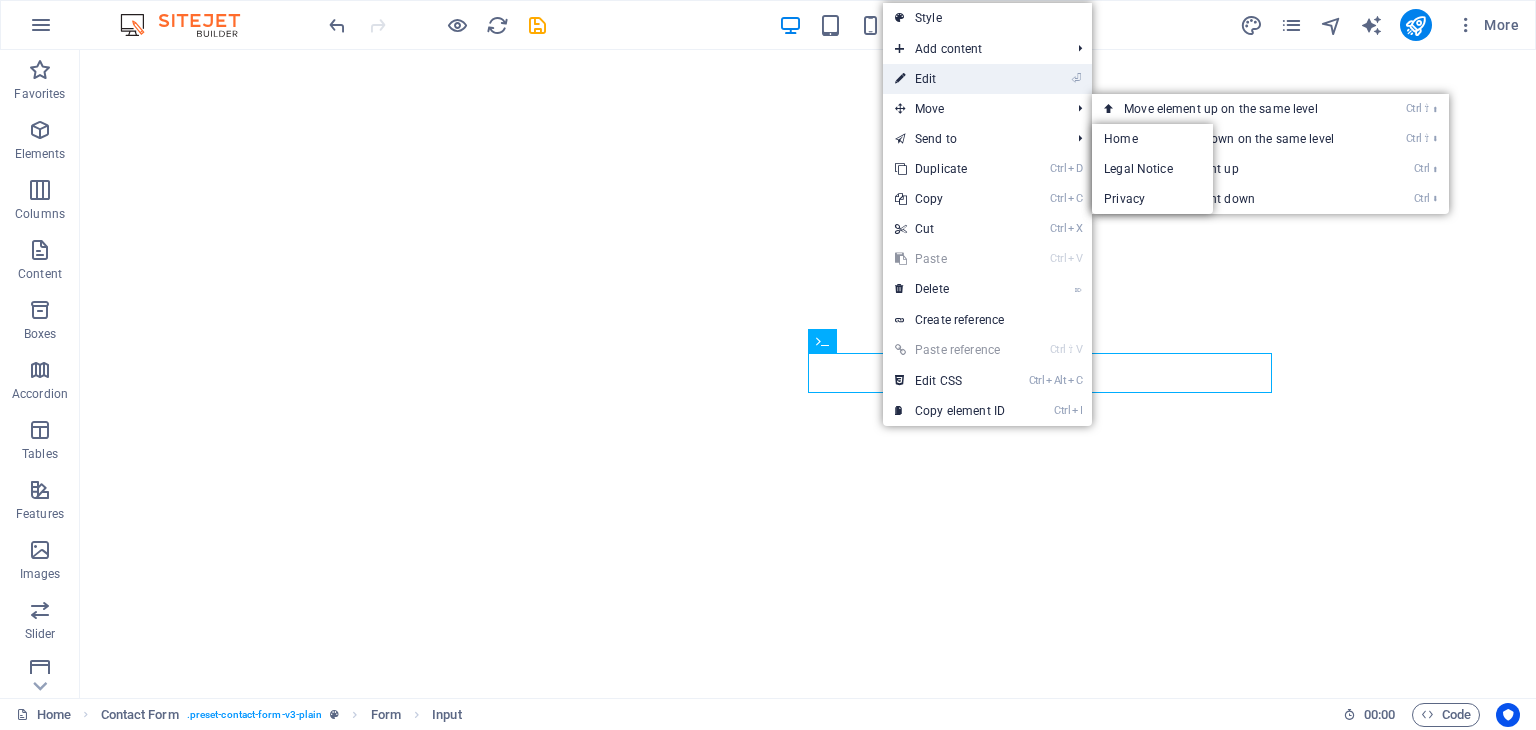 click on "⏎  Edit" at bounding box center (950, 79) 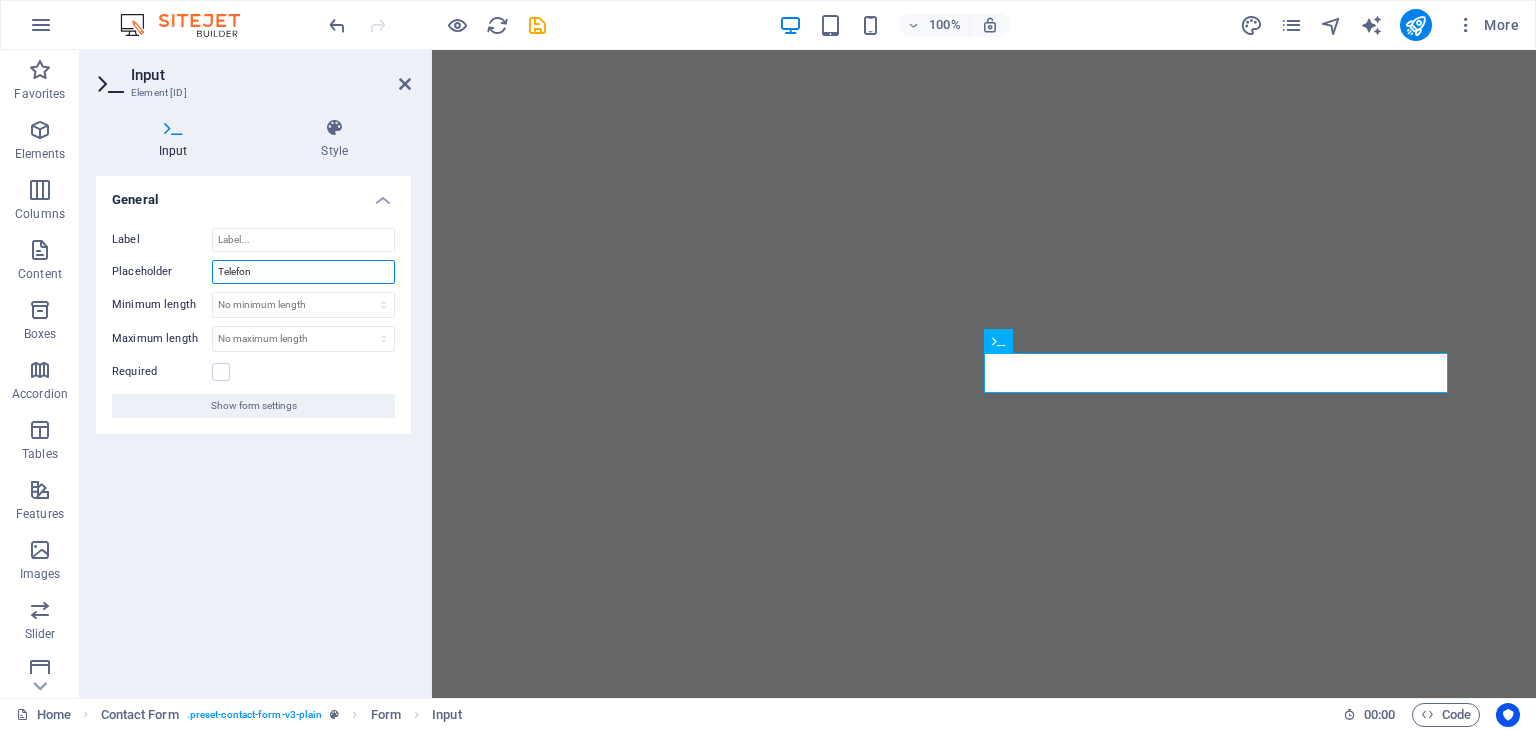 click on "Telefon" at bounding box center [303, 272] 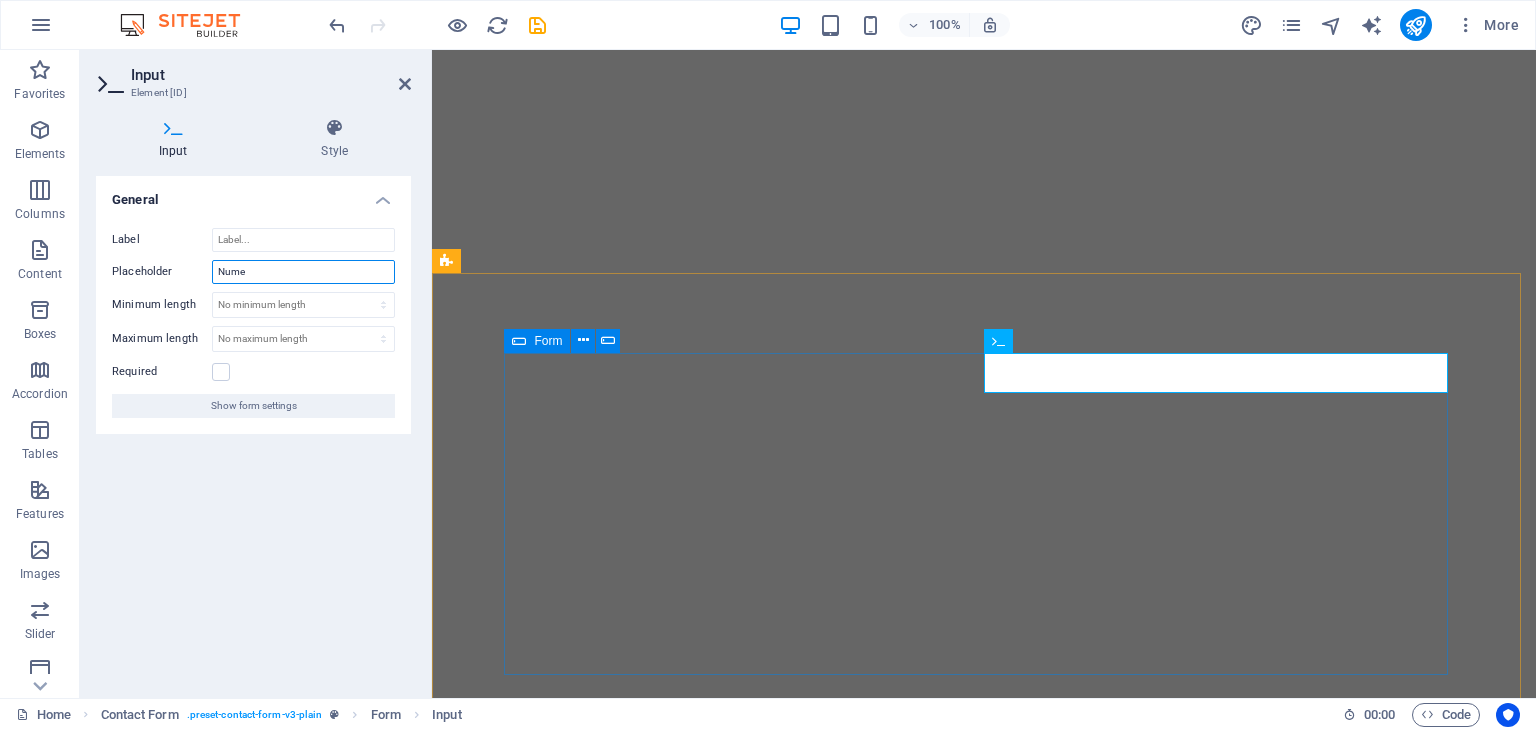 type on "Nume" 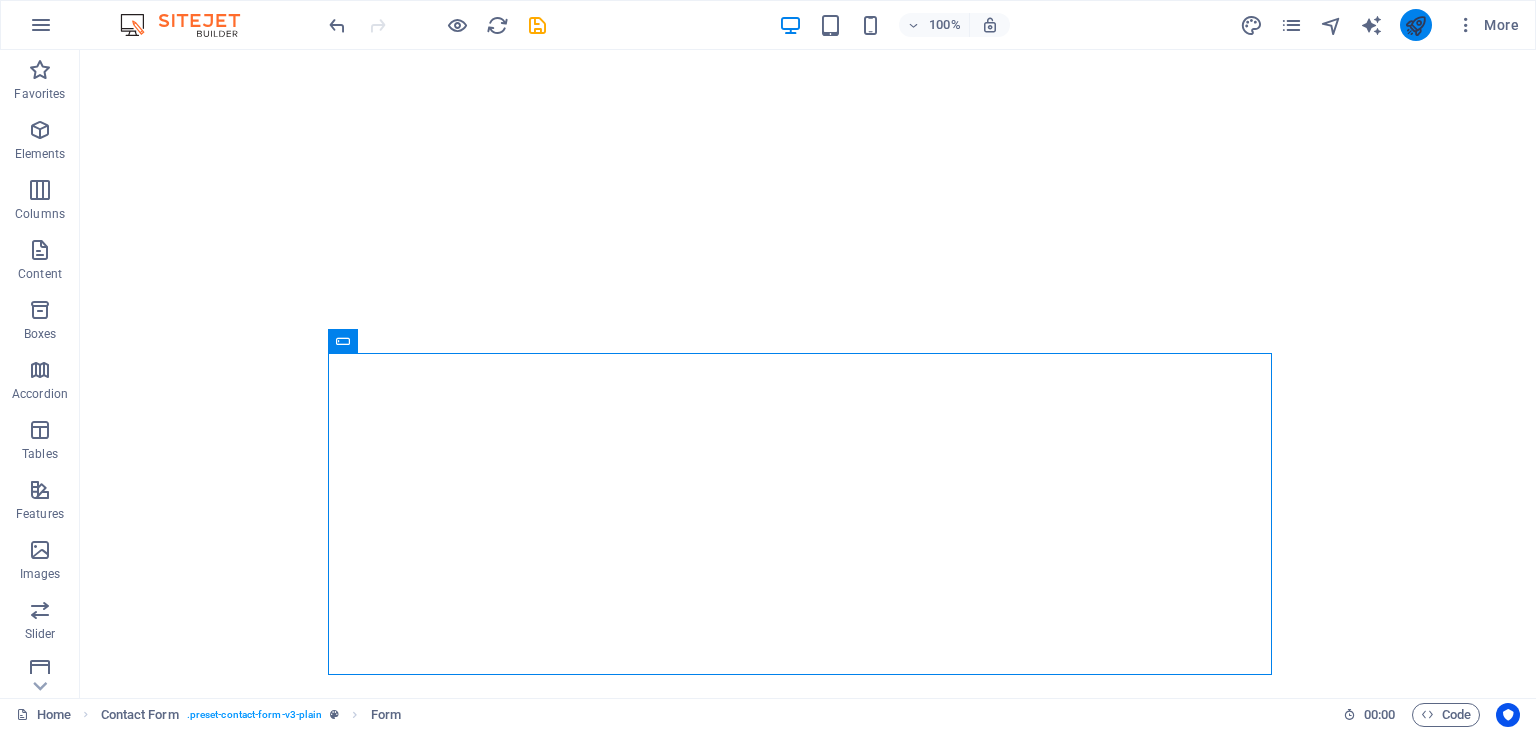 click at bounding box center [1415, 25] 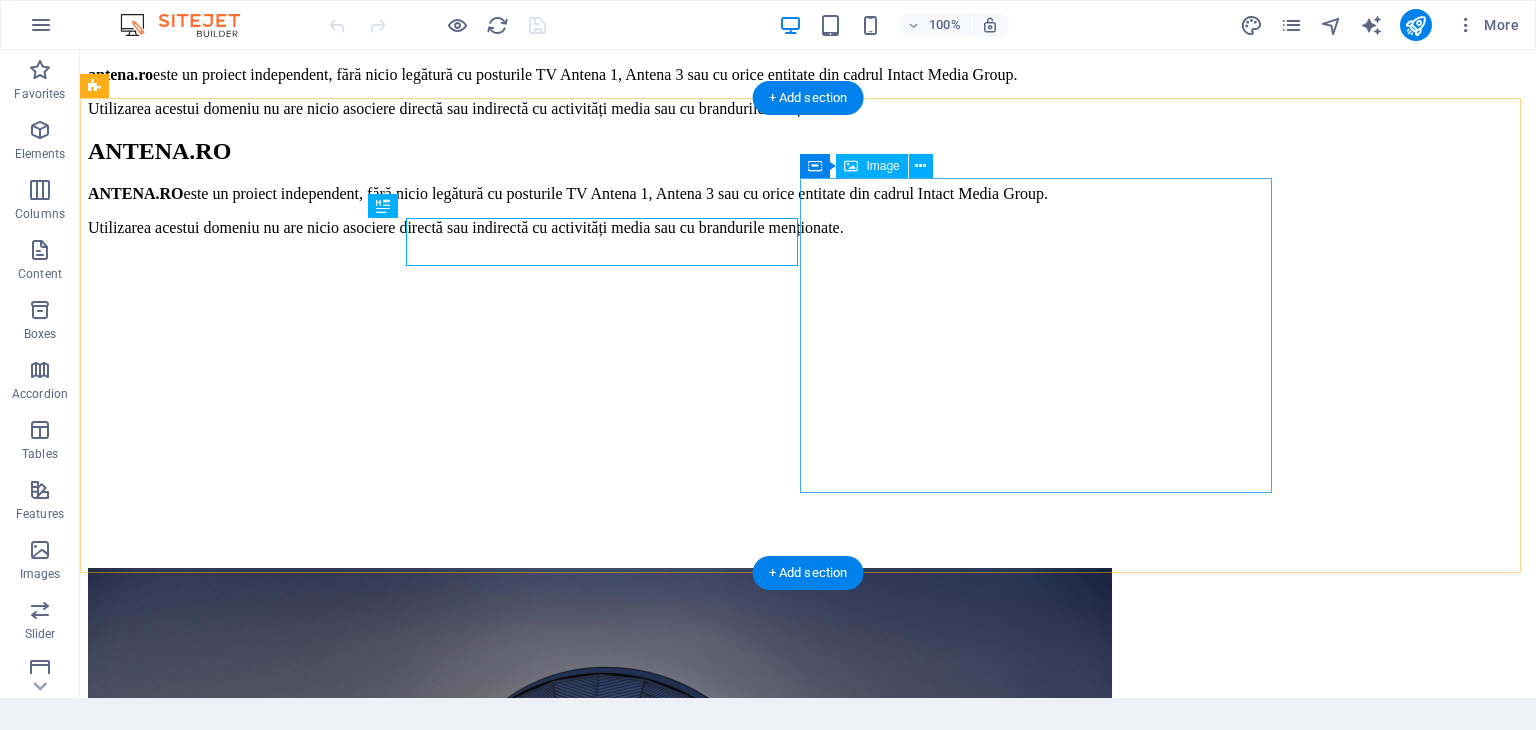 scroll, scrollTop: 0, scrollLeft: 0, axis: both 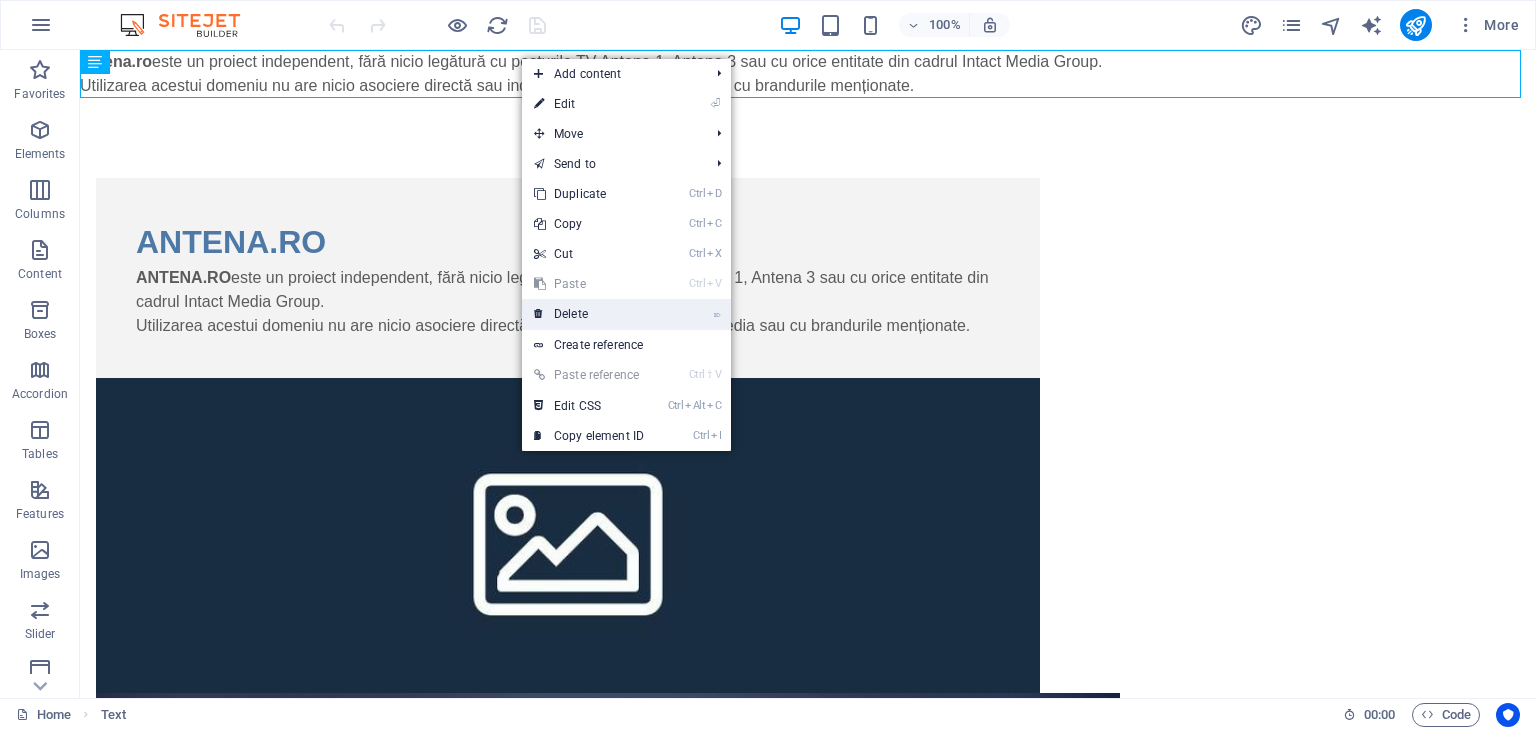 click on "⌦  Delete" at bounding box center (589, 314) 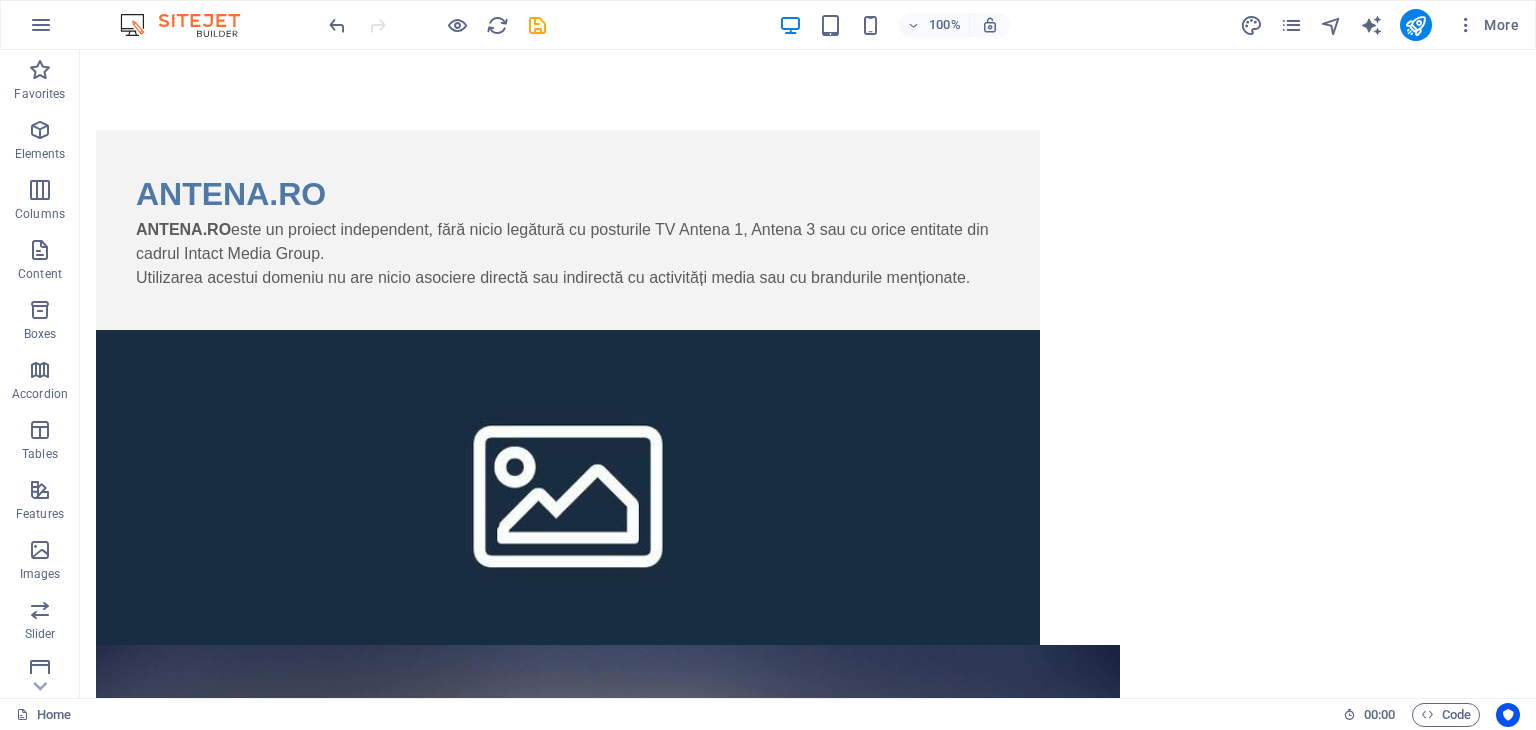 click on "More" at bounding box center (1383, 25) 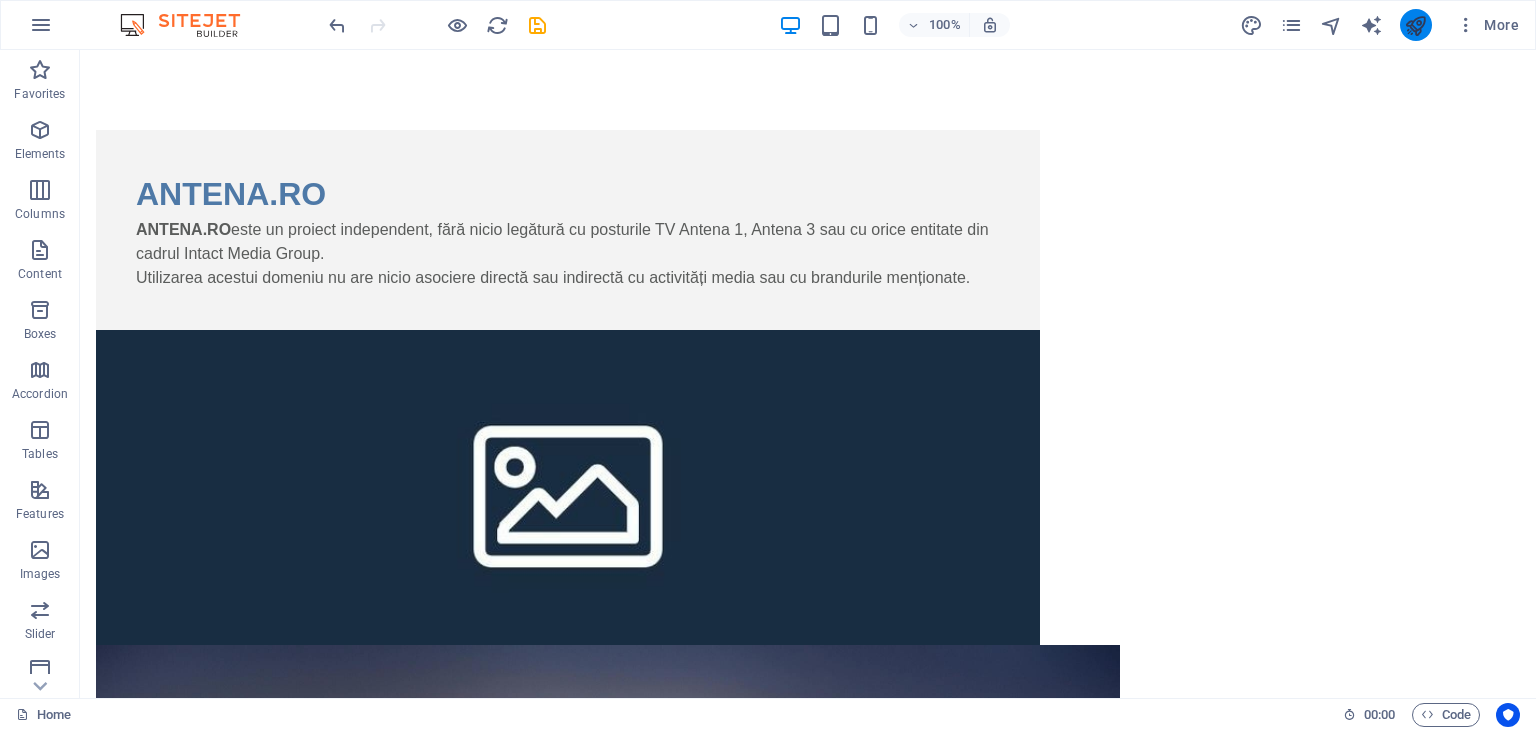 click at bounding box center [1415, 25] 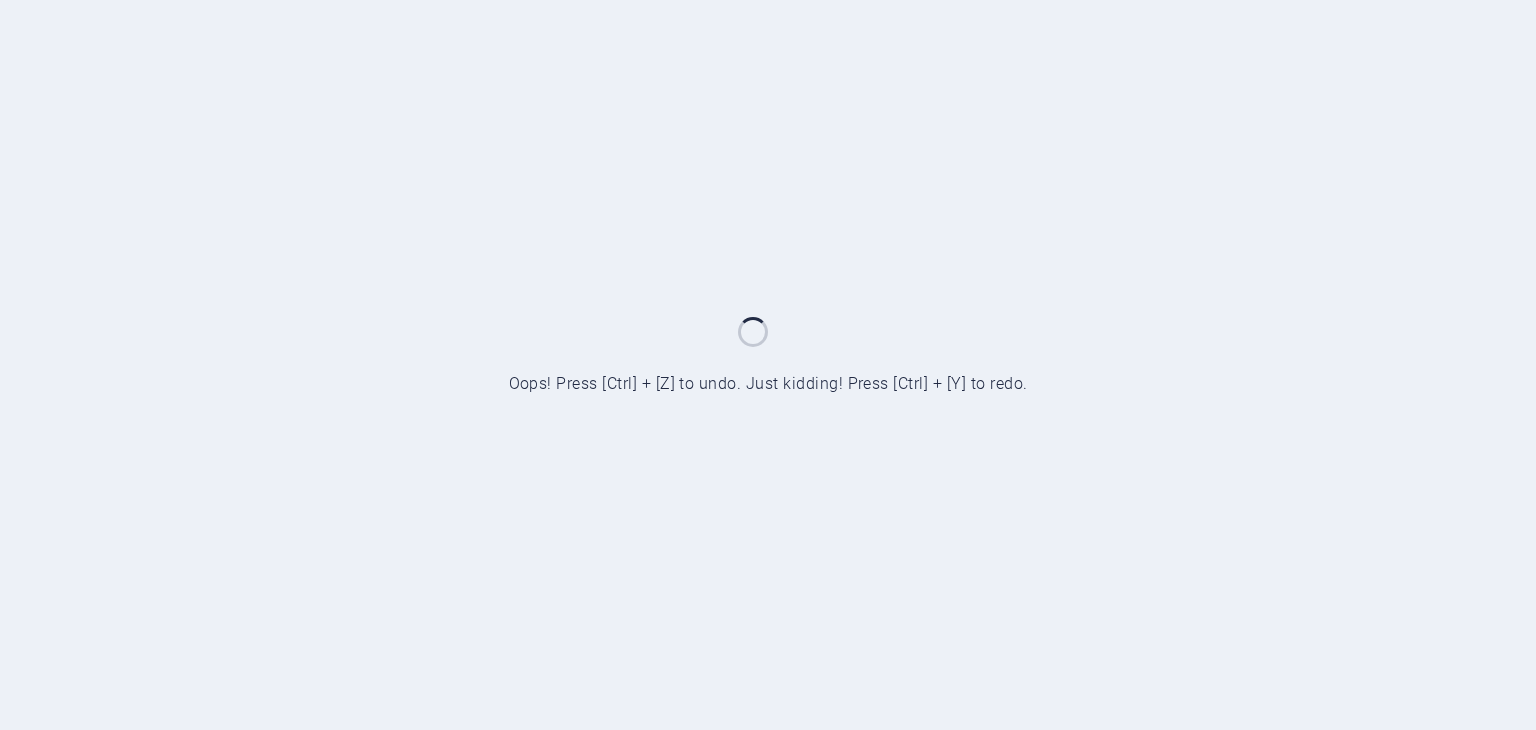 scroll, scrollTop: 0, scrollLeft: 0, axis: both 